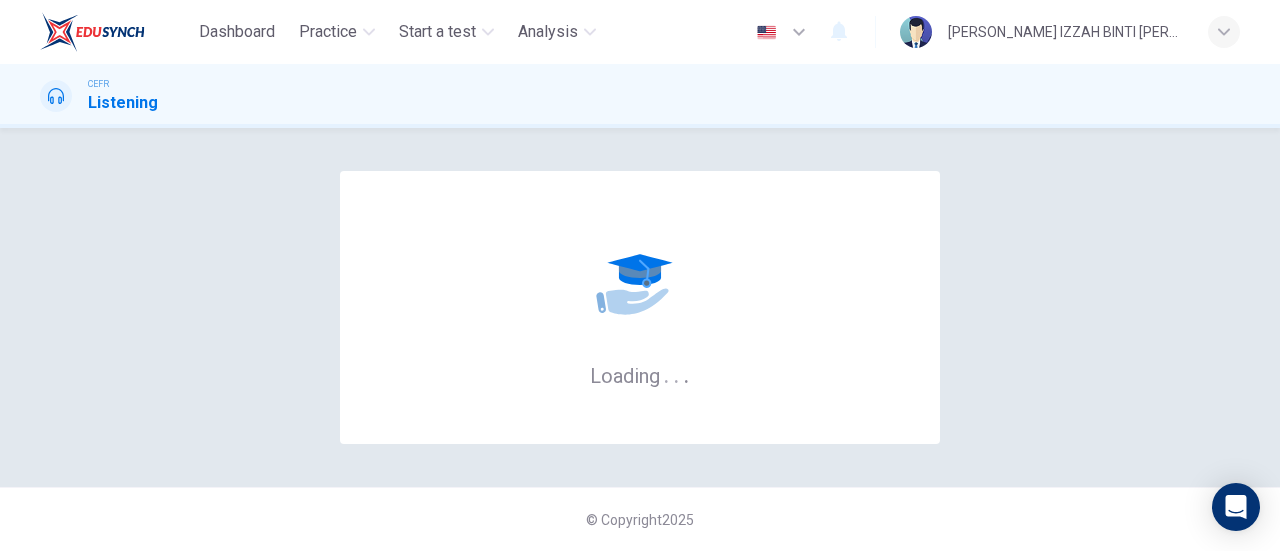 scroll, scrollTop: 0, scrollLeft: 0, axis: both 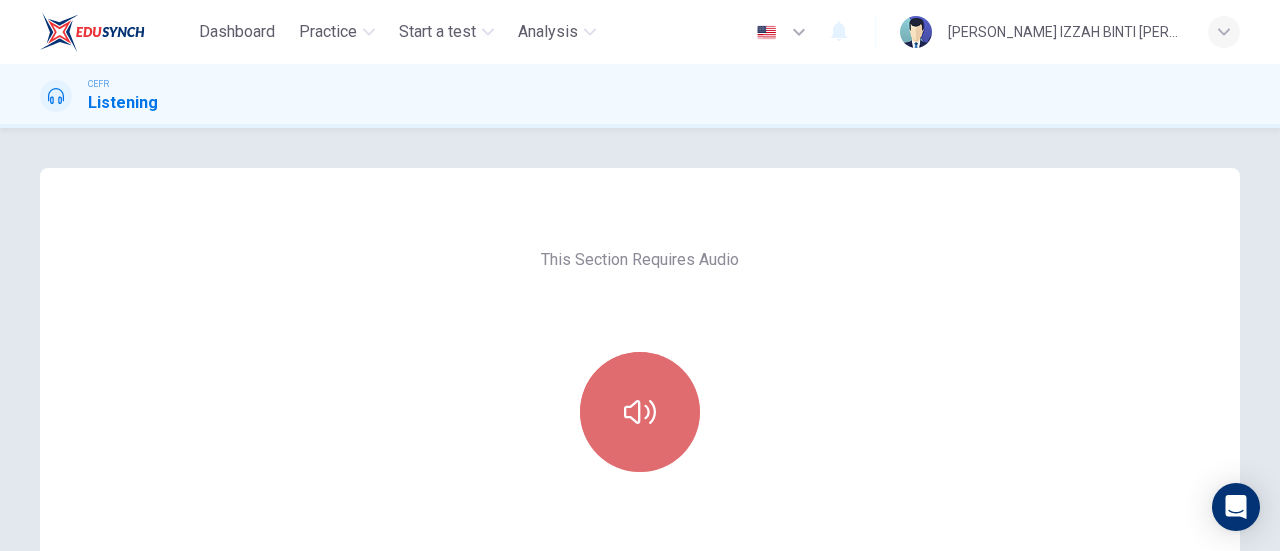 click at bounding box center [640, 412] 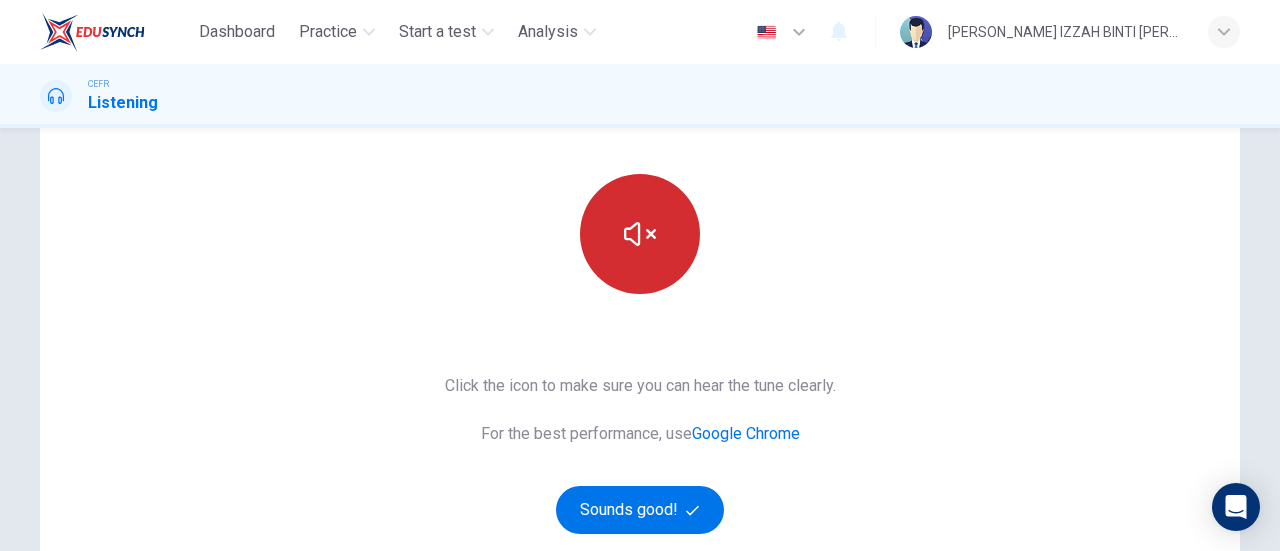 scroll, scrollTop: 180, scrollLeft: 0, axis: vertical 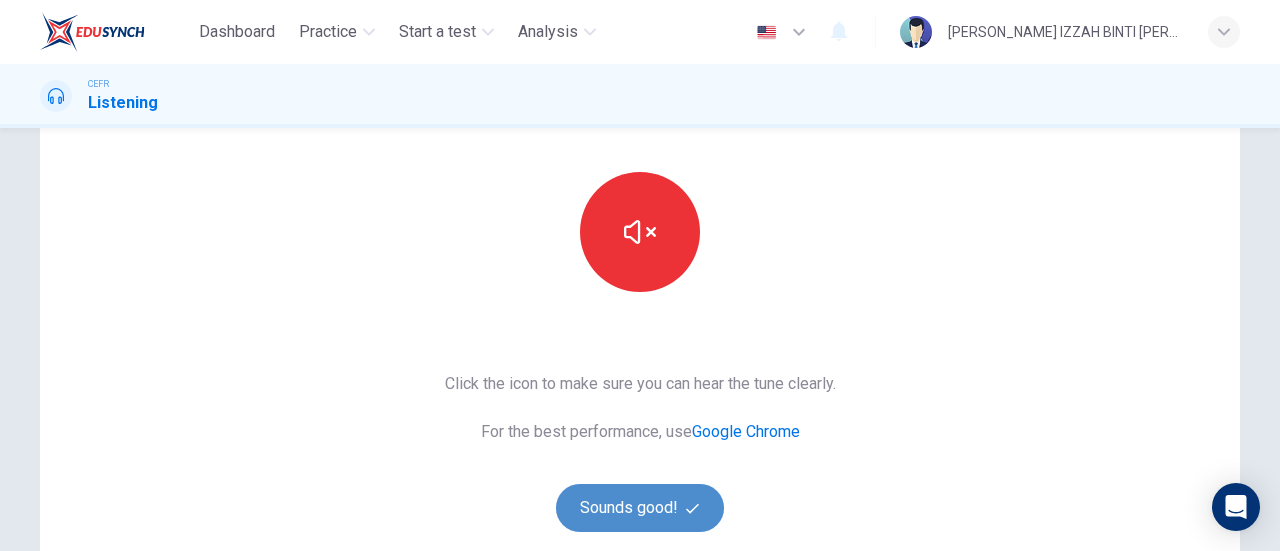 click on "Sounds good!" at bounding box center [640, 508] 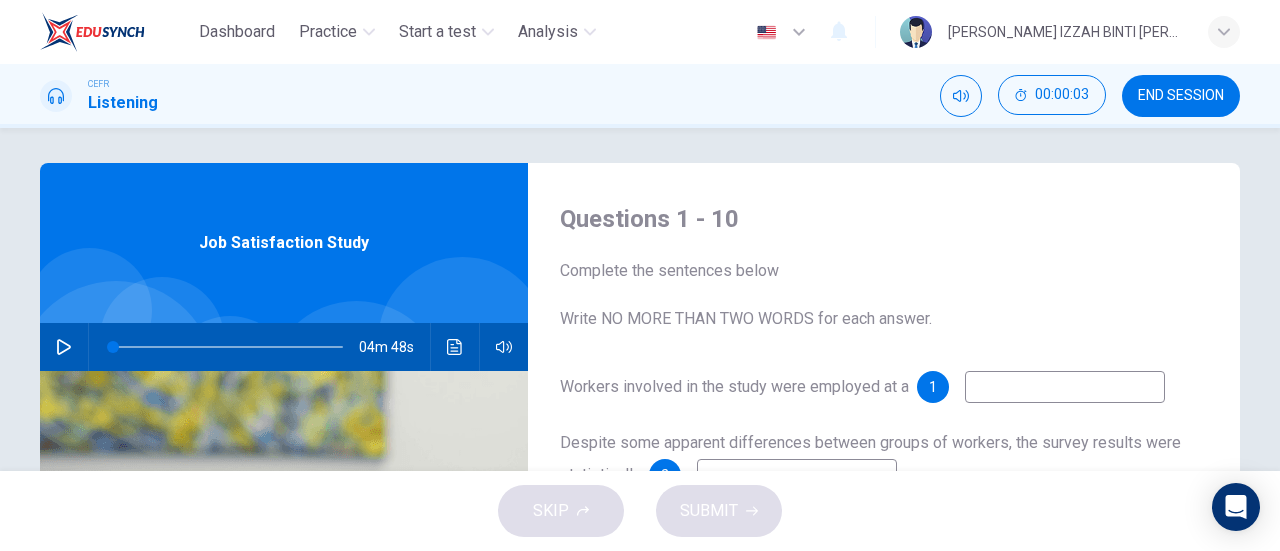 scroll, scrollTop: 0, scrollLeft: 0, axis: both 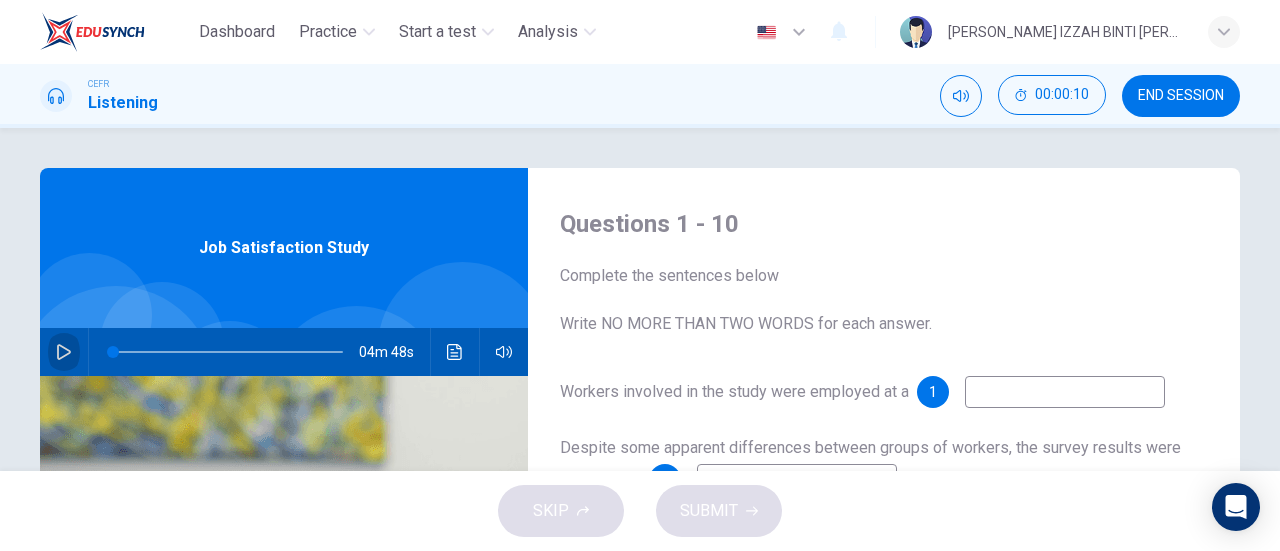 click at bounding box center (64, 352) 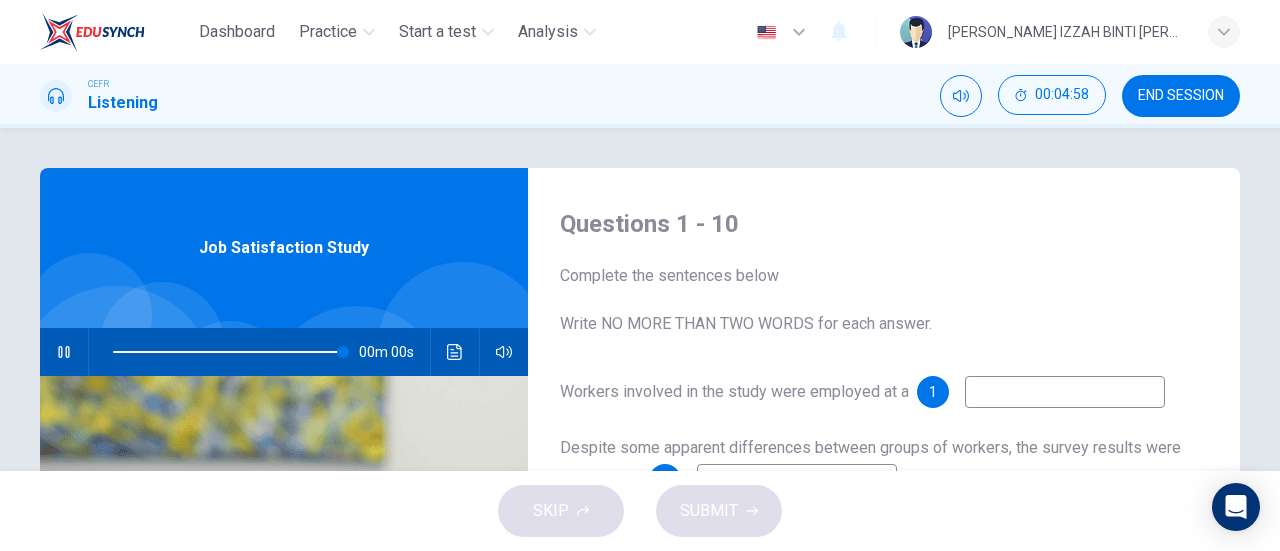 type on "0" 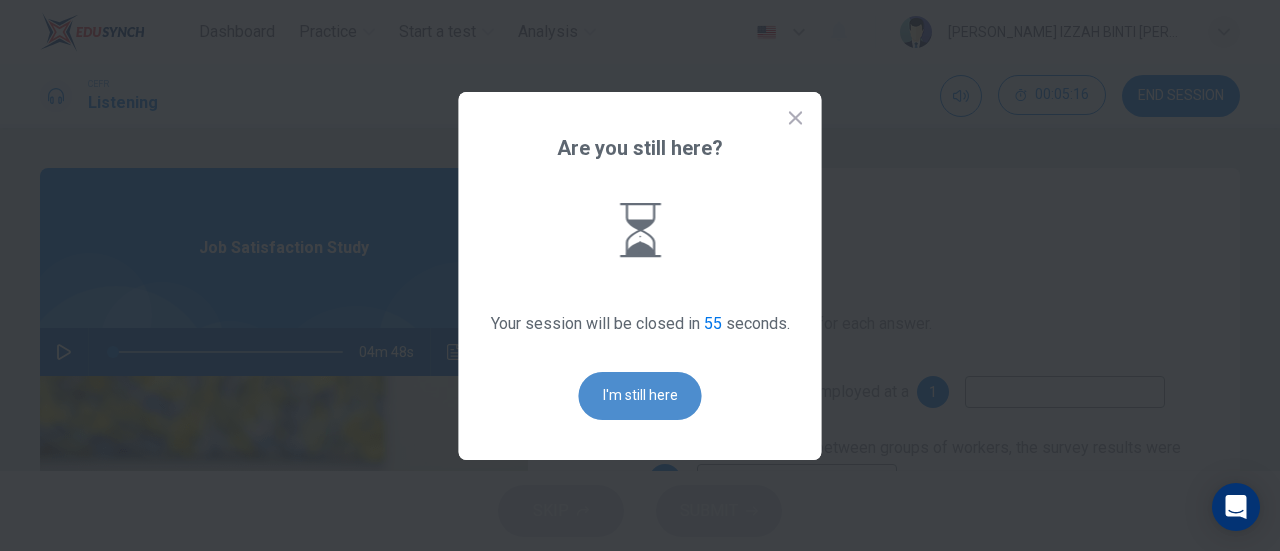 click on "I'm still here" at bounding box center [640, 396] 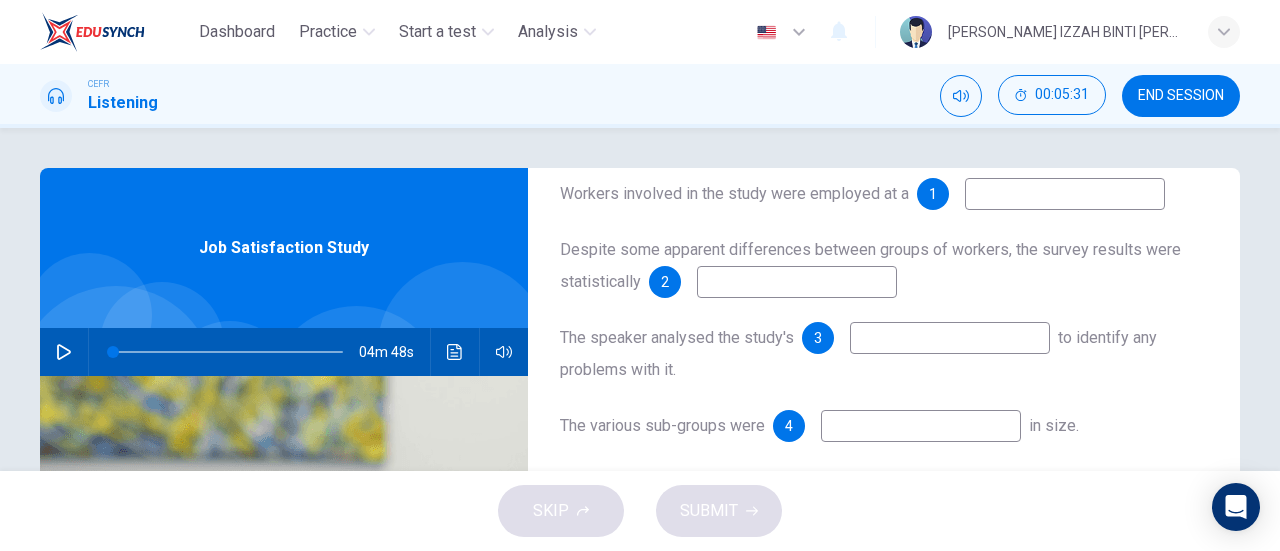 scroll, scrollTop: 200, scrollLeft: 0, axis: vertical 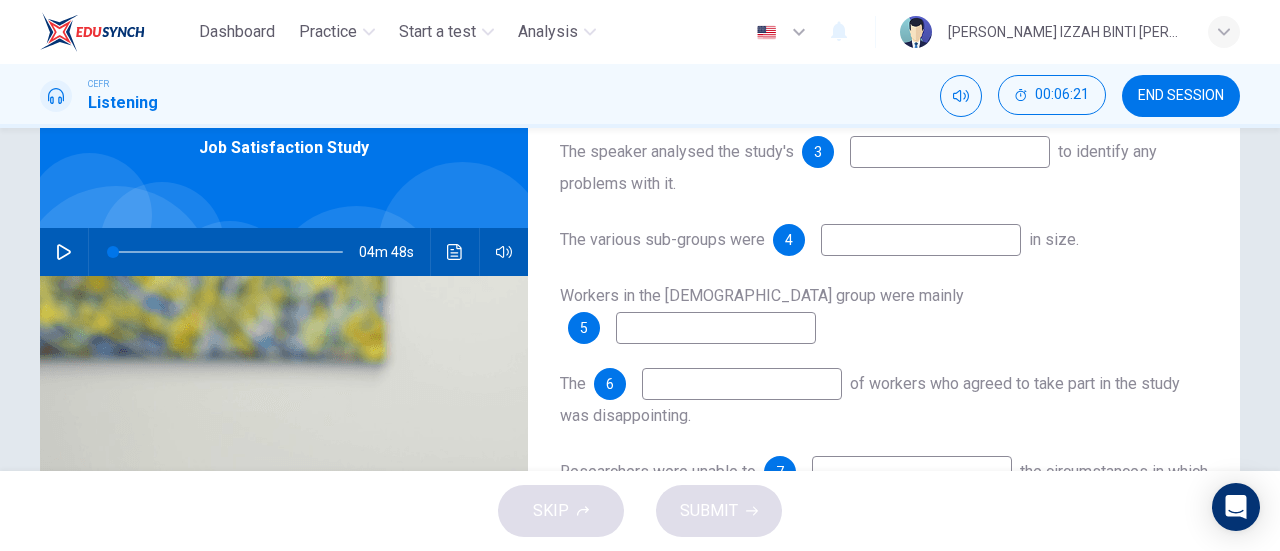 click at bounding box center [921, 240] 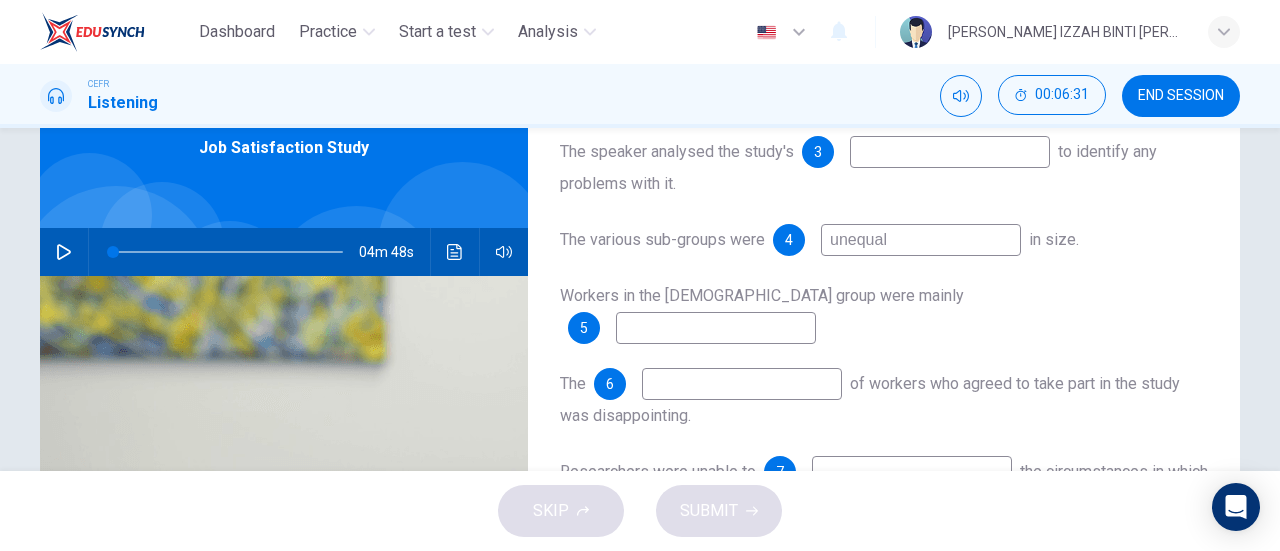 type on "unequal" 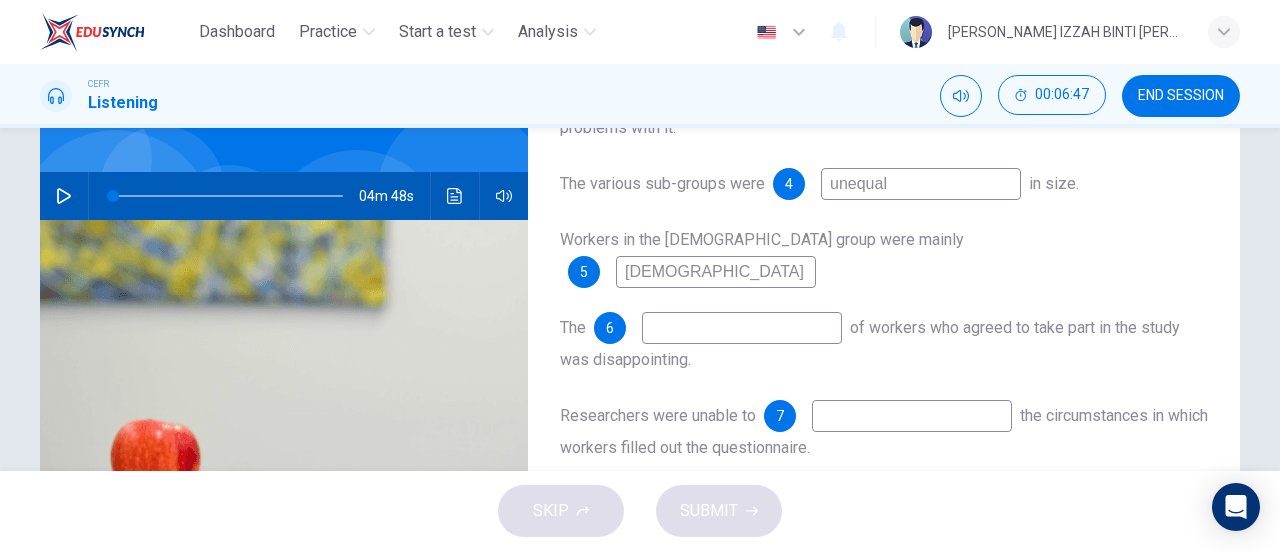 scroll, scrollTop: 200, scrollLeft: 0, axis: vertical 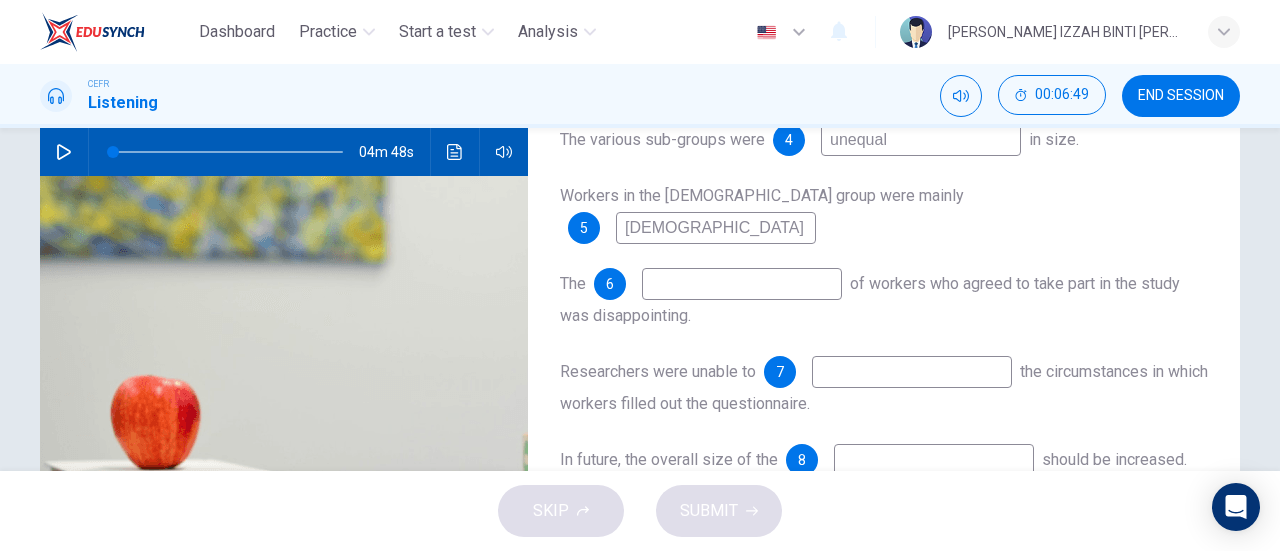 type on "[DEMOGRAPHIC_DATA]" 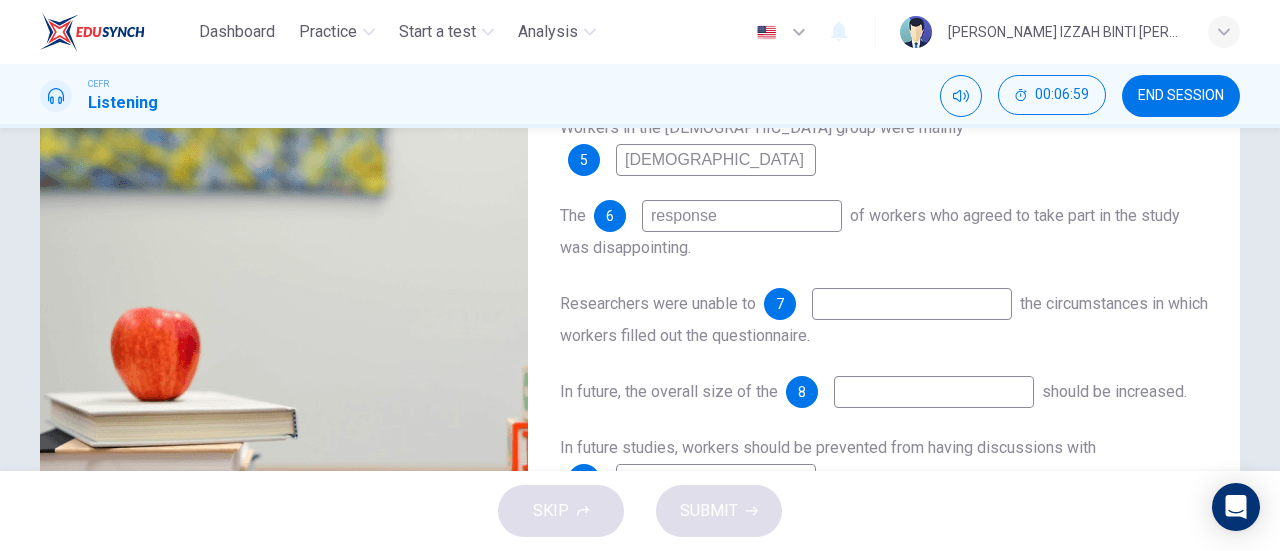 scroll, scrollTop: 300, scrollLeft: 0, axis: vertical 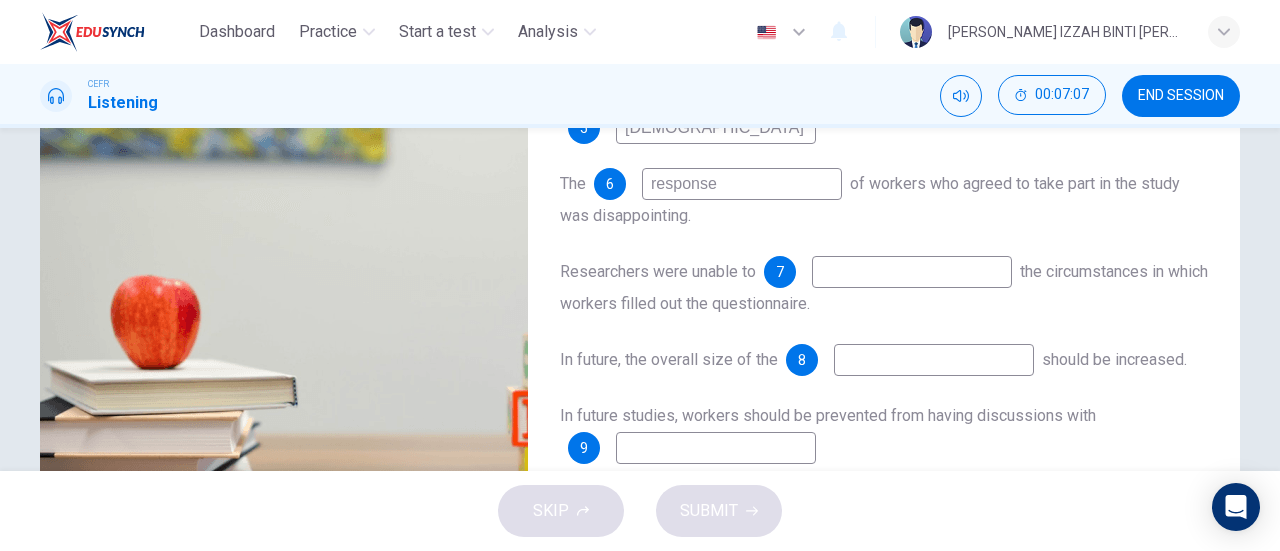 type on "response" 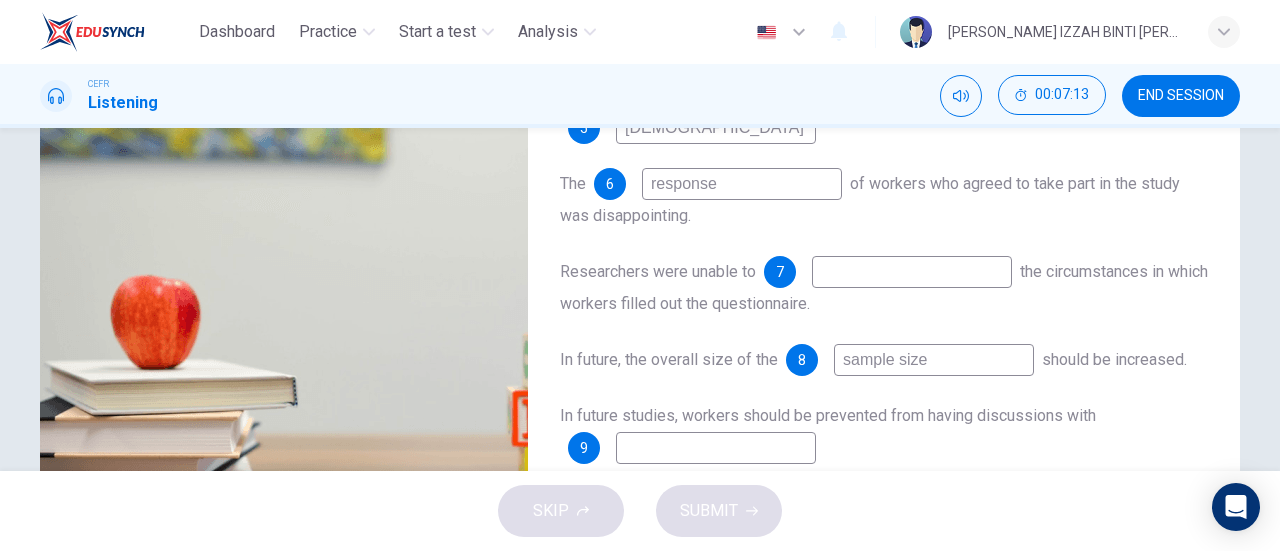 scroll, scrollTop: 400, scrollLeft: 0, axis: vertical 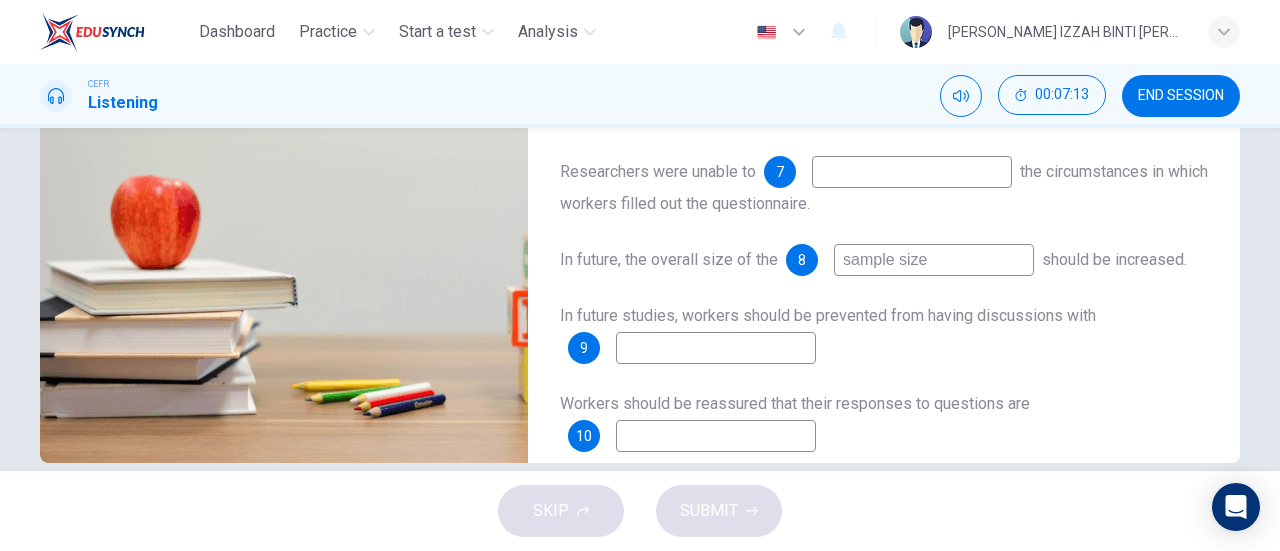 type on "sample size" 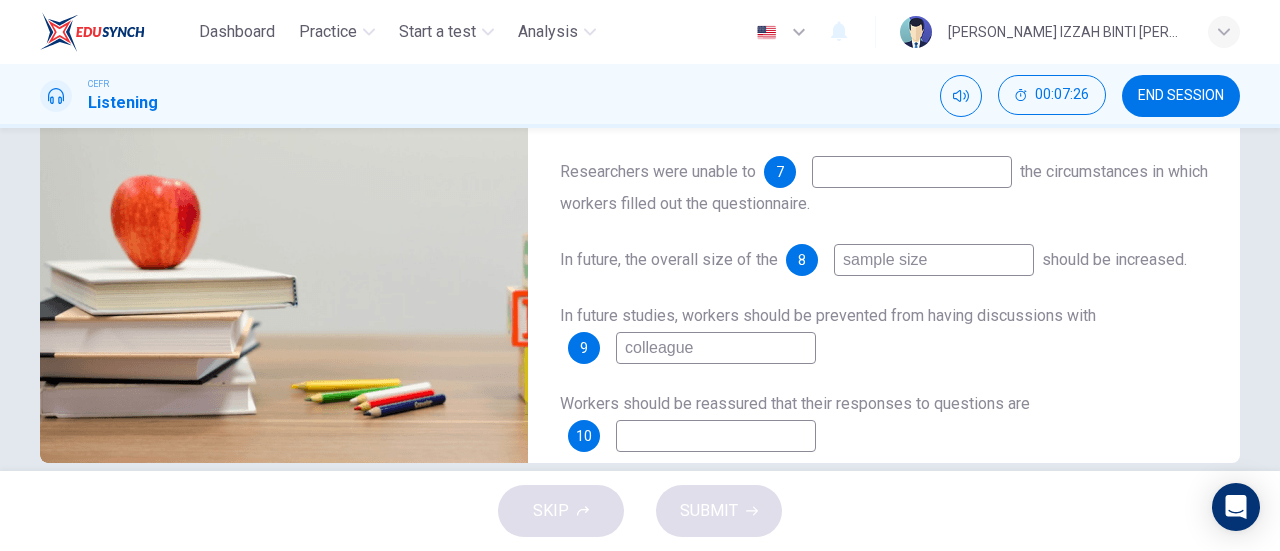 type on "colleague" 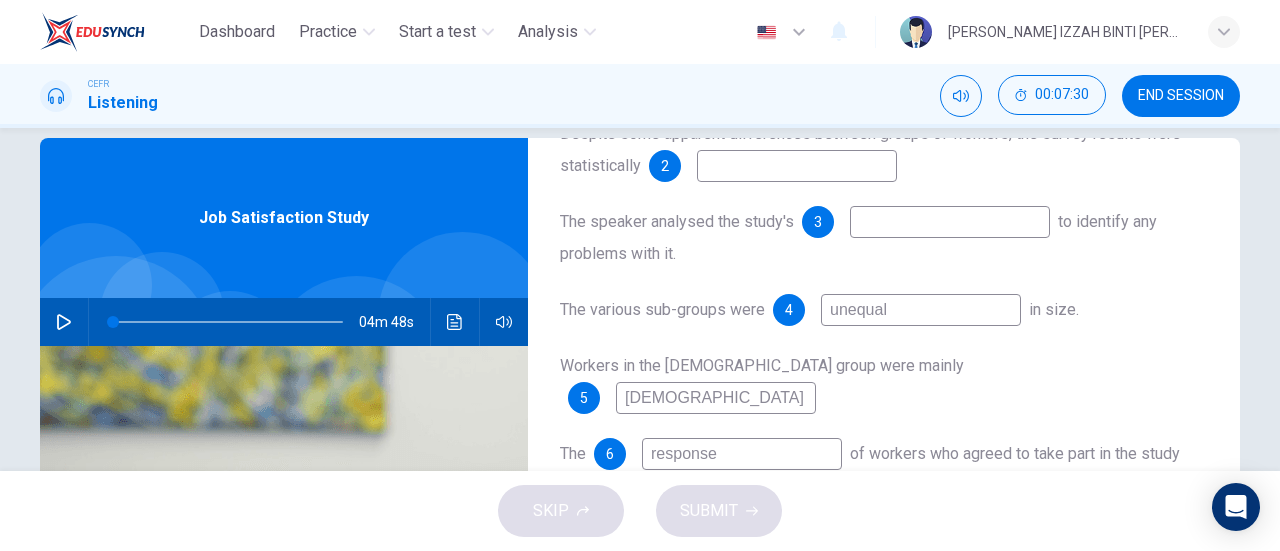 scroll, scrollTop: 0, scrollLeft: 0, axis: both 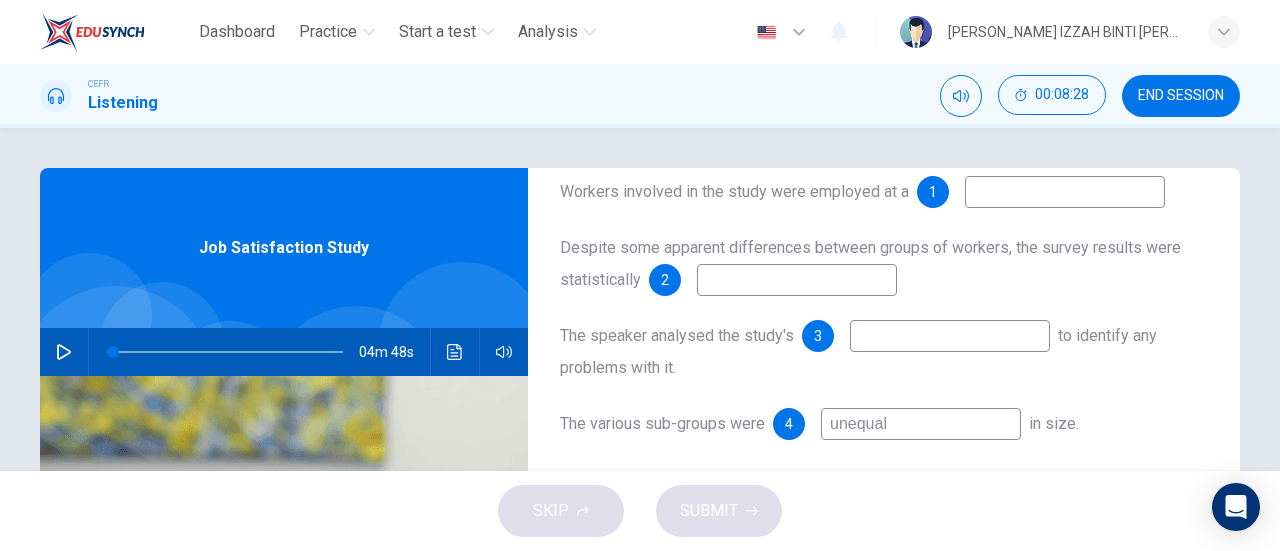 type on "confidential" 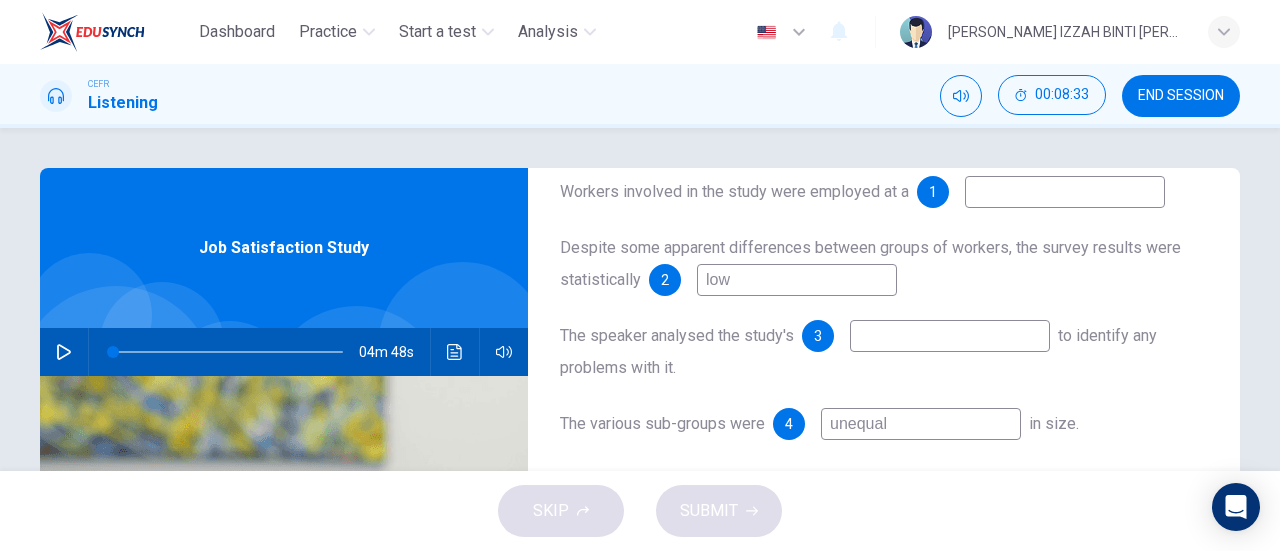 type on "low" 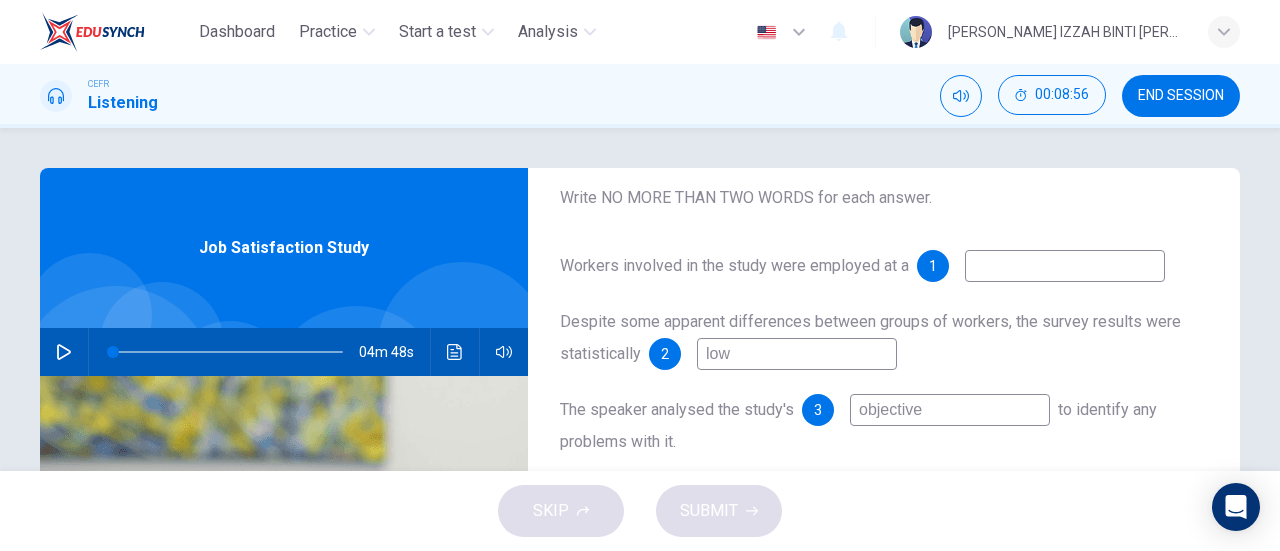scroll, scrollTop: 100, scrollLeft: 0, axis: vertical 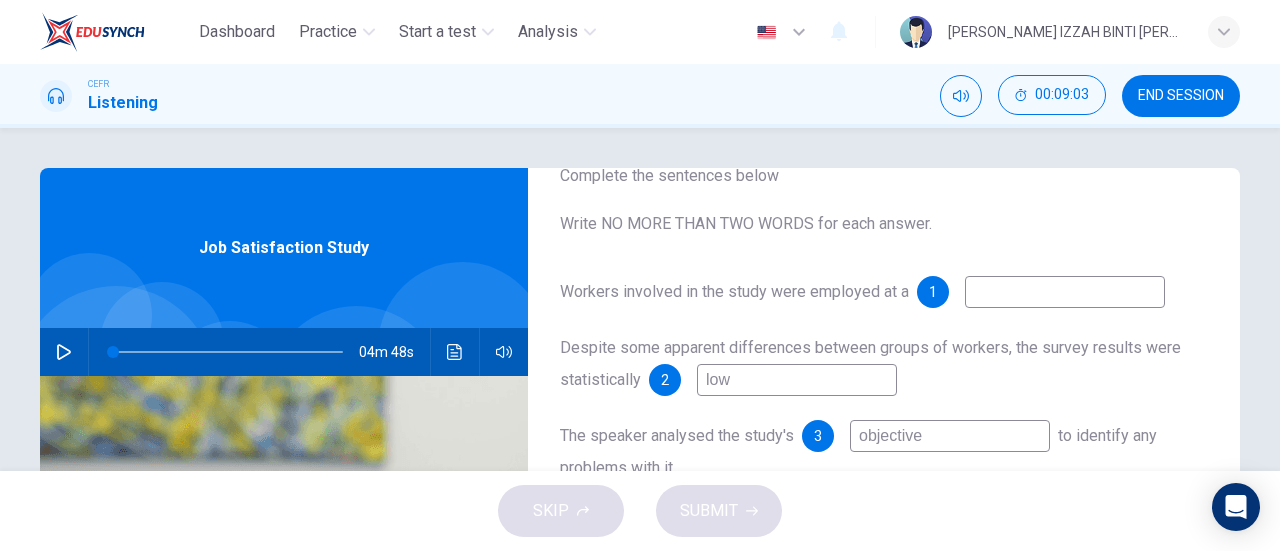 type on "objective" 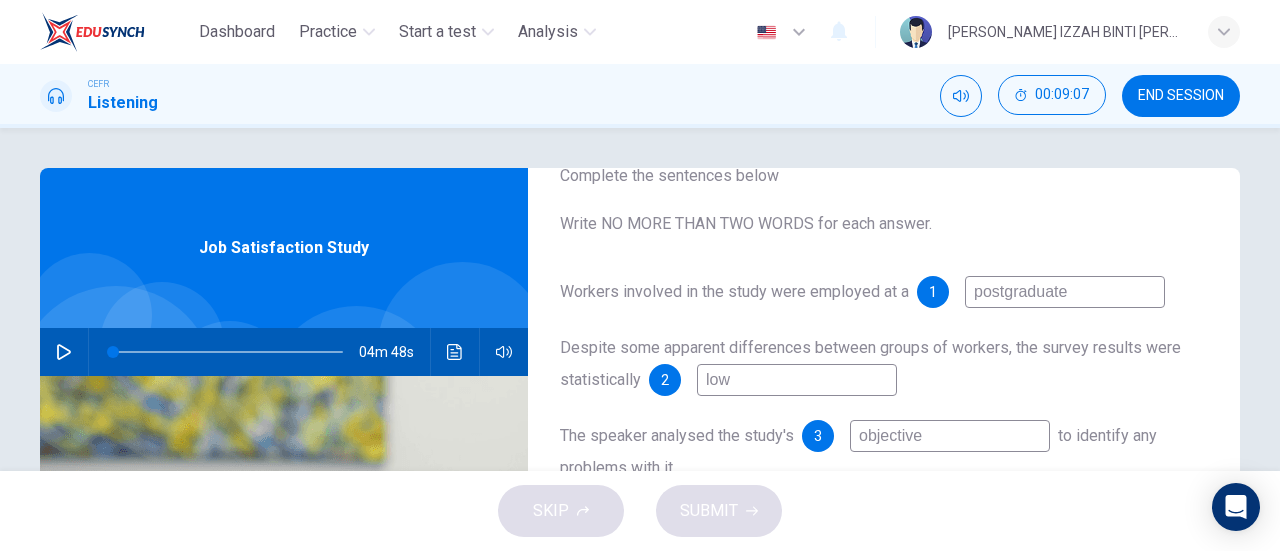 scroll, scrollTop: 284, scrollLeft: 0, axis: vertical 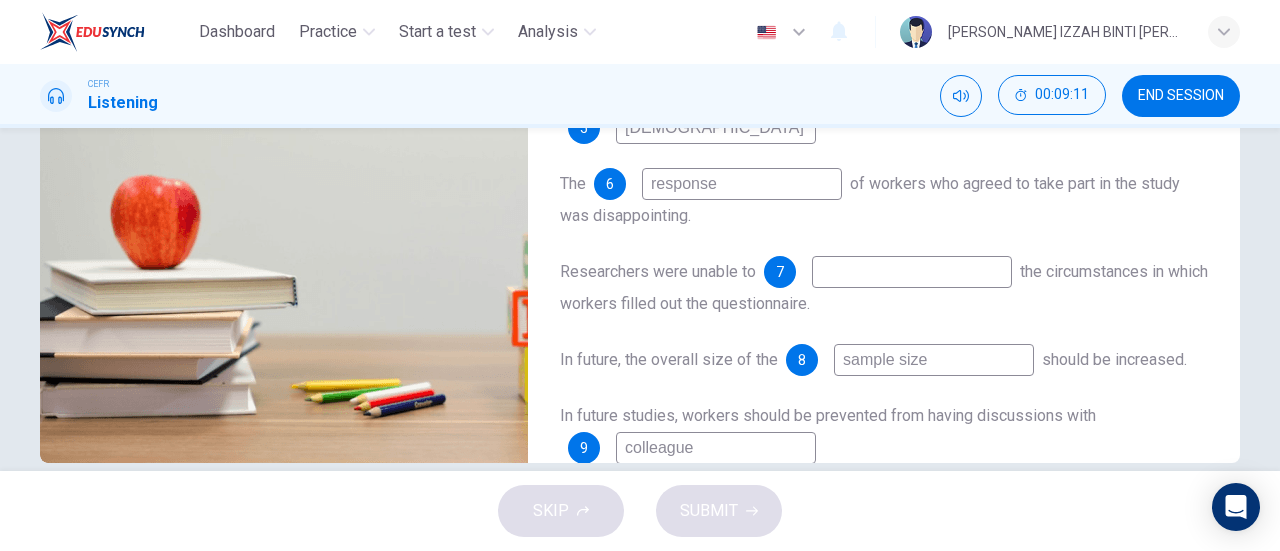 type on "postgraduate" 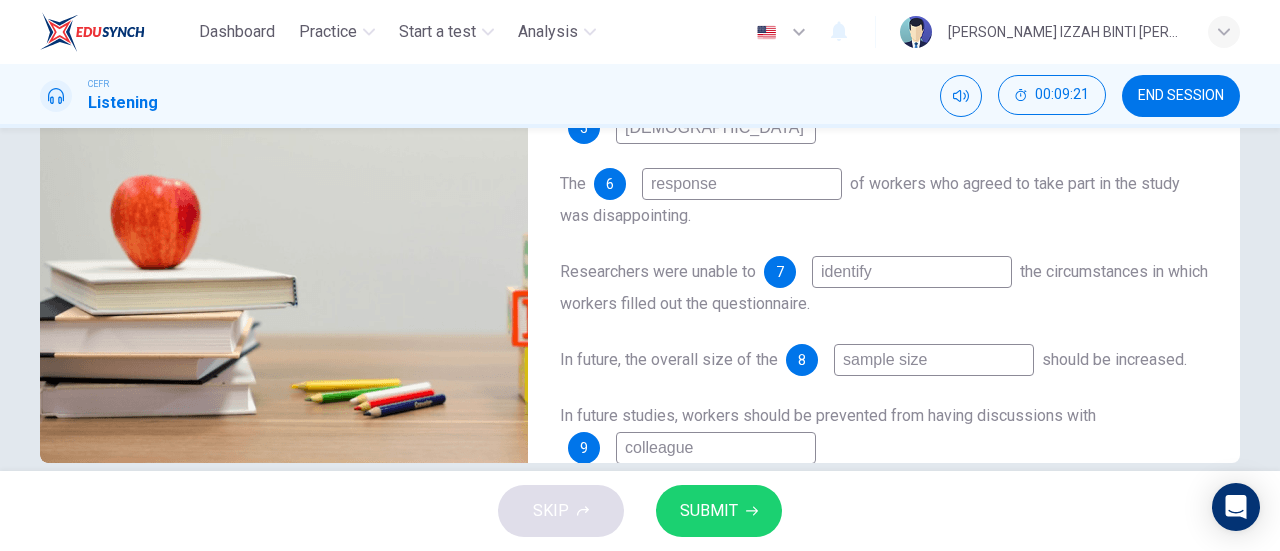 type on "identify" 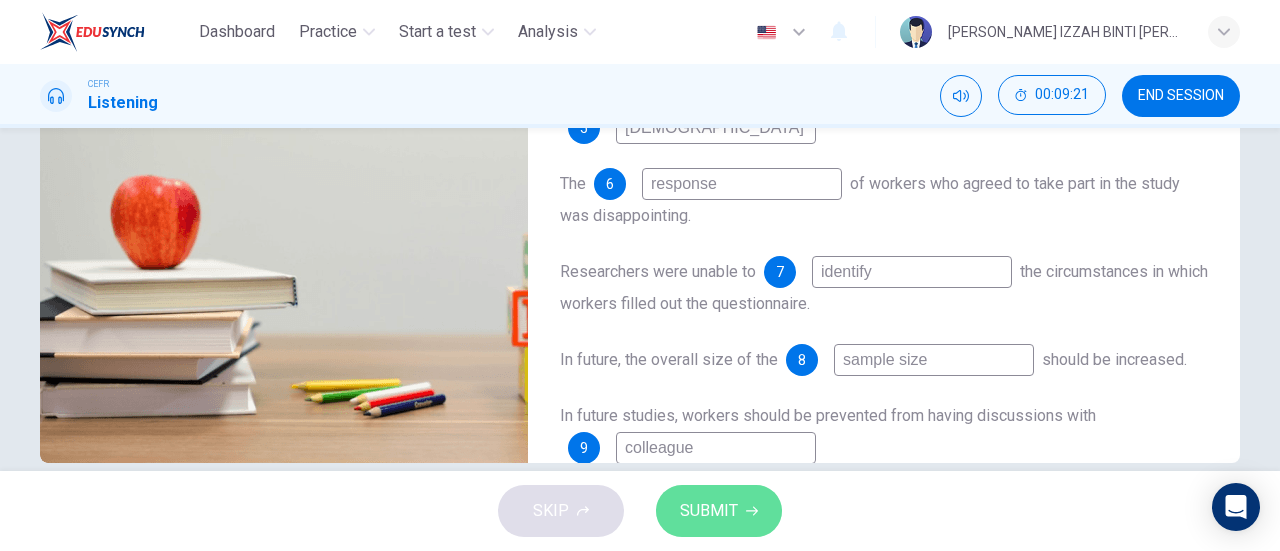 click 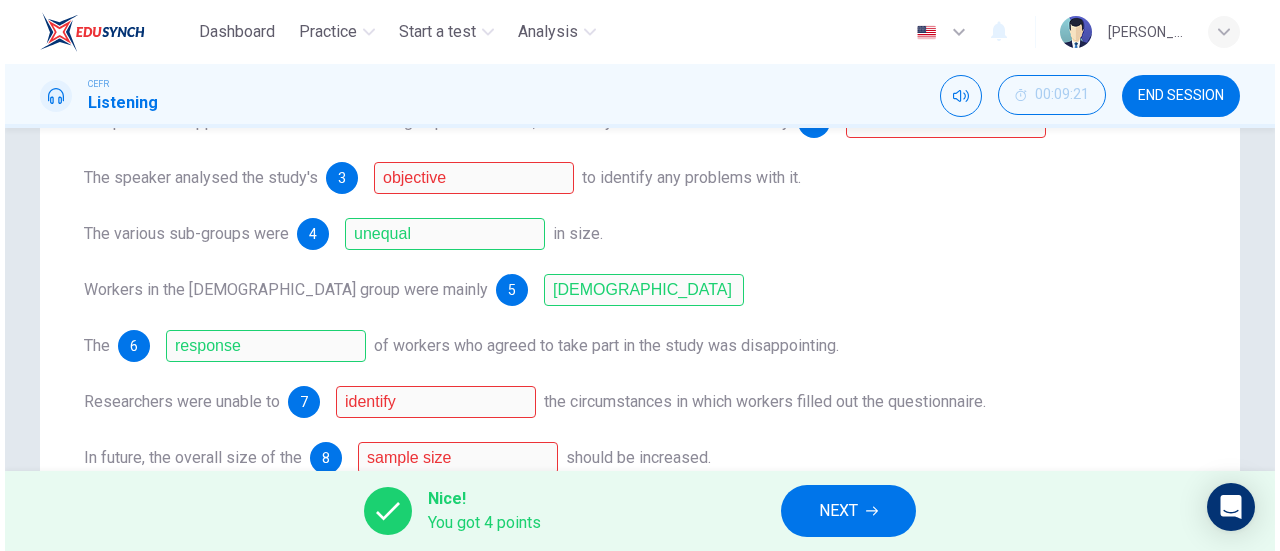 scroll, scrollTop: 0, scrollLeft: 0, axis: both 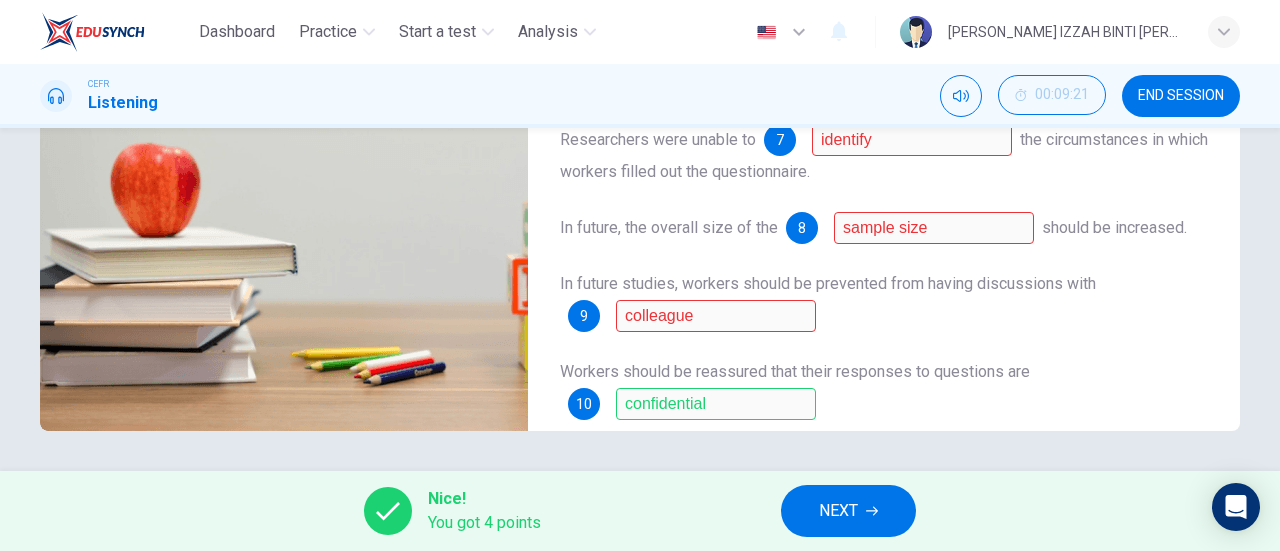 click on "NEXT" at bounding box center [838, 511] 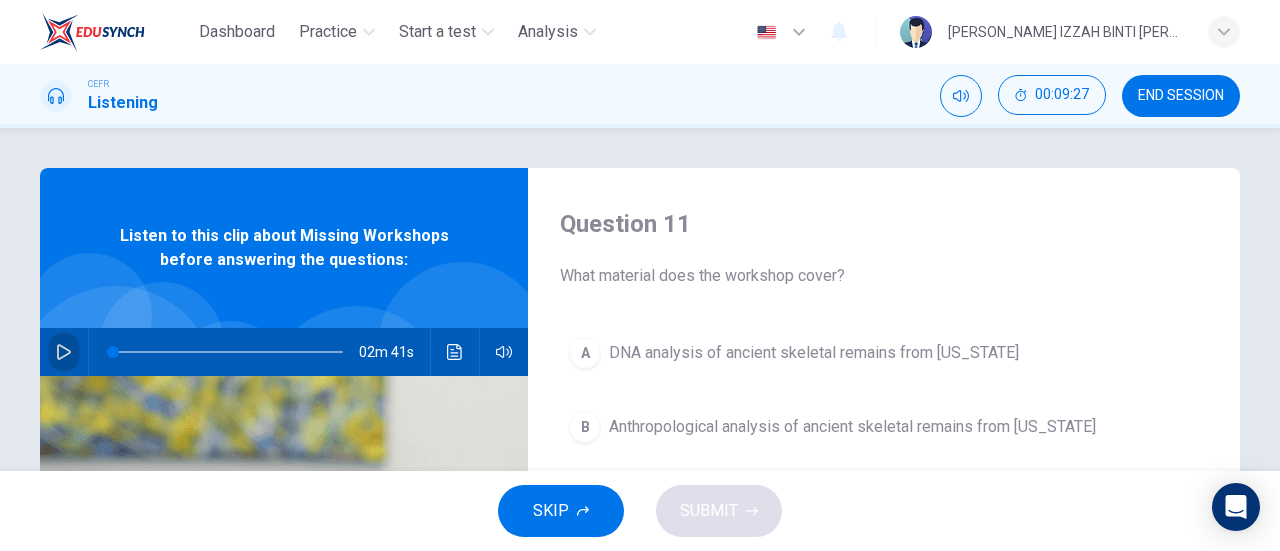 click 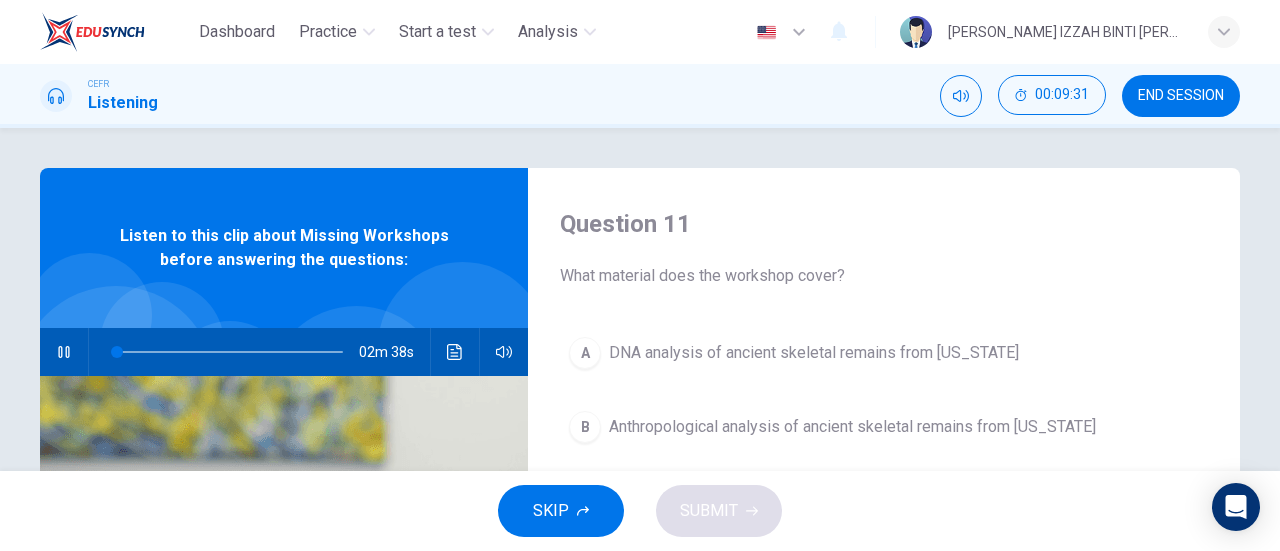 type on "2" 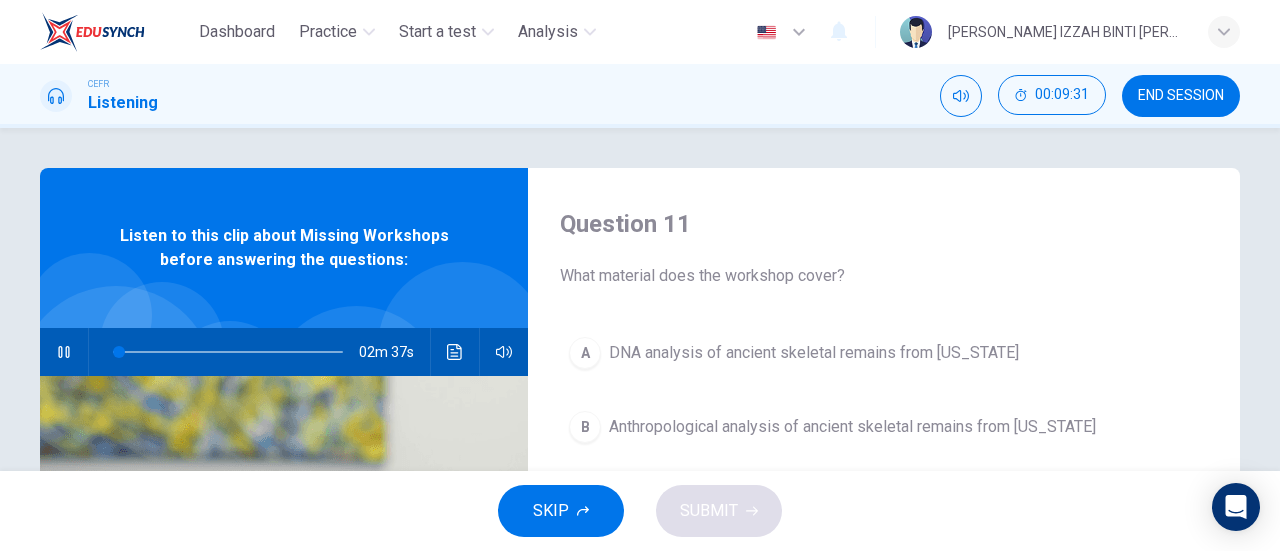 type 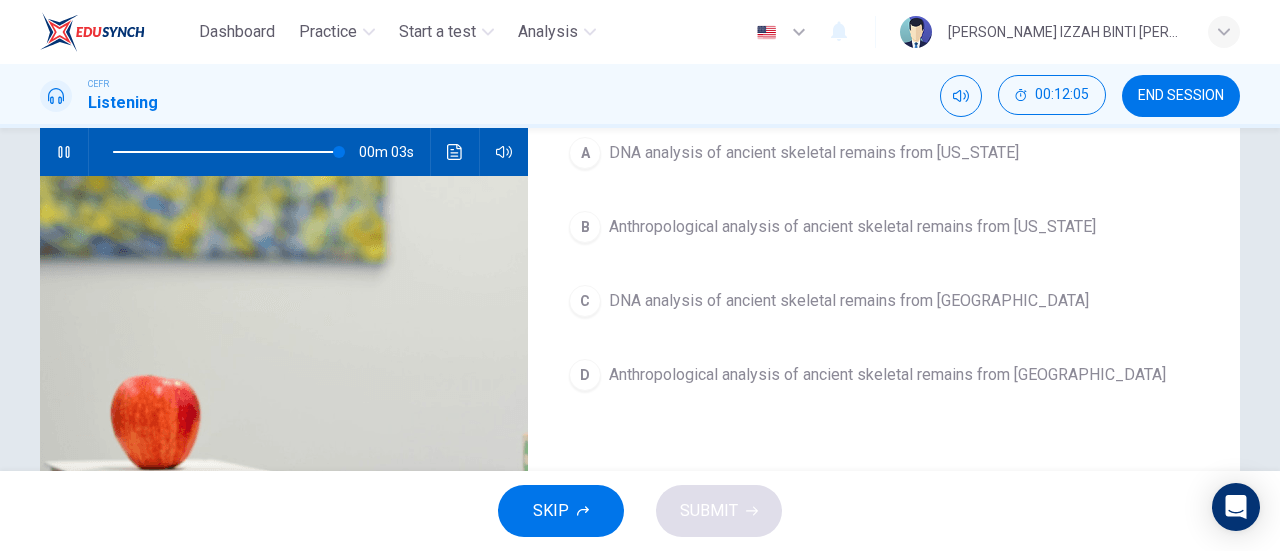 scroll, scrollTop: 100, scrollLeft: 0, axis: vertical 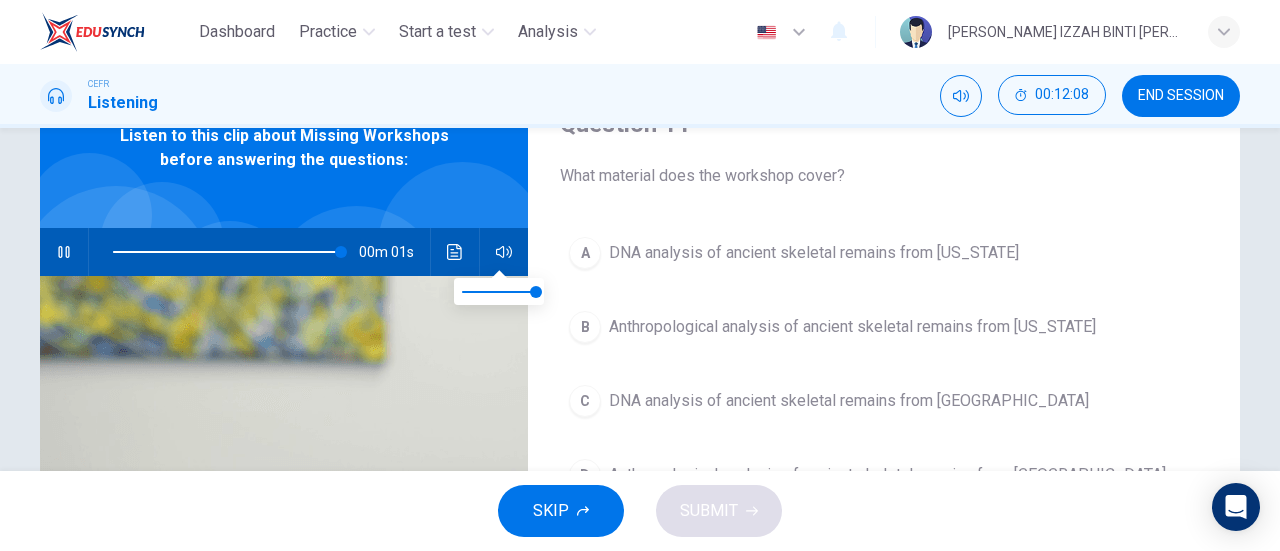 type on "0" 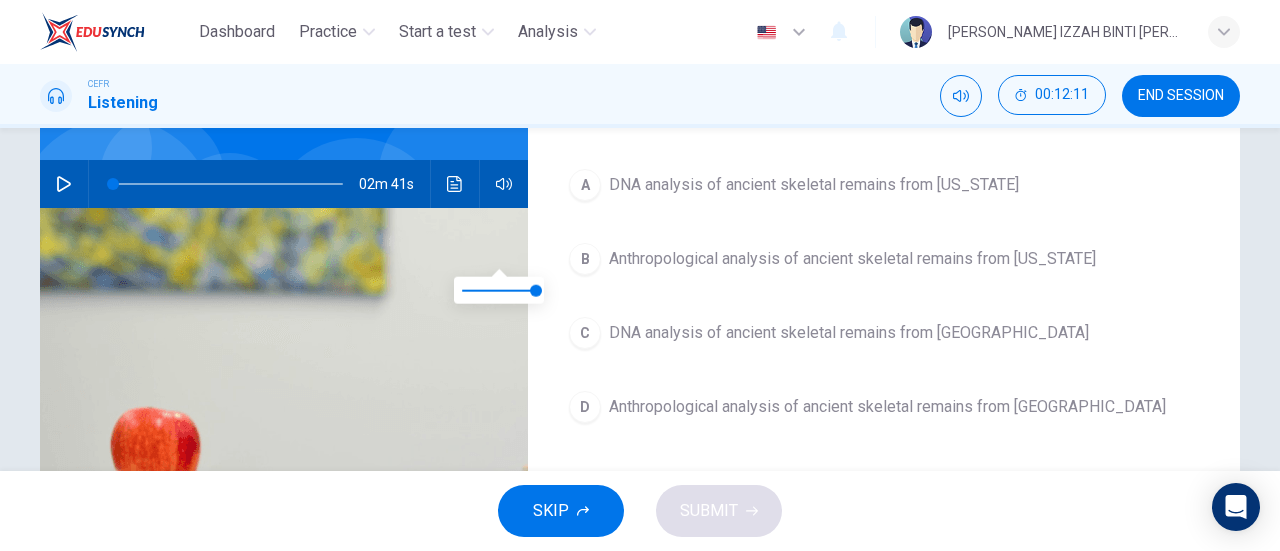 scroll, scrollTop: 200, scrollLeft: 0, axis: vertical 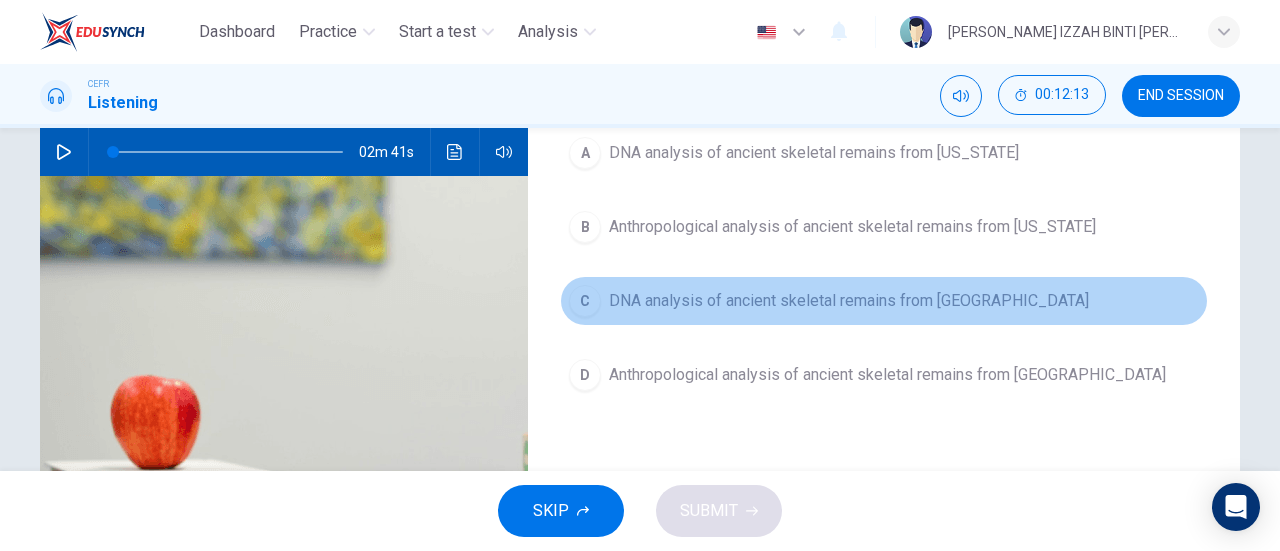 click on "DNA analysis of ancient skeletal remains from [GEOGRAPHIC_DATA]" at bounding box center (849, 301) 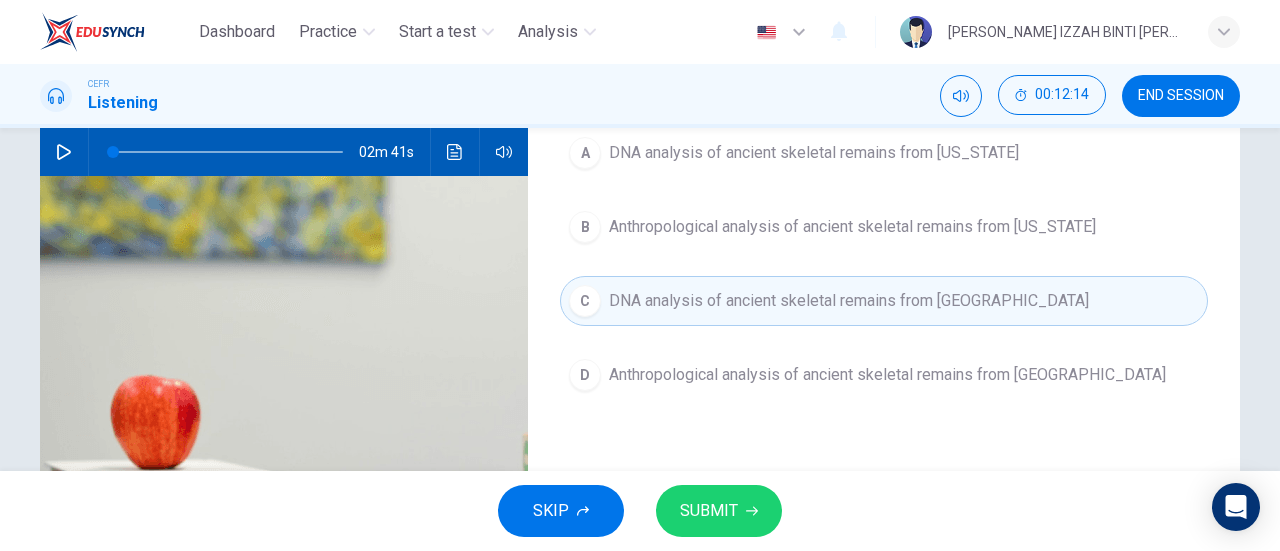 click on "SUBMIT" at bounding box center [719, 511] 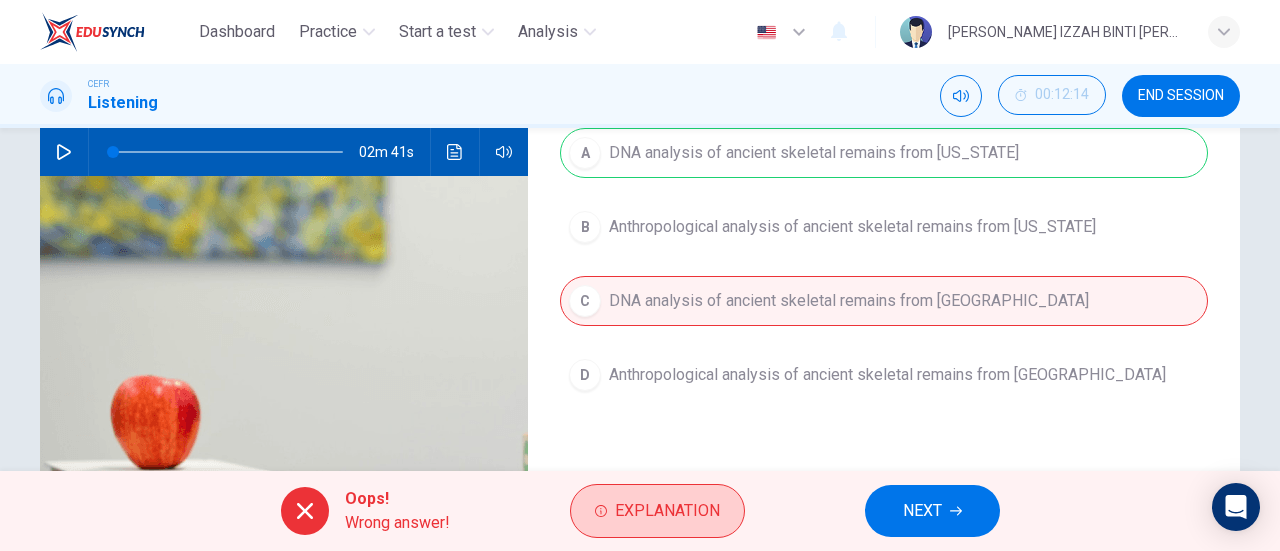 click on "Explanation" at bounding box center [657, 511] 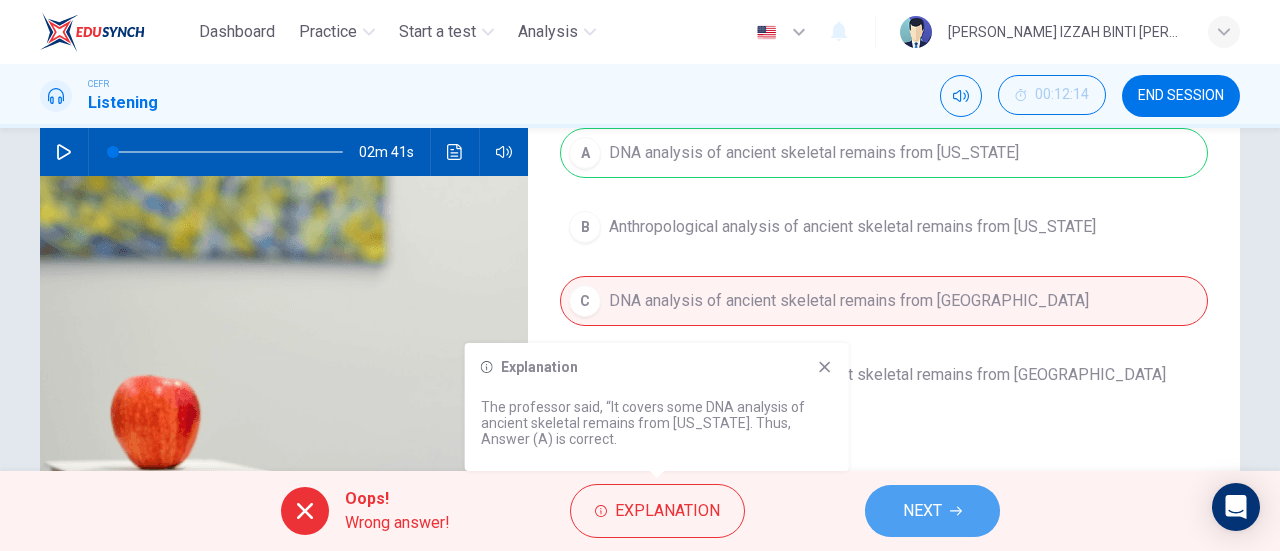 click on "NEXT" at bounding box center (932, 511) 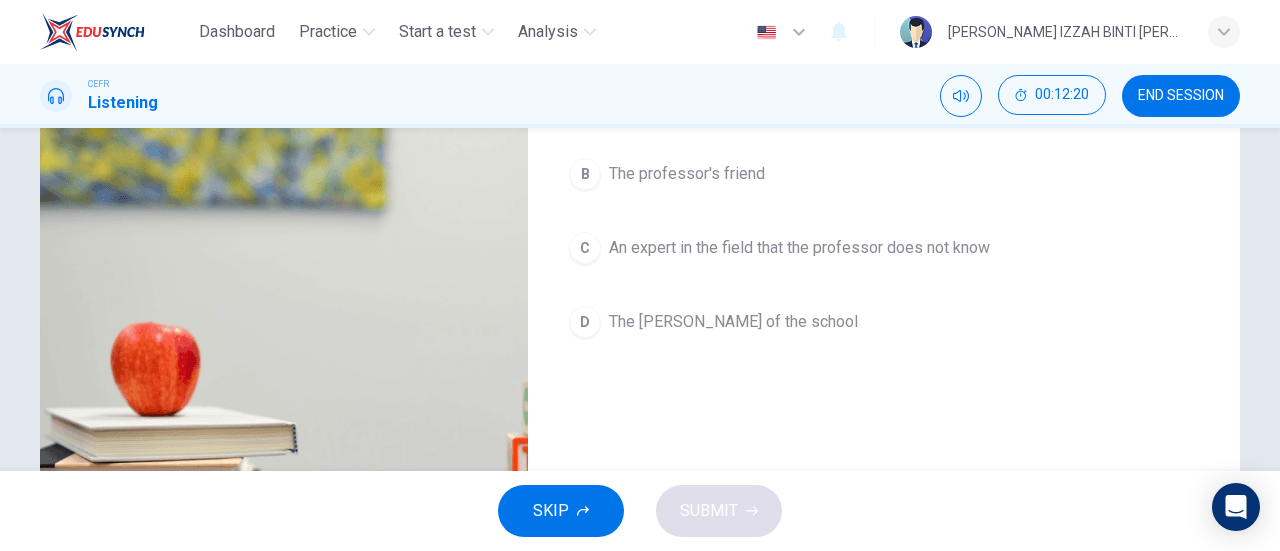 scroll, scrollTop: 300, scrollLeft: 0, axis: vertical 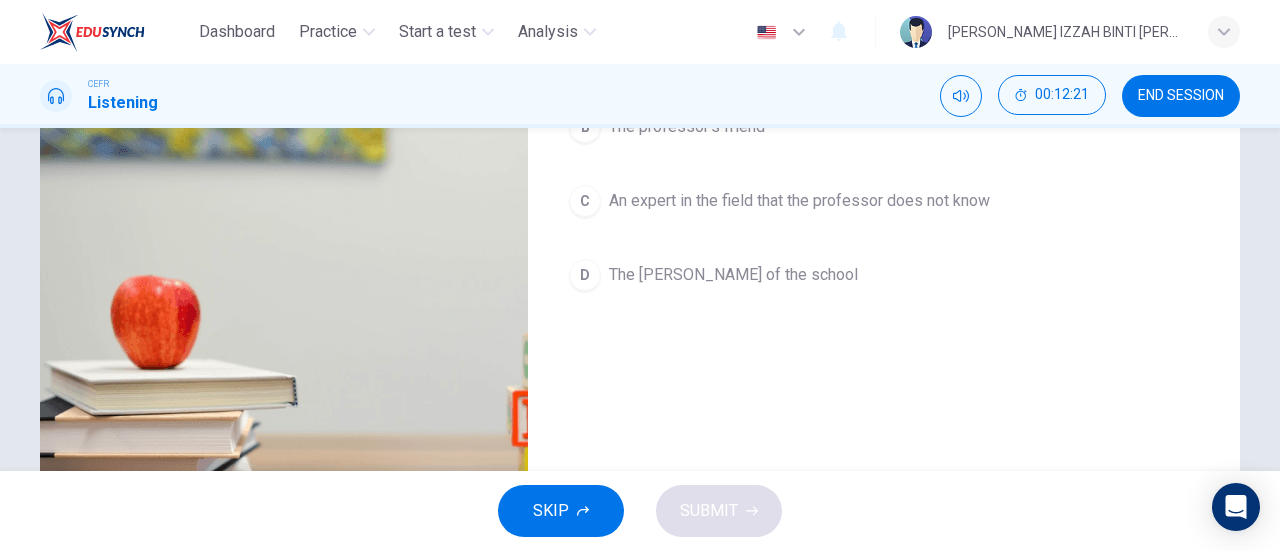 click on "An expert in the field that the professor does not know" at bounding box center [799, 201] 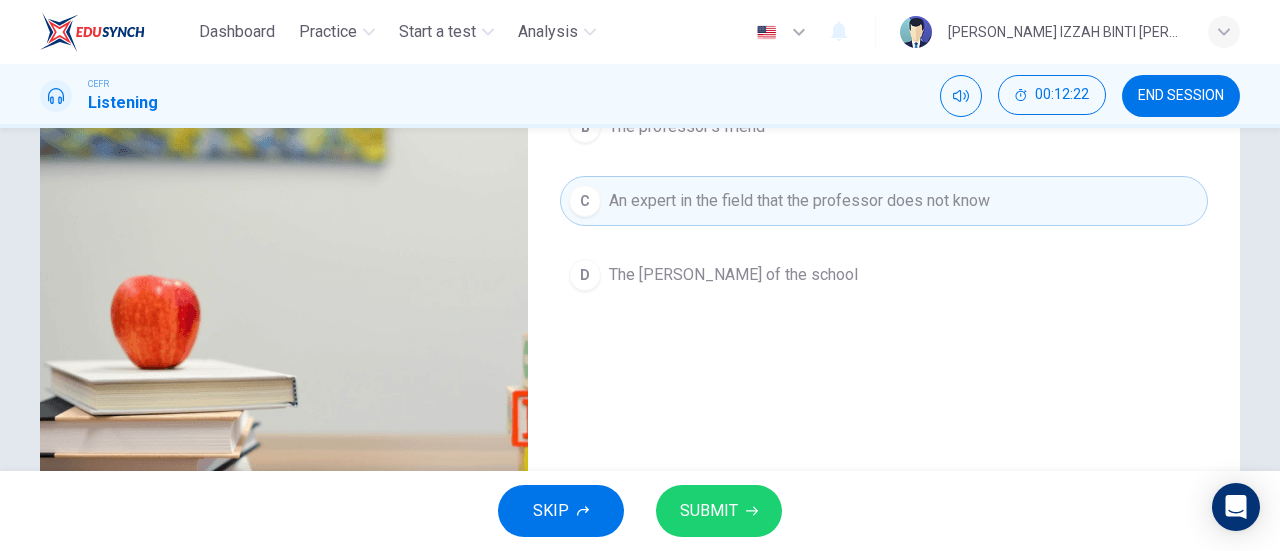 click on "SUBMIT" at bounding box center (719, 511) 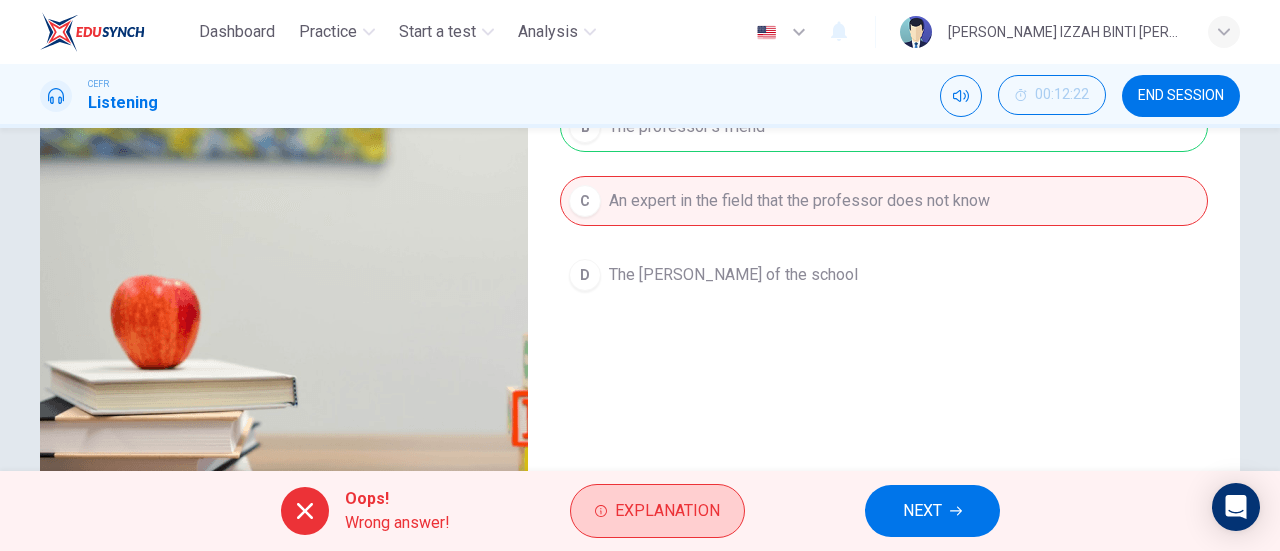 click on "Explanation" at bounding box center (667, 511) 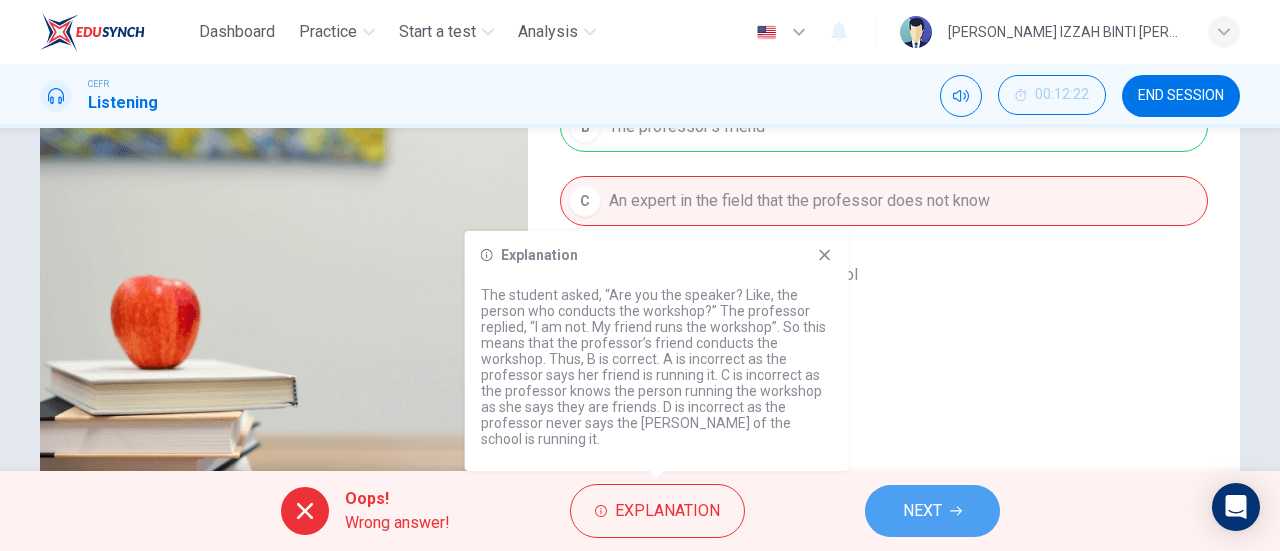click on "NEXT" at bounding box center [922, 511] 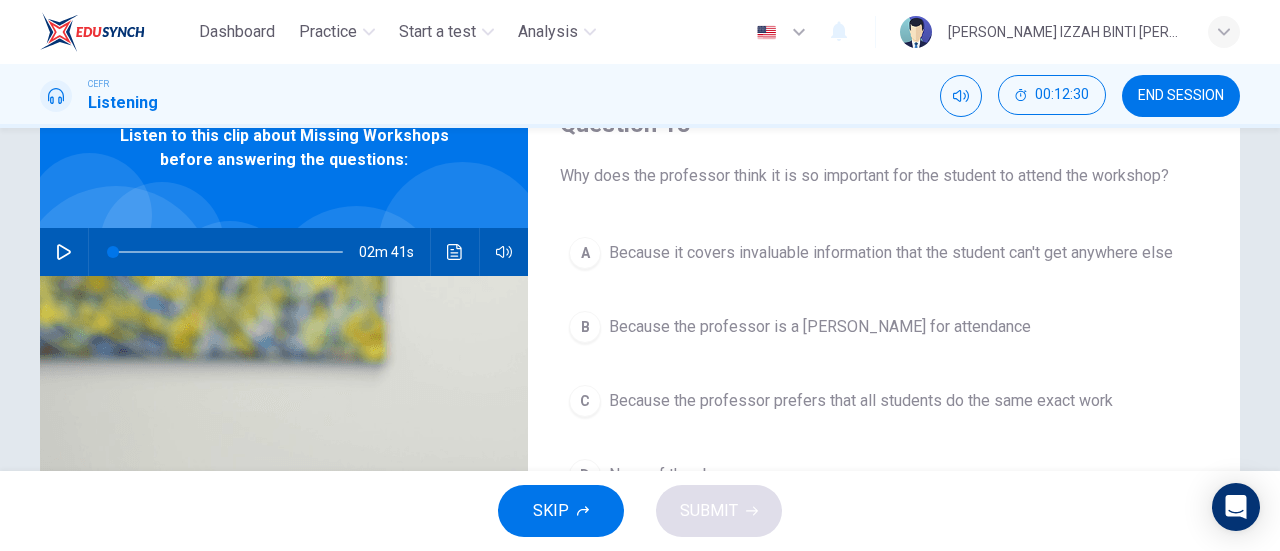 scroll, scrollTop: 200, scrollLeft: 0, axis: vertical 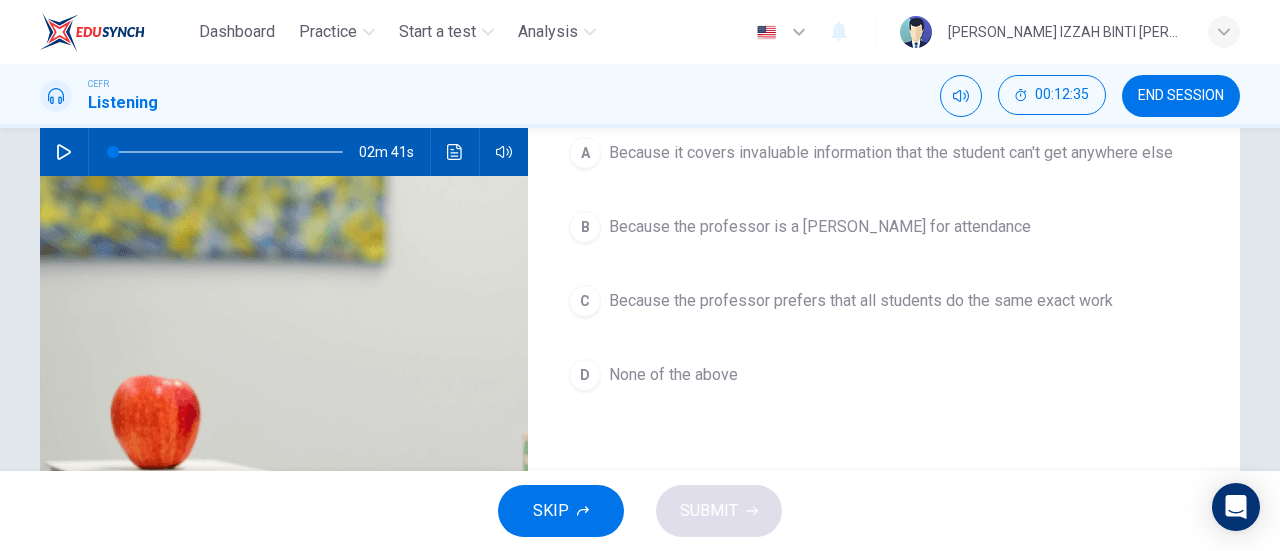 click on "None of the above" at bounding box center (673, 375) 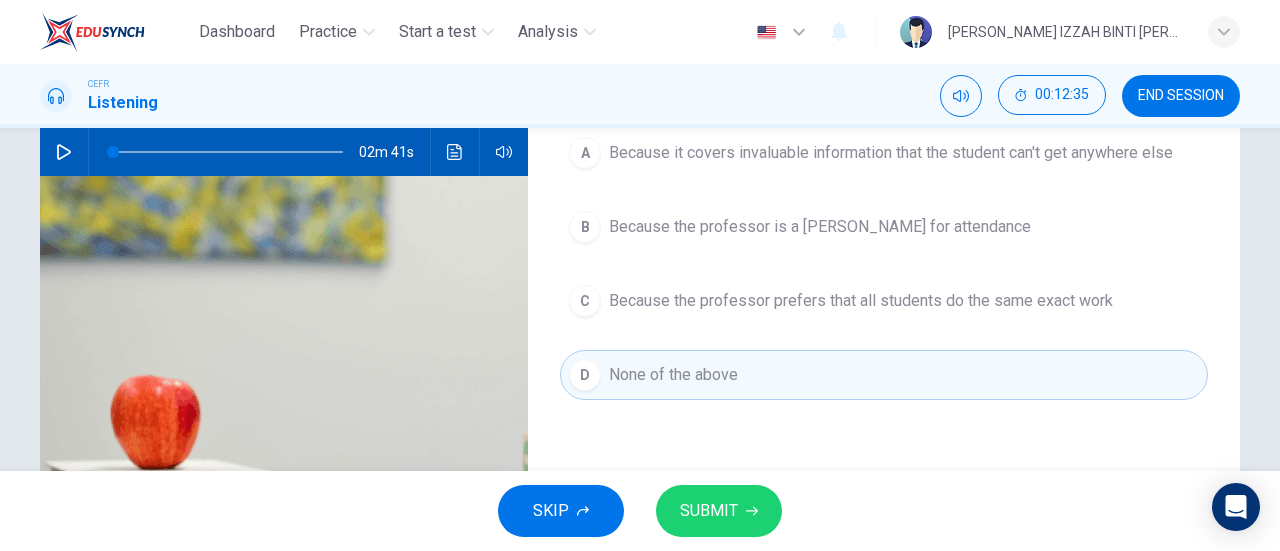 click on "SUBMIT" at bounding box center (709, 511) 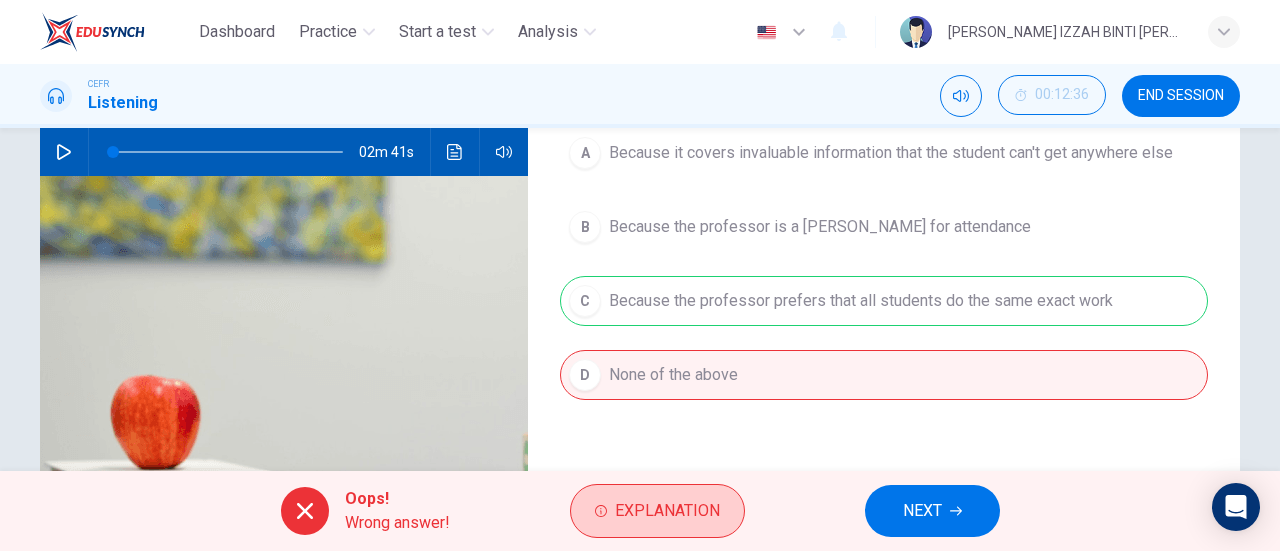 click on "Explanation" at bounding box center (667, 511) 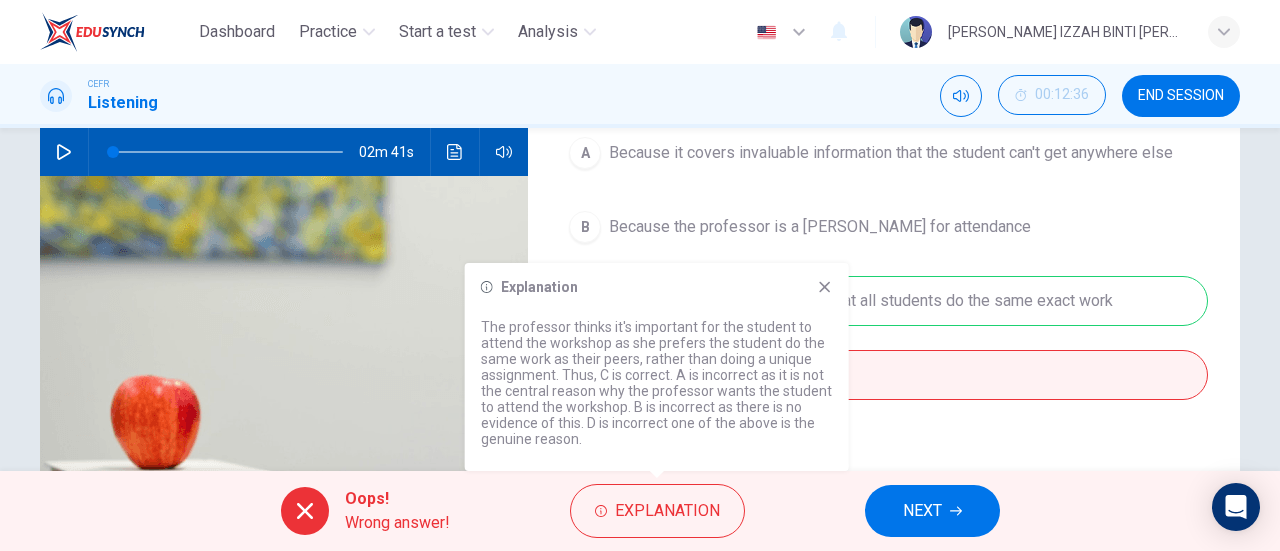 click 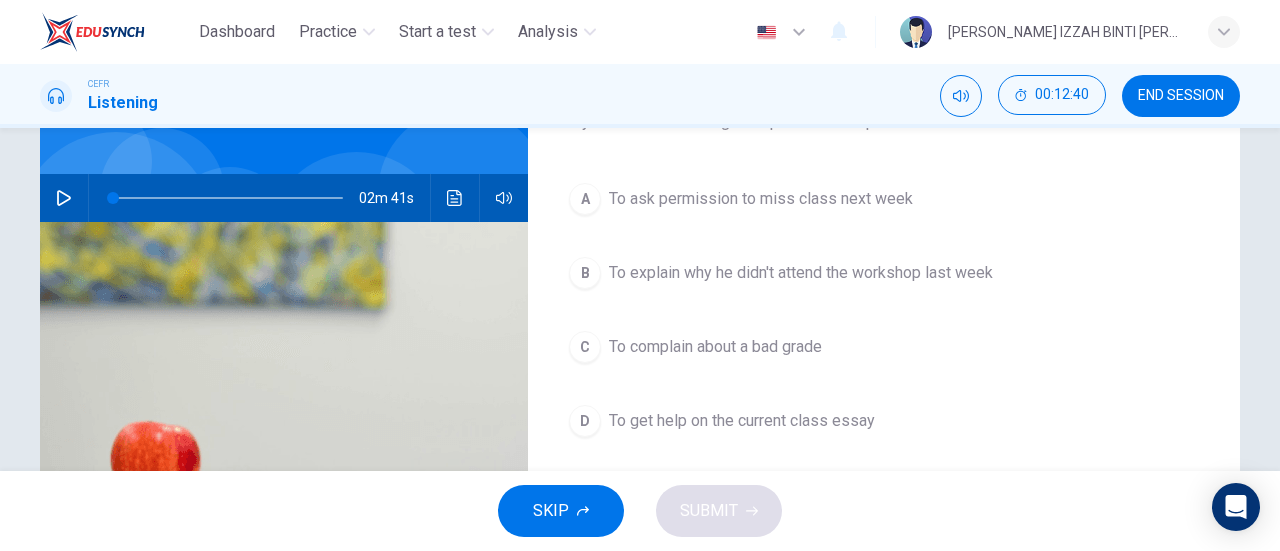 scroll, scrollTop: 200, scrollLeft: 0, axis: vertical 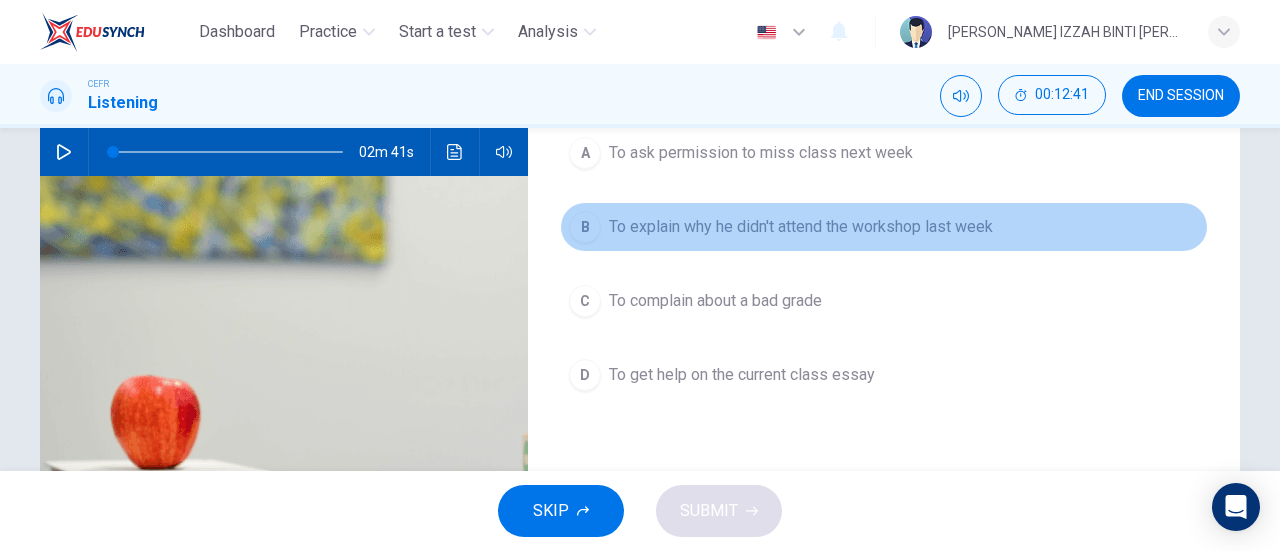 click on "To explain why he didn't attend the workshop last week" at bounding box center [801, 227] 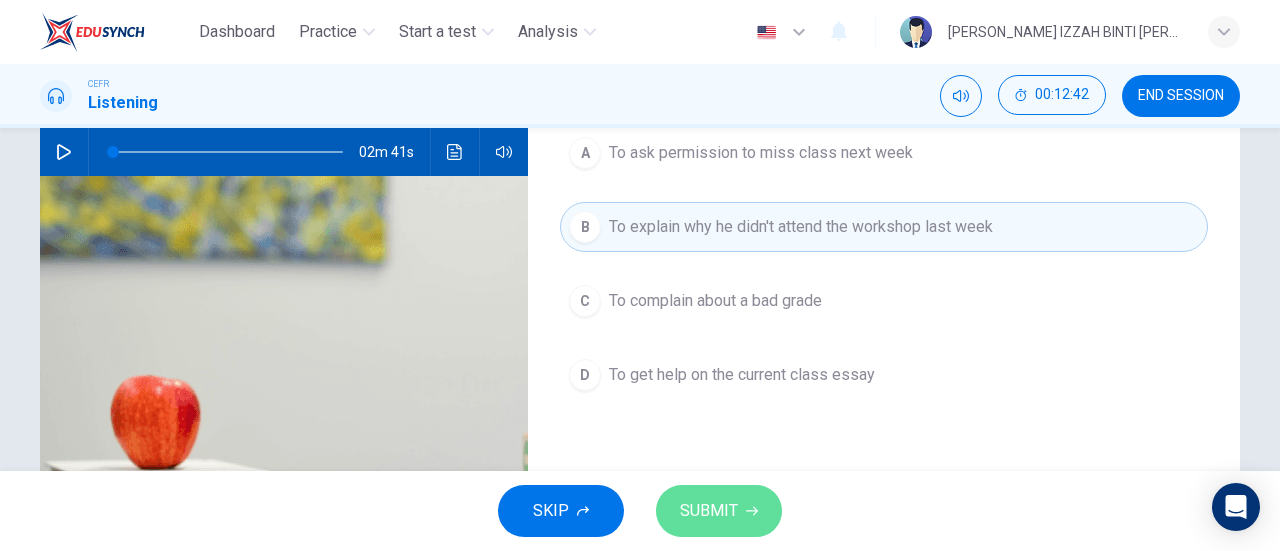 click on "SUBMIT" at bounding box center (719, 511) 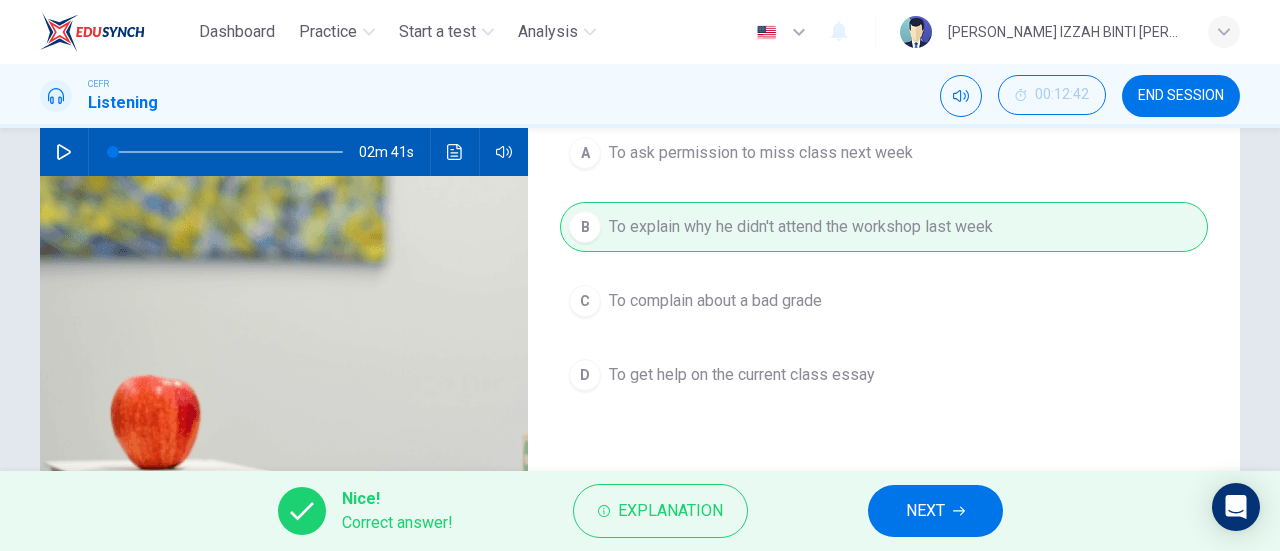click on "NEXT" at bounding box center [925, 511] 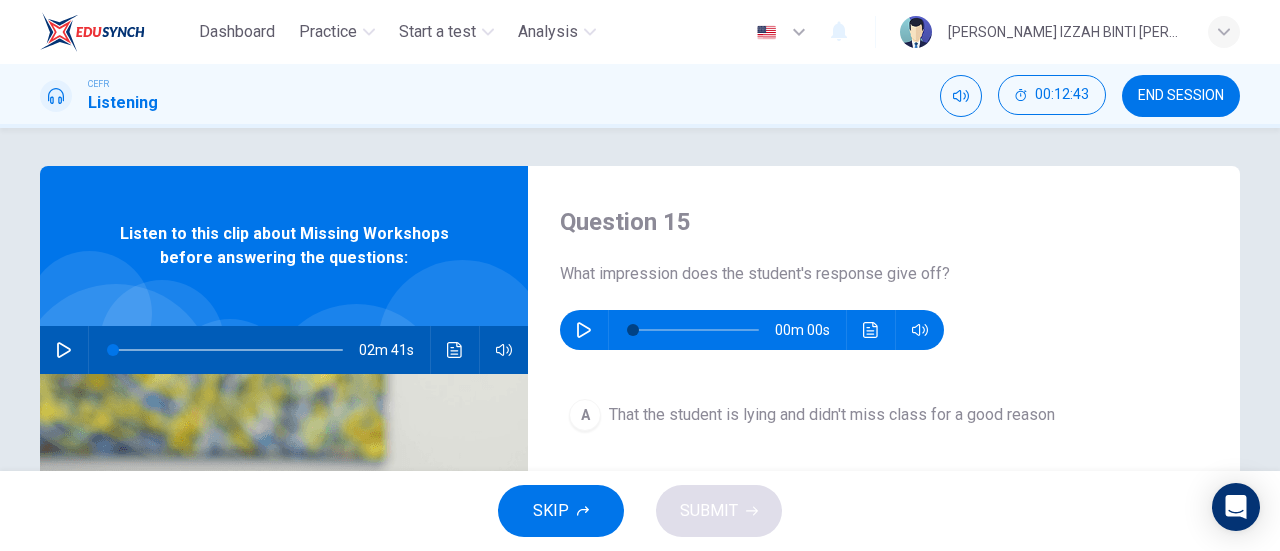 scroll, scrollTop: 0, scrollLeft: 0, axis: both 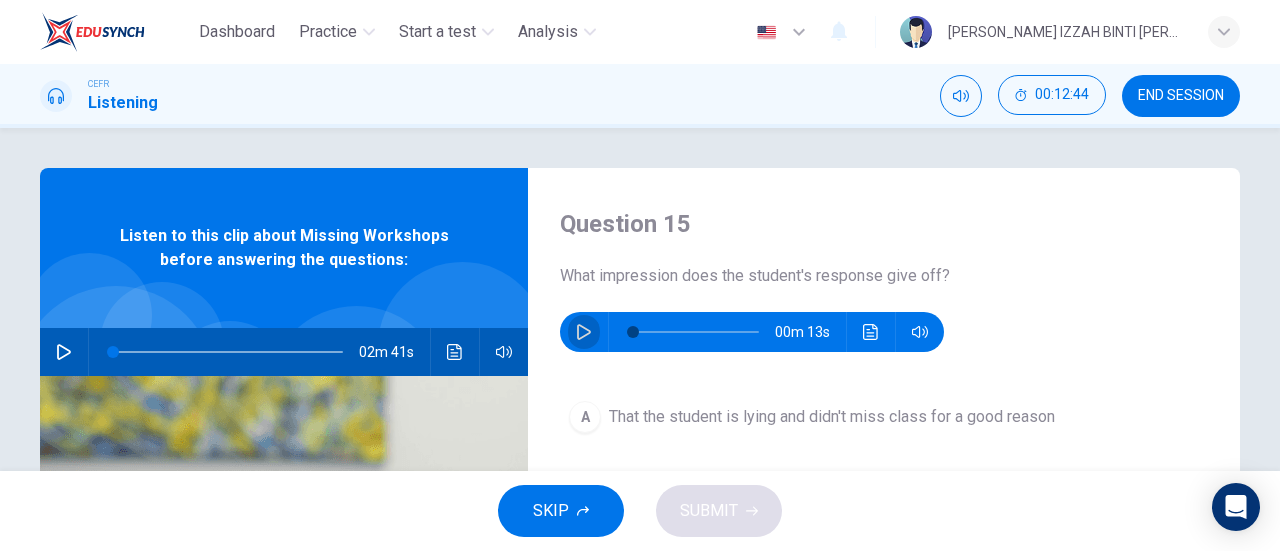 click 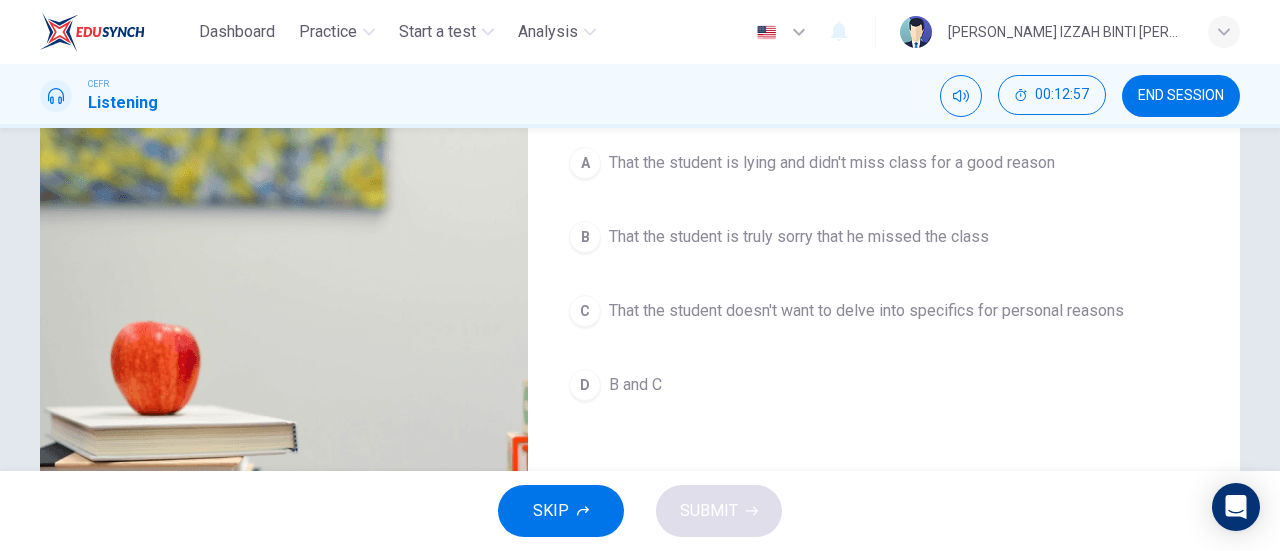 scroll, scrollTop: 300, scrollLeft: 0, axis: vertical 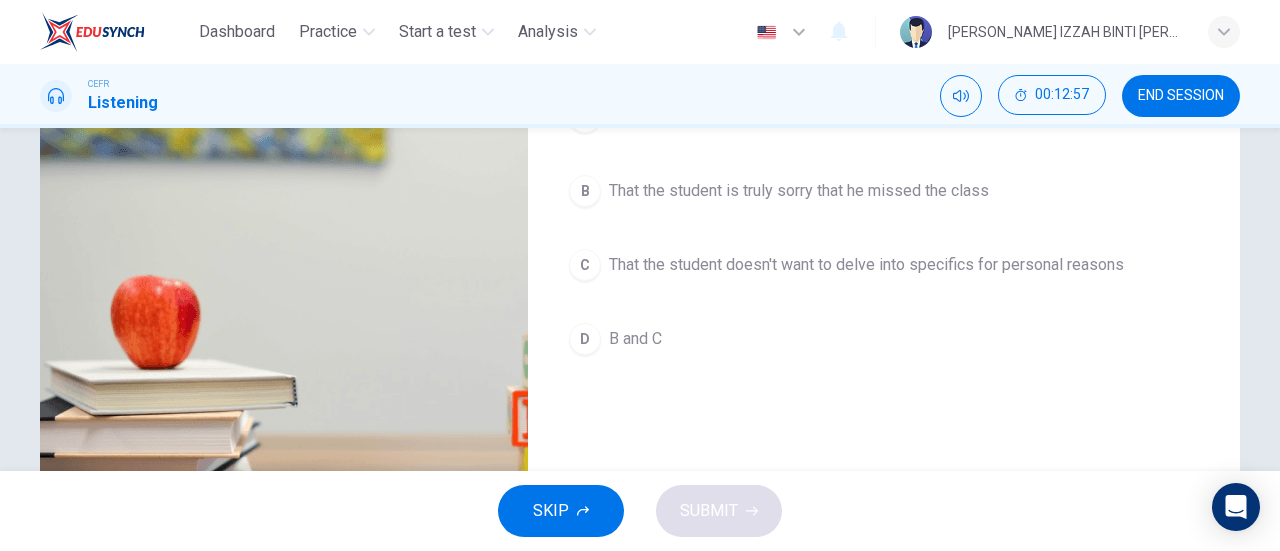 type on "0" 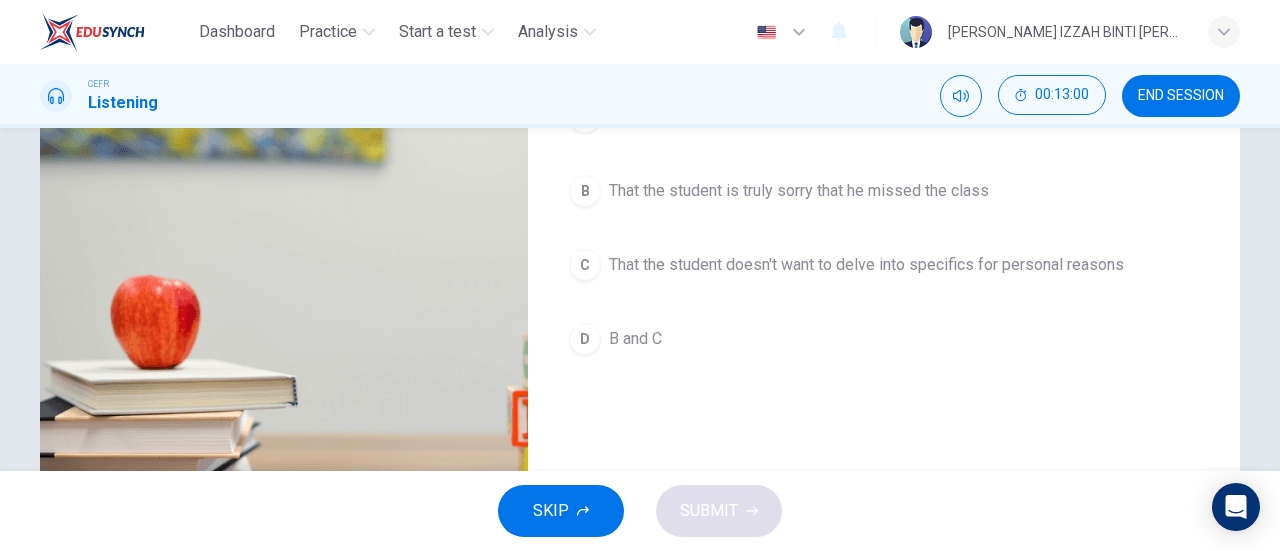 click on "That the student is truly sorry that he missed the class" at bounding box center [799, 191] 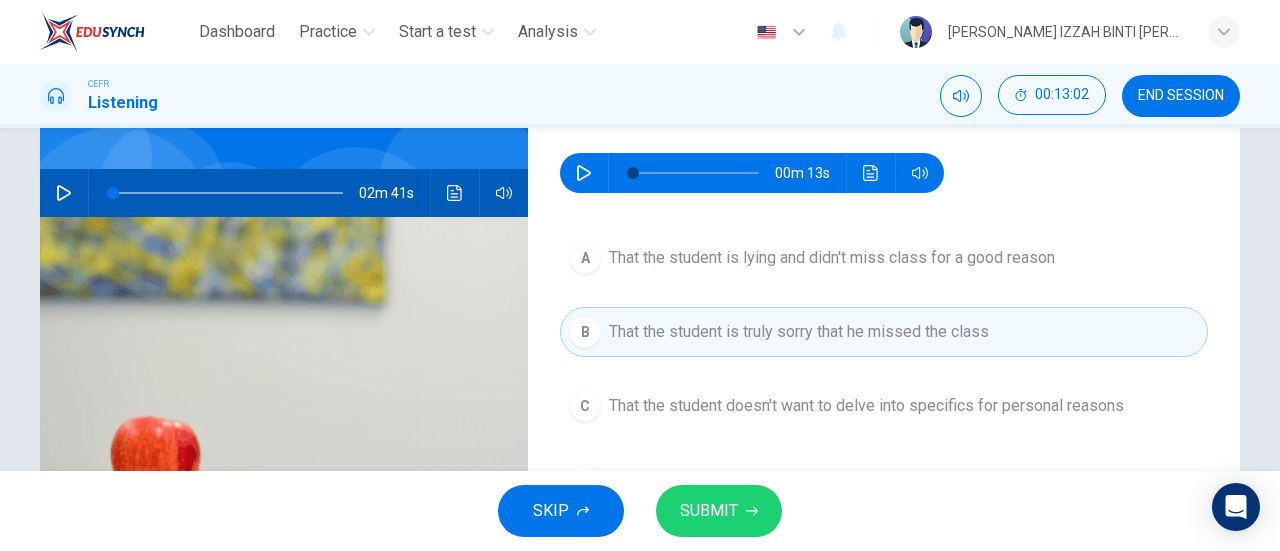 scroll, scrollTop: 200, scrollLeft: 0, axis: vertical 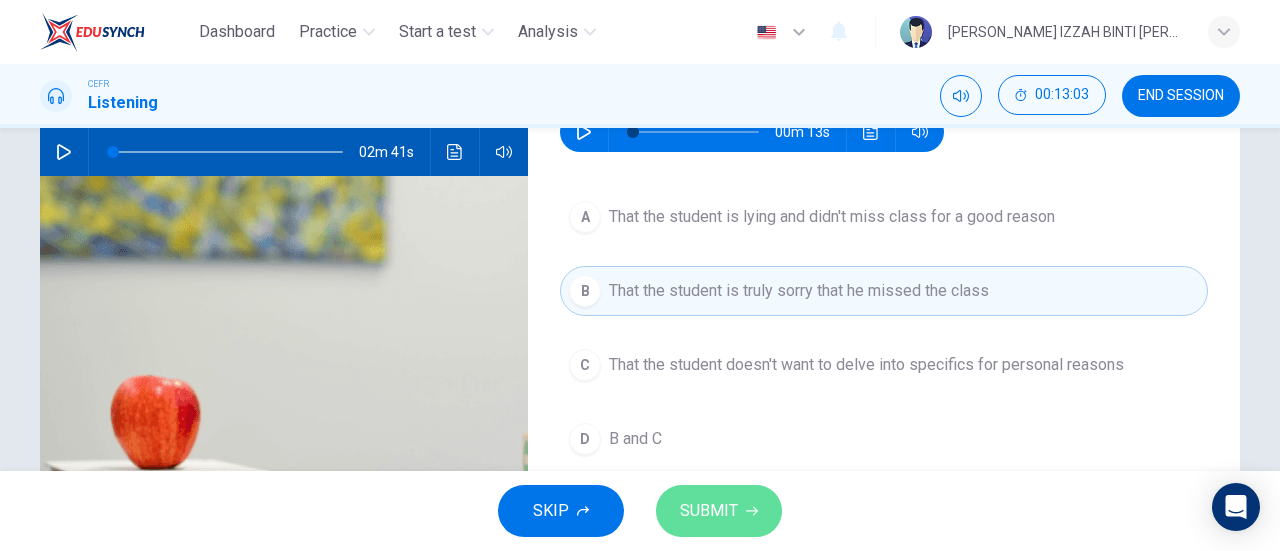 click on "SUBMIT" at bounding box center (719, 511) 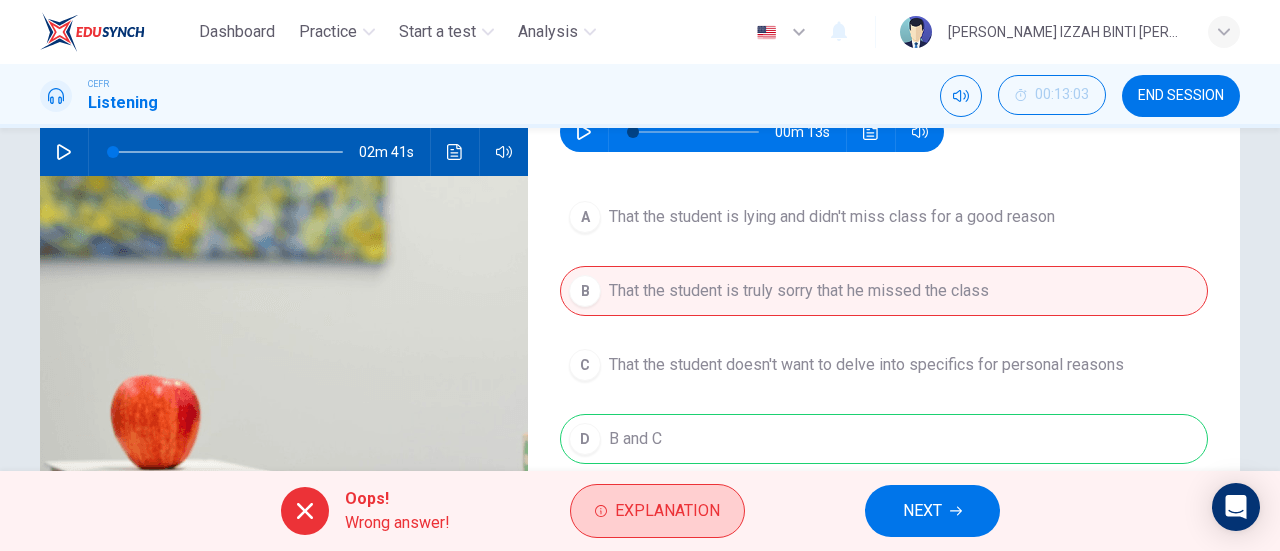 click on "Explanation" at bounding box center [657, 511] 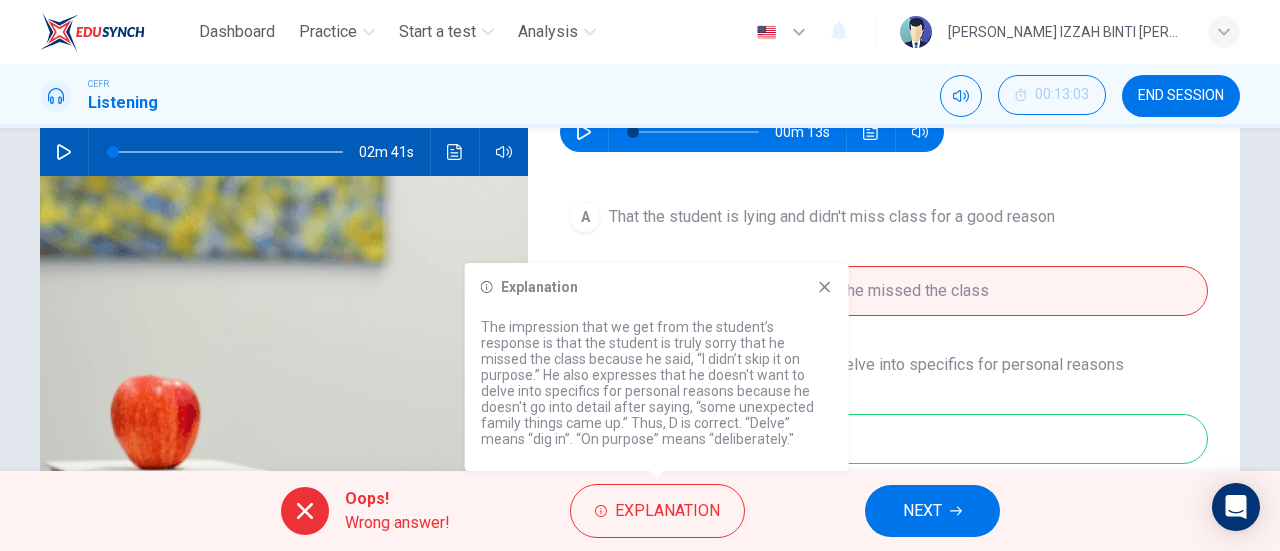 click on "NEXT" at bounding box center [922, 511] 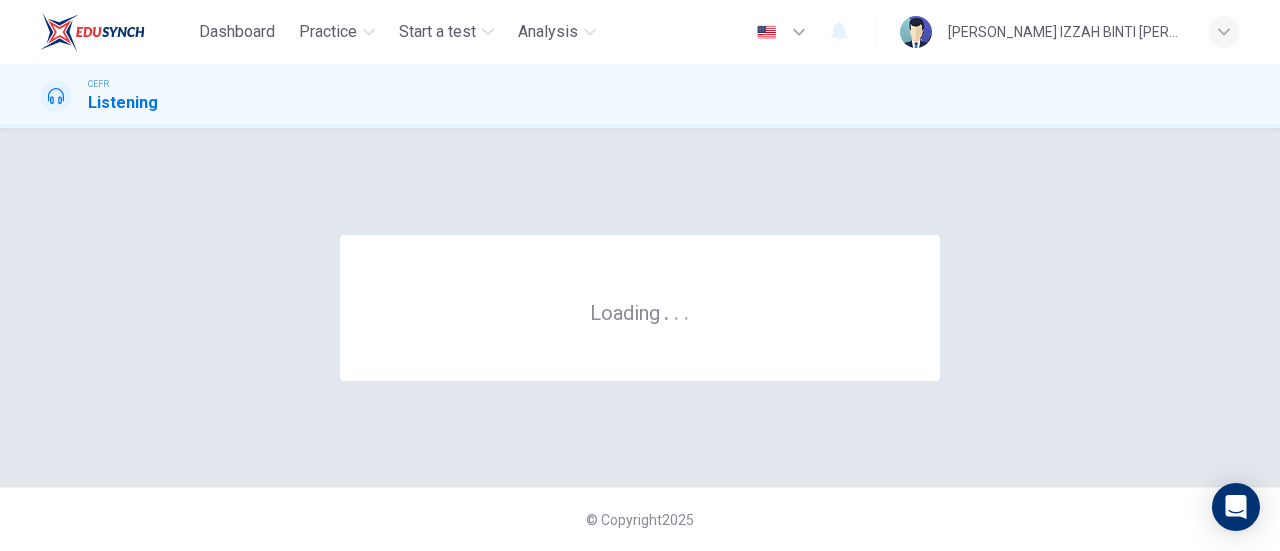 scroll, scrollTop: 0, scrollLeft: 0, axis: both 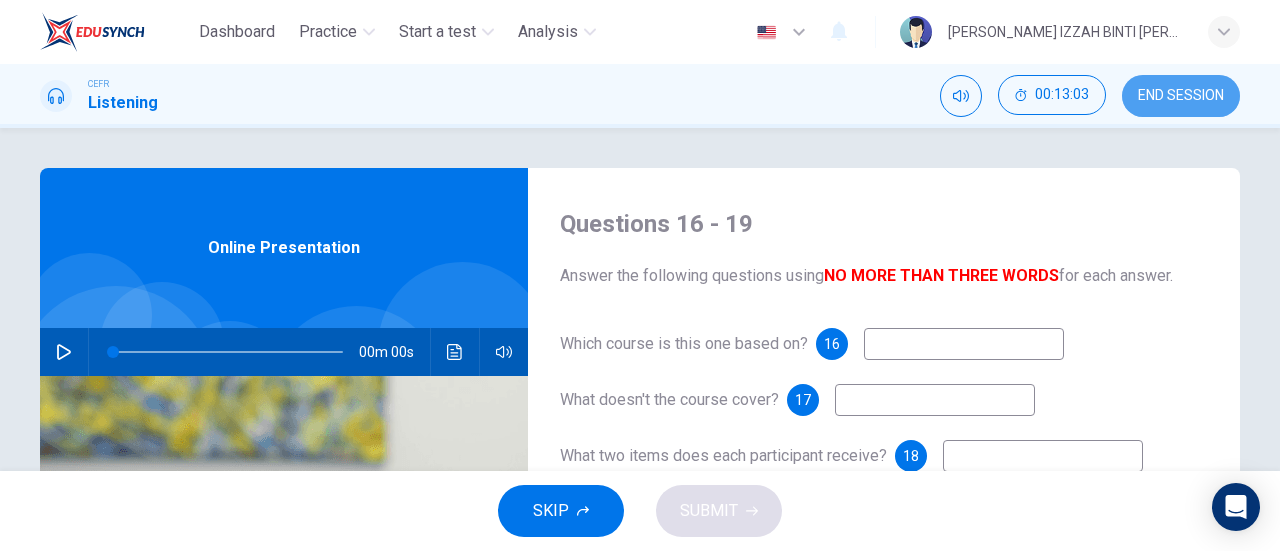 click on "END SESSION" at bounding box center (1181, 96) 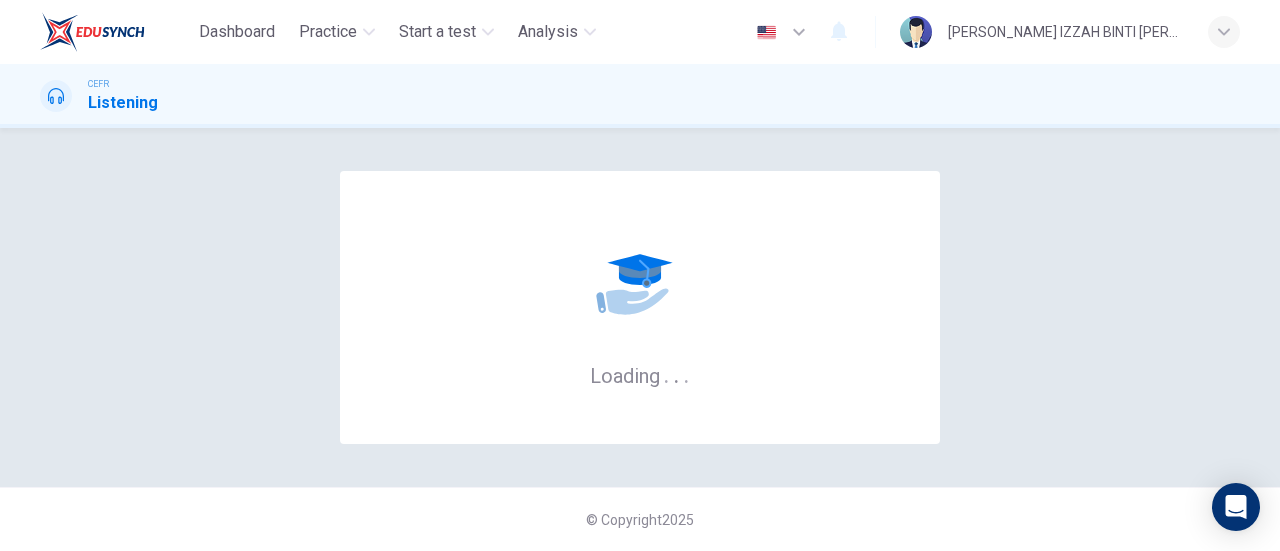scroll, scrollTop: 0, scrollLeft: 0, axis: both 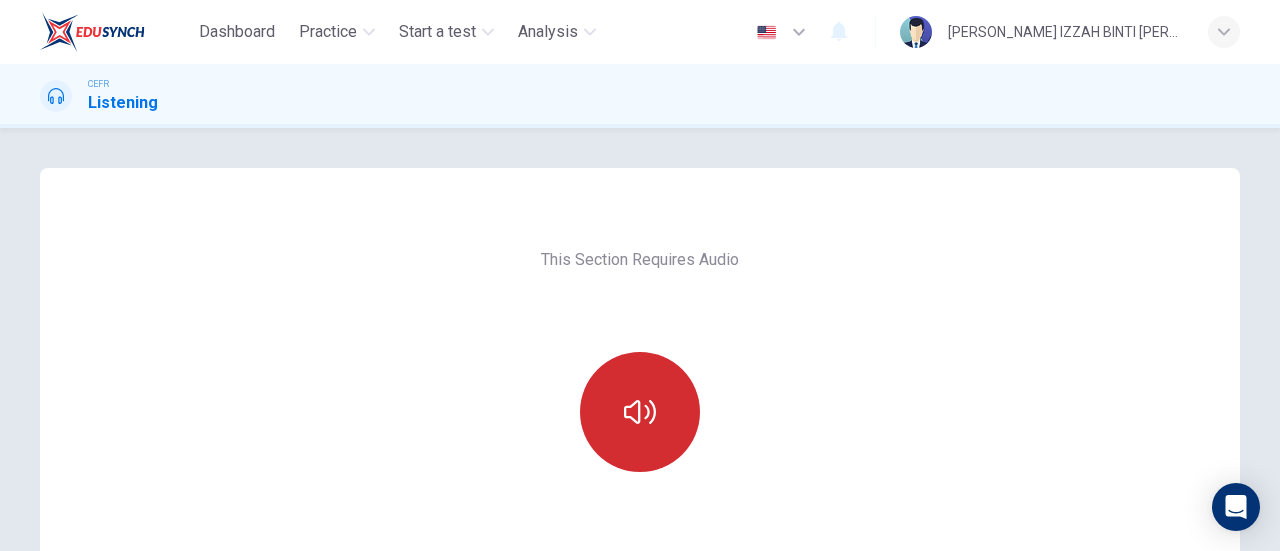 click 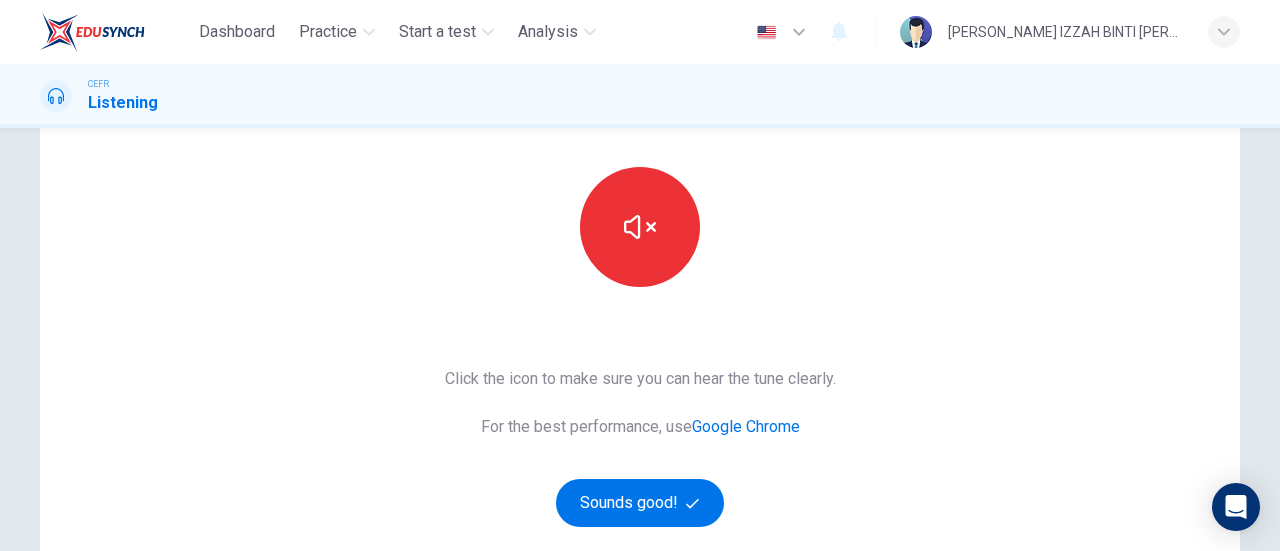 scroll, scrollTop: 200, scrollLeft: 0, axis: vertical 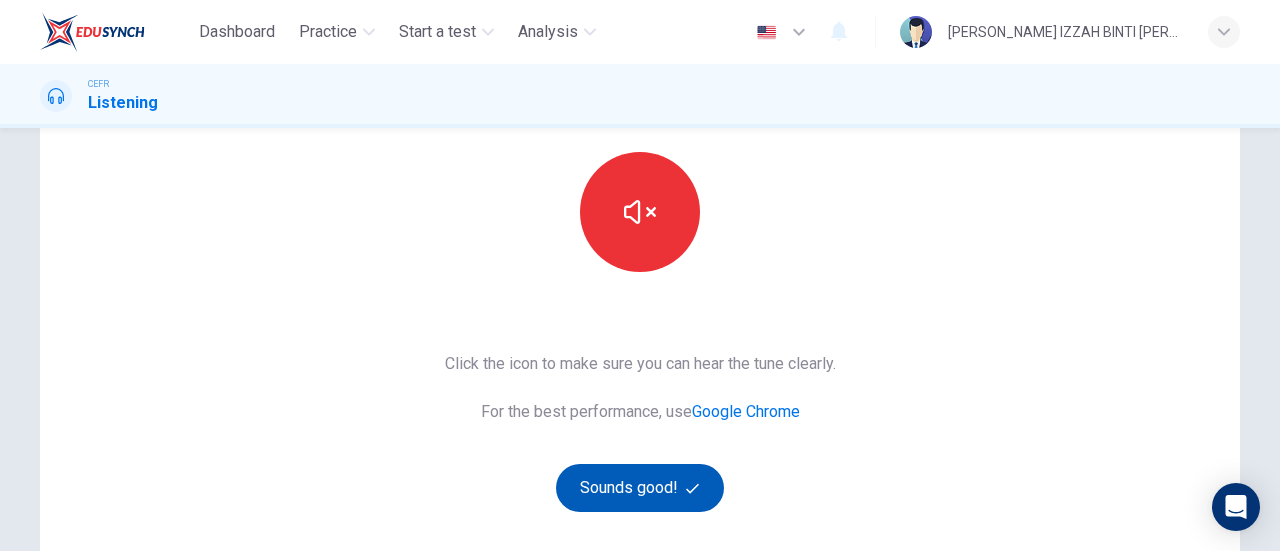 click 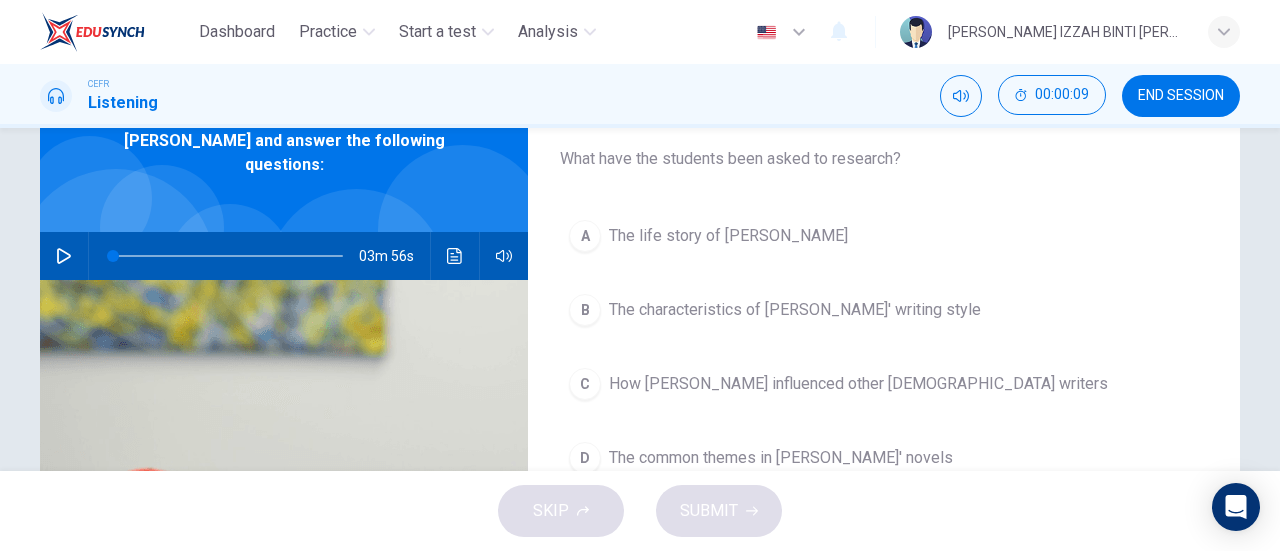 scroll, scrollTop: 124, scrollLeft: 0, axis: vertical 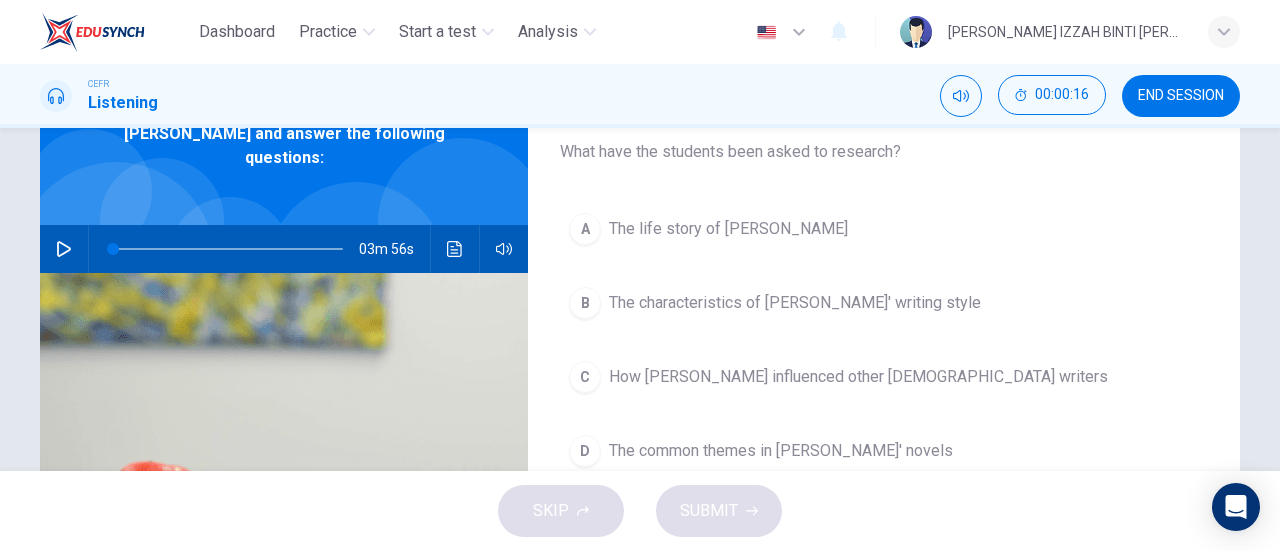 click at bounding box center (64, 249) 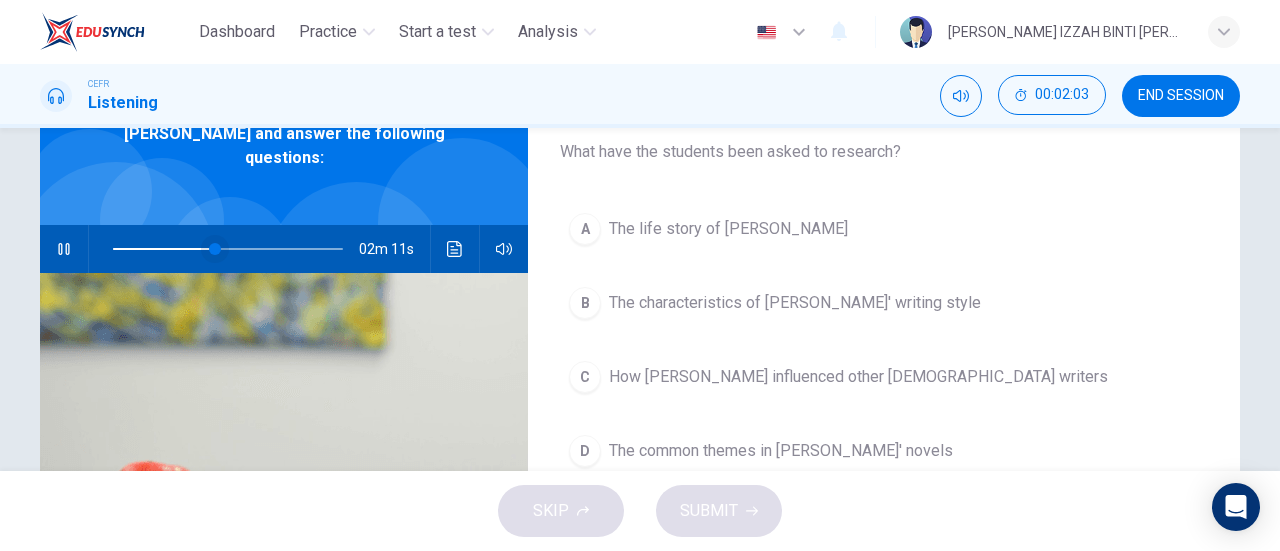 click at bounding box center (215, 249) 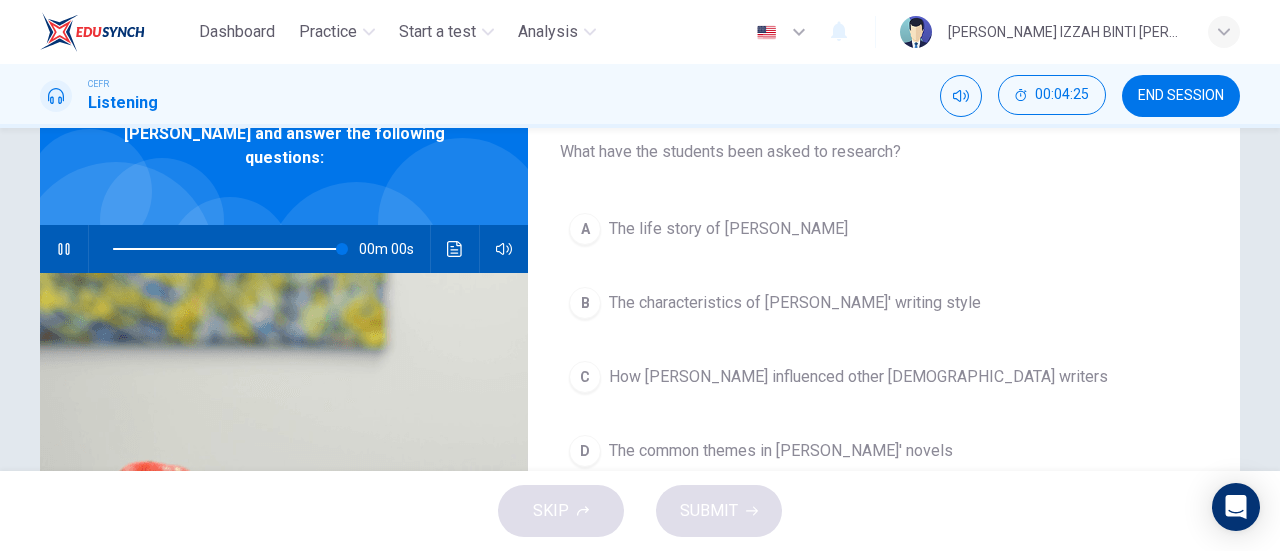 type on "0" 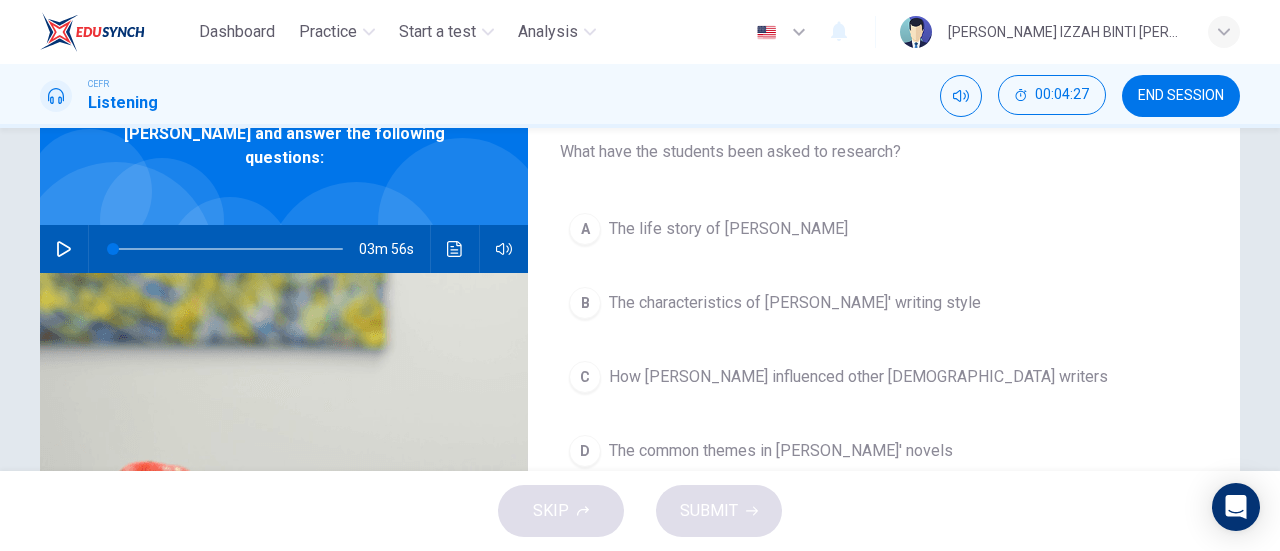 click on "A The life story of Charles Dickens B The characteristics of Dickens' writing style C How Dickens influenced other Victorian writers D The common themes in Dickens' novels" at bounding box center (884, 360) 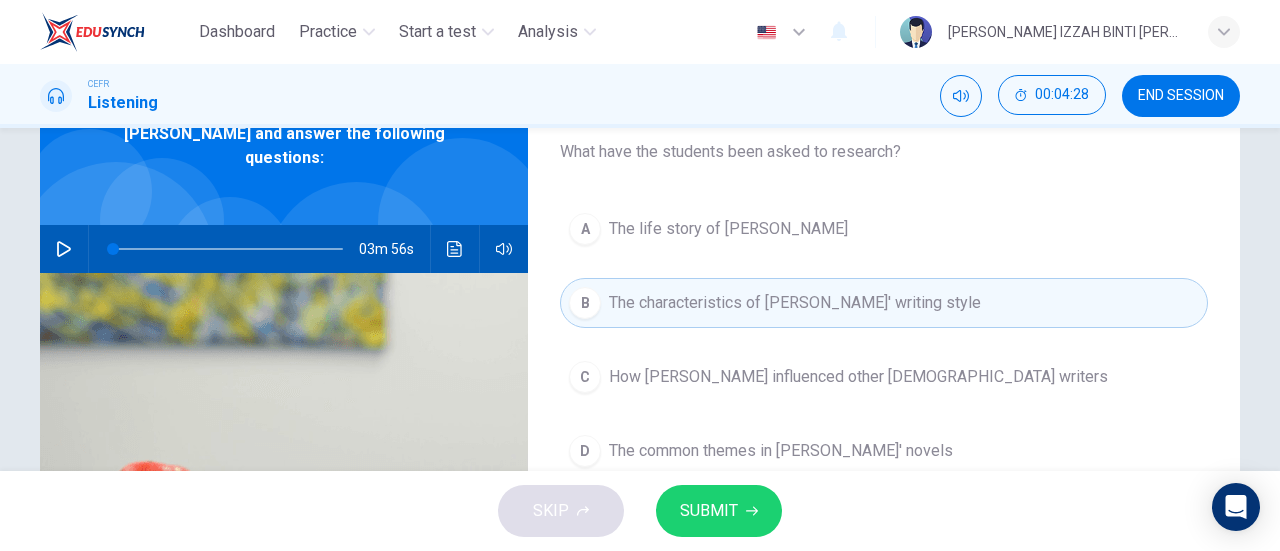 click on "SUBMIT" at bounding box center [709, 511] 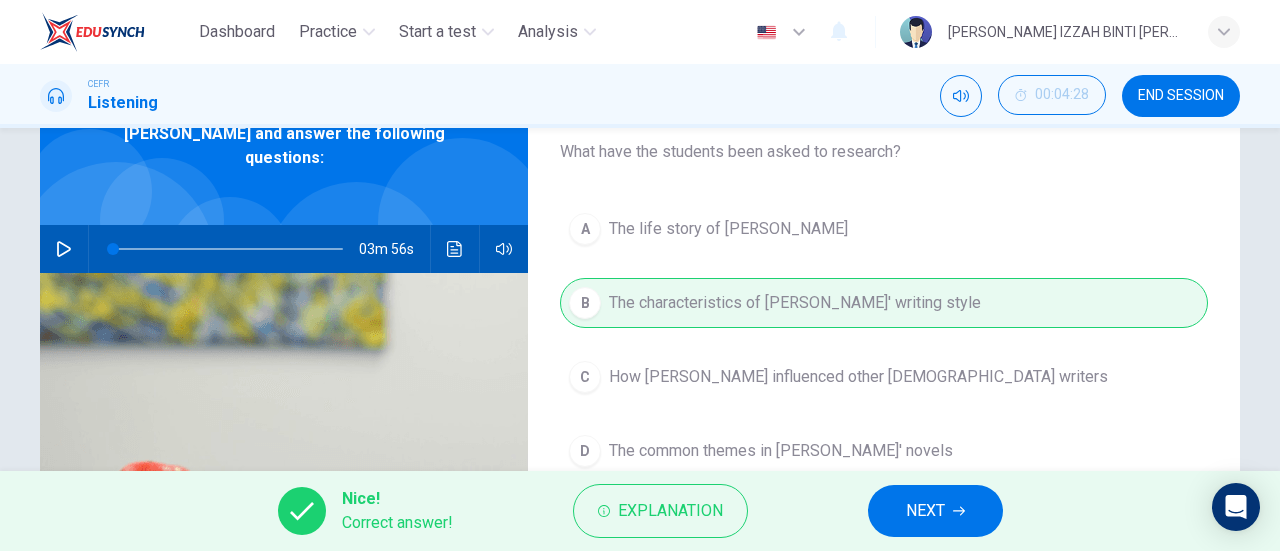 click on "NEXT" at bounding box center [935, 511] 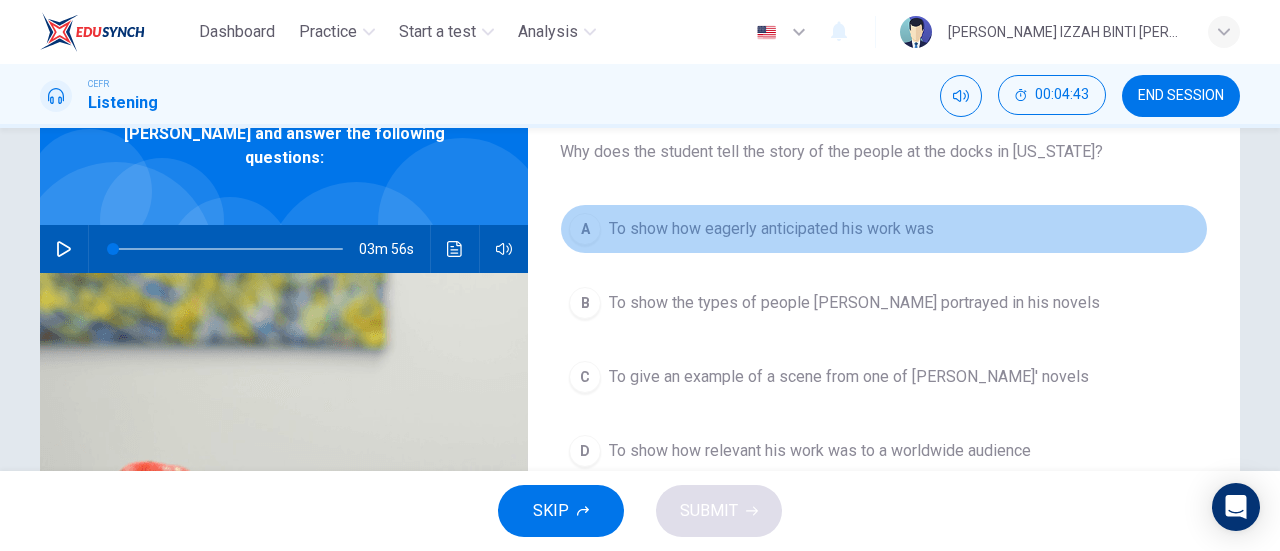 click on "A To show how eagerly anticipated his work was" at bounding box center [884, 229] 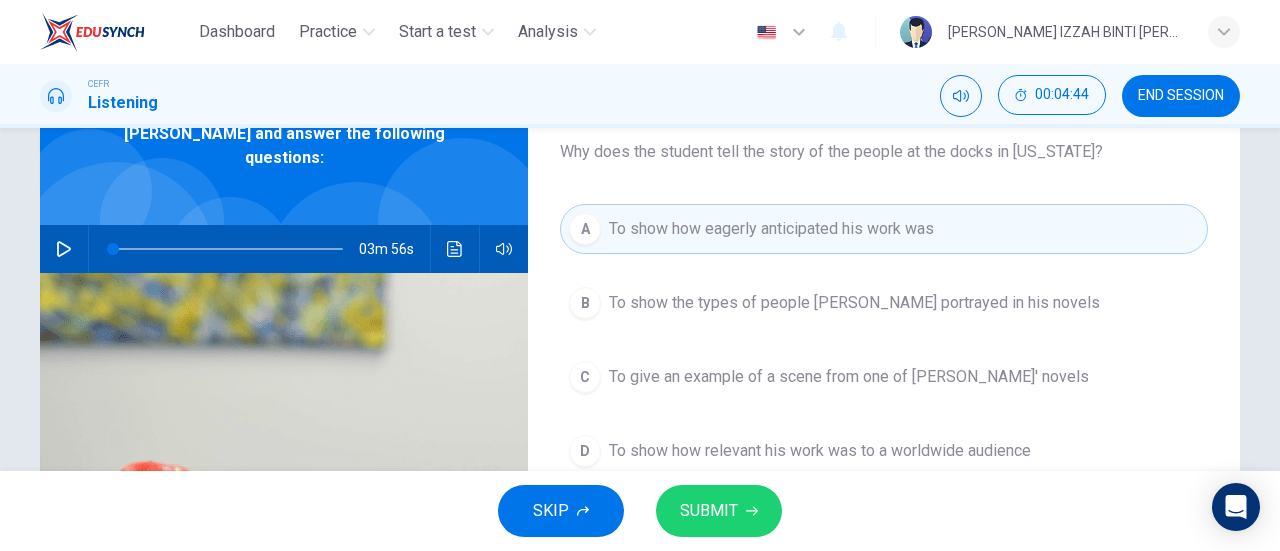 click on "SUBMIT" at bounding box center [719, 511] 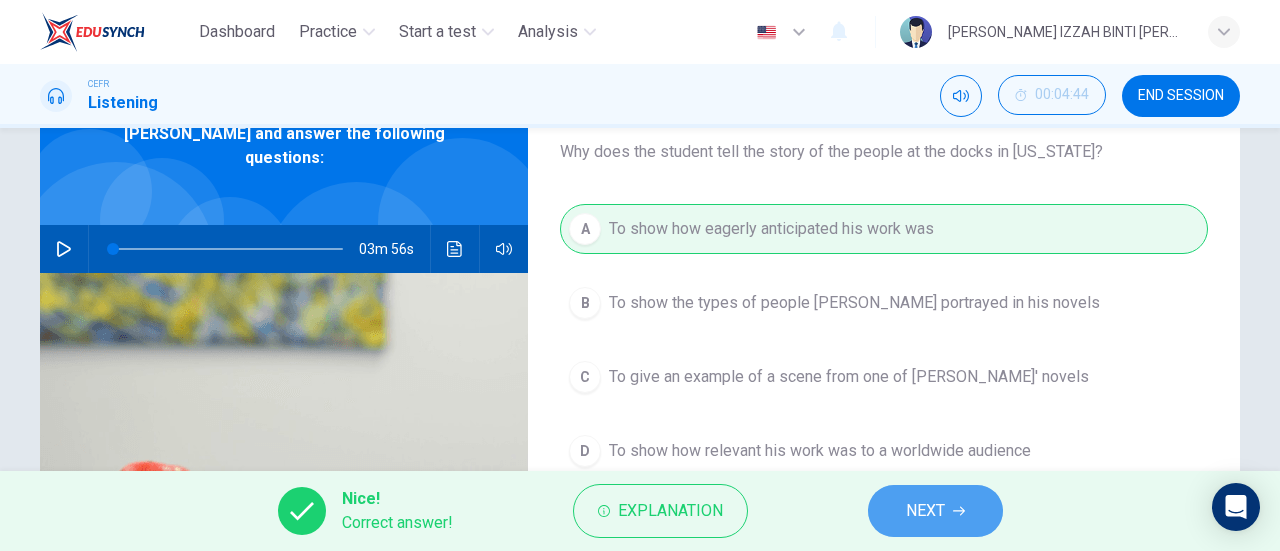 click on "NEXT" at bounding box center [935, 511] 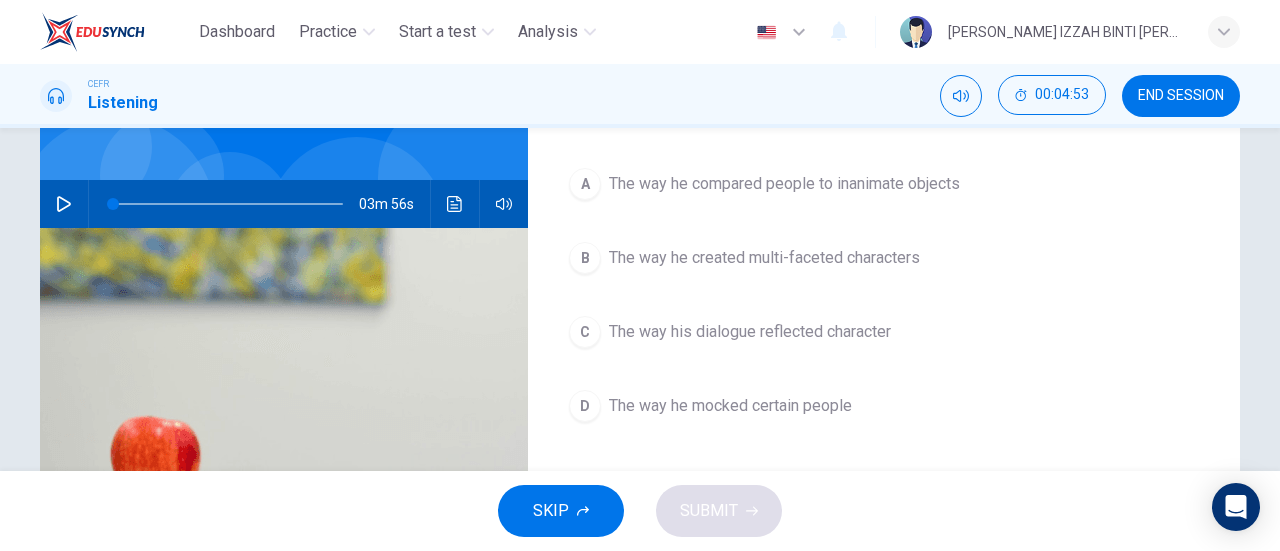 scroll, scrollTop: 124, scrollLeft: 0, axis: vertical 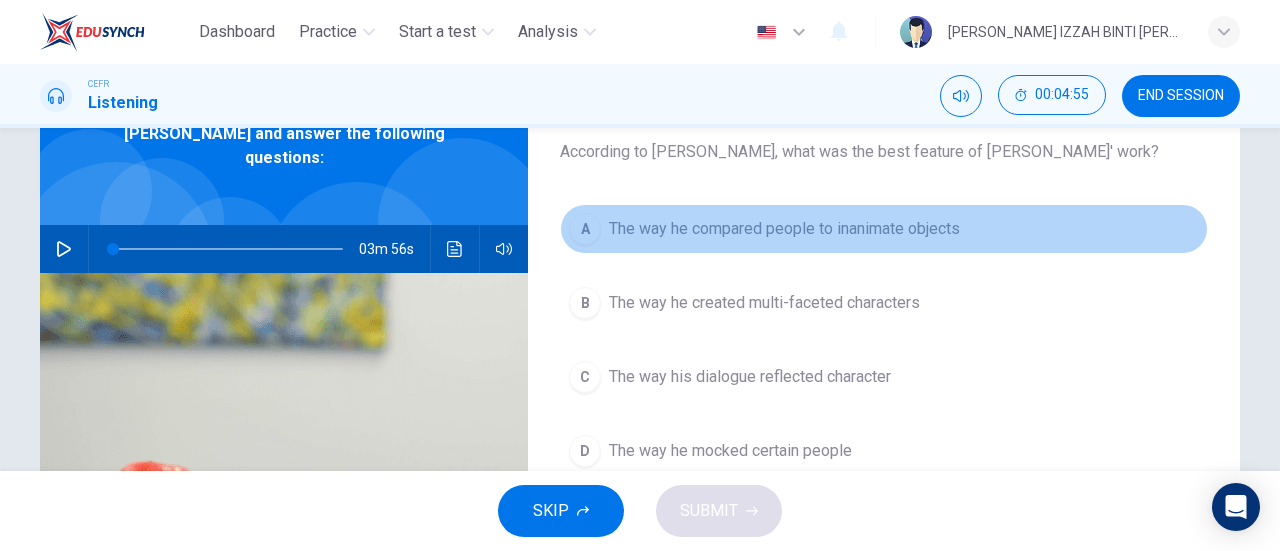 click on "The way he compared people to inanimate objects" at bounding box center [784, 229] 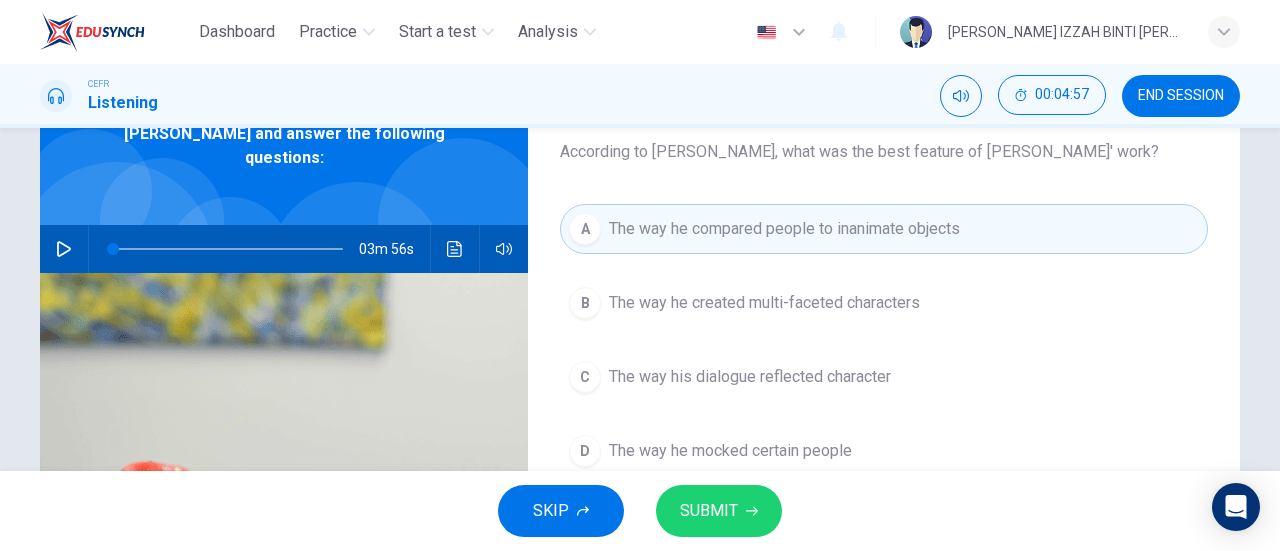 click on "SUBMIT" at bounding box center (709, 511) 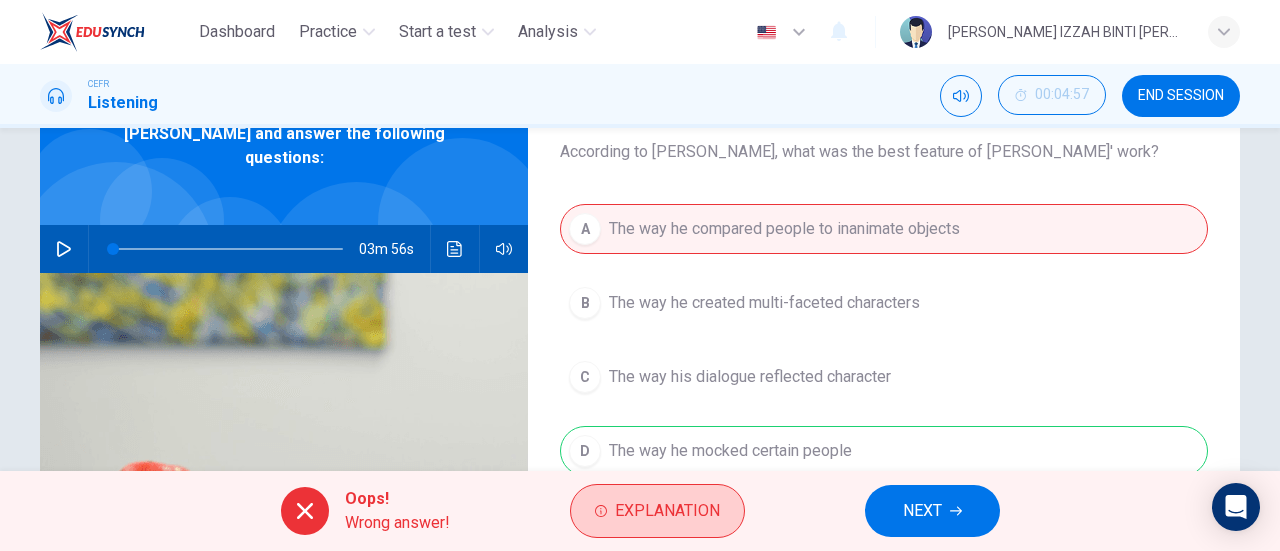 click on "Explanation" at bounding box center (657, 511) 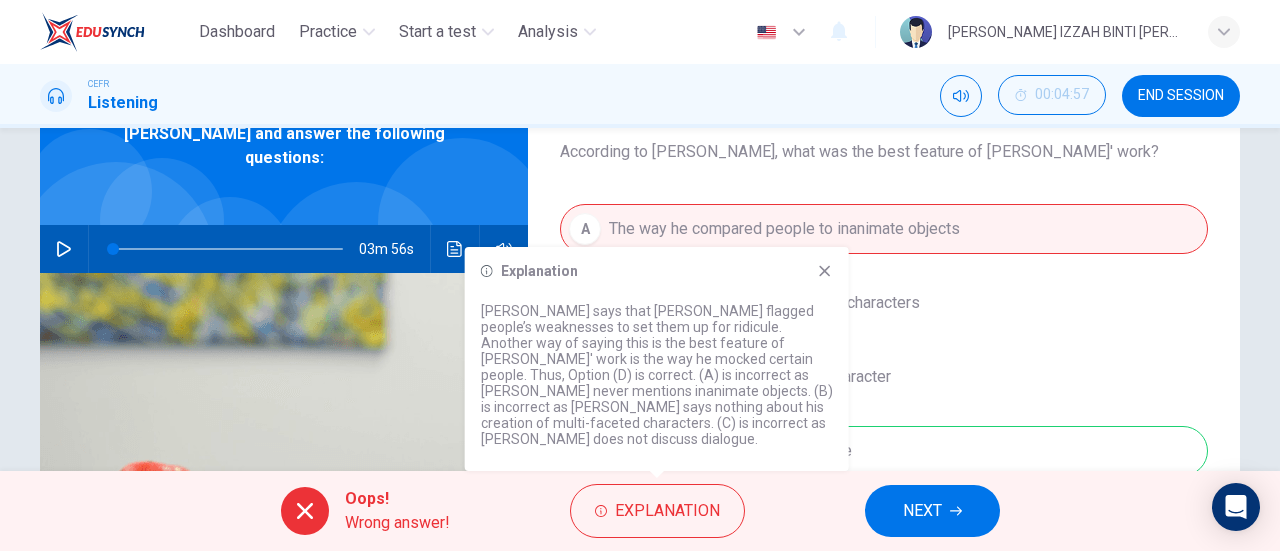 click on "NEXT" at bounding box center (922, 511) 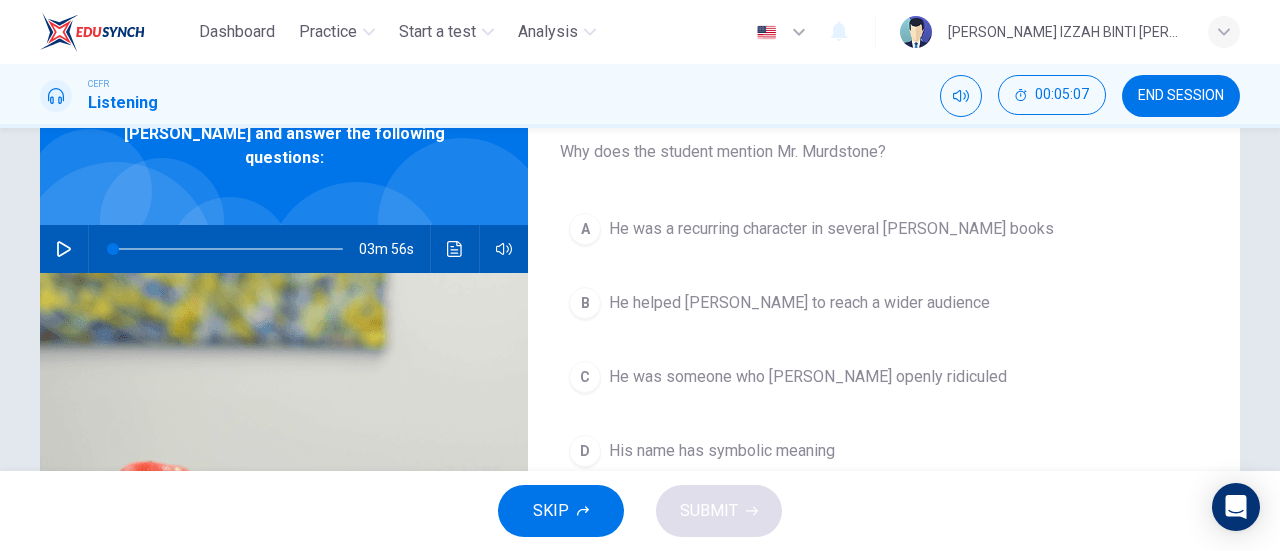 click on "He was a recurring character in several Dickens books" at bounding box center [831, 229] 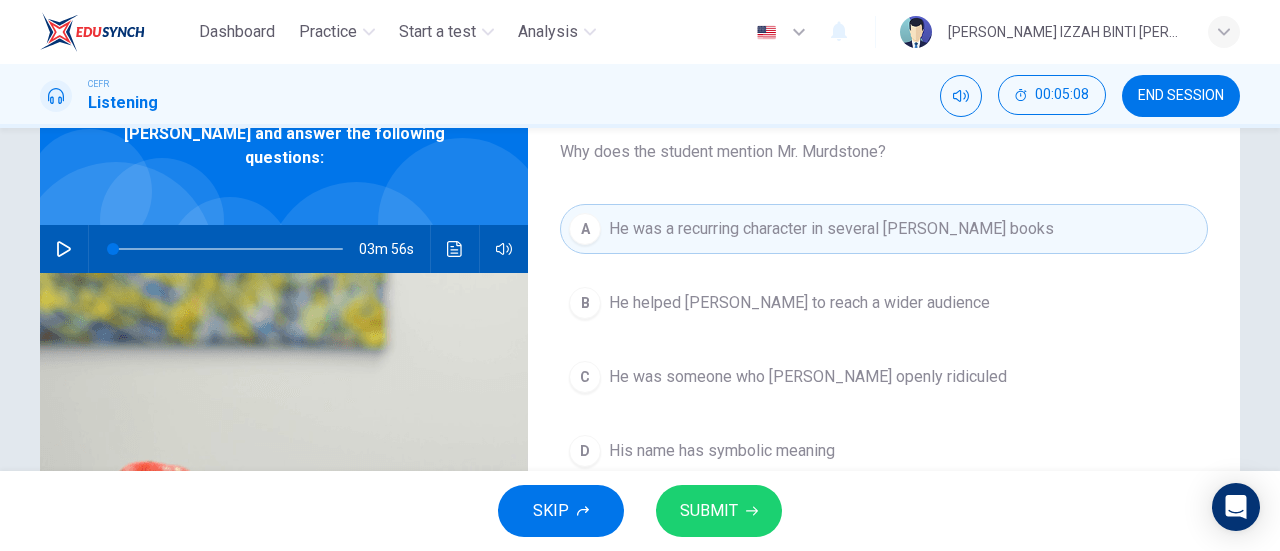 click on "SUBMIT" at bounding box center (719, 511) 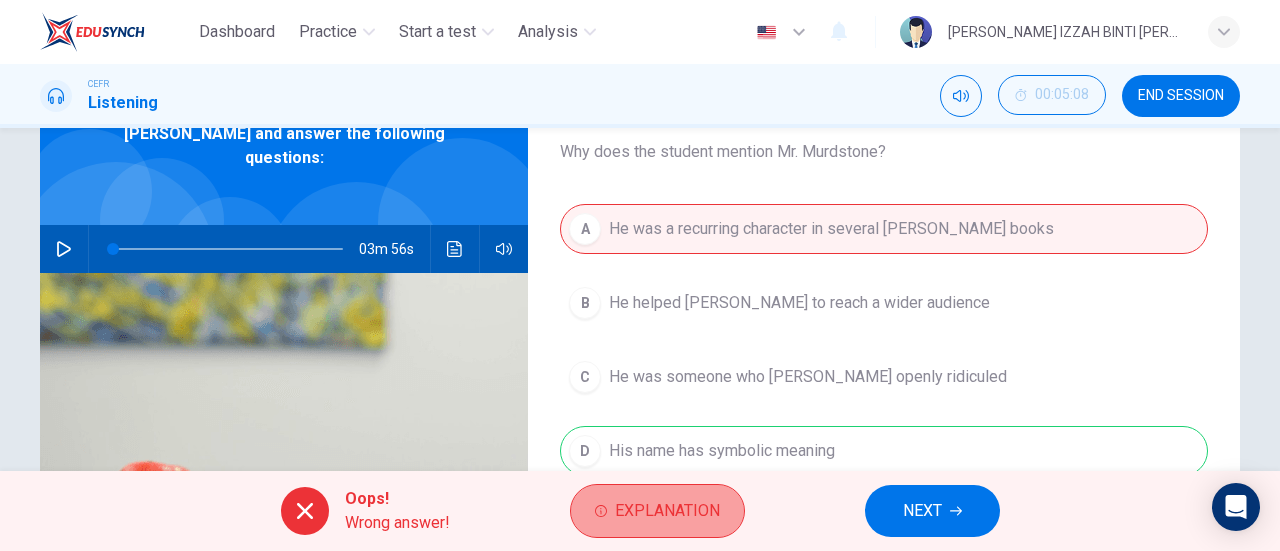 click on "Explanation" at bounding box center (657, 511) 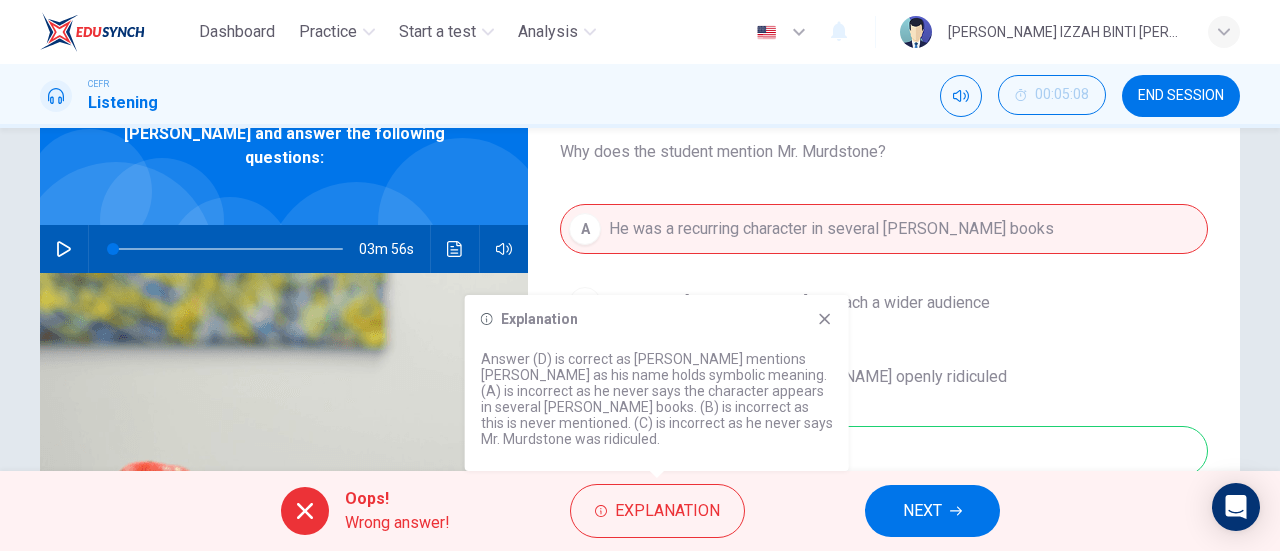 click on "NEXT" at bounding box center [932, 511] 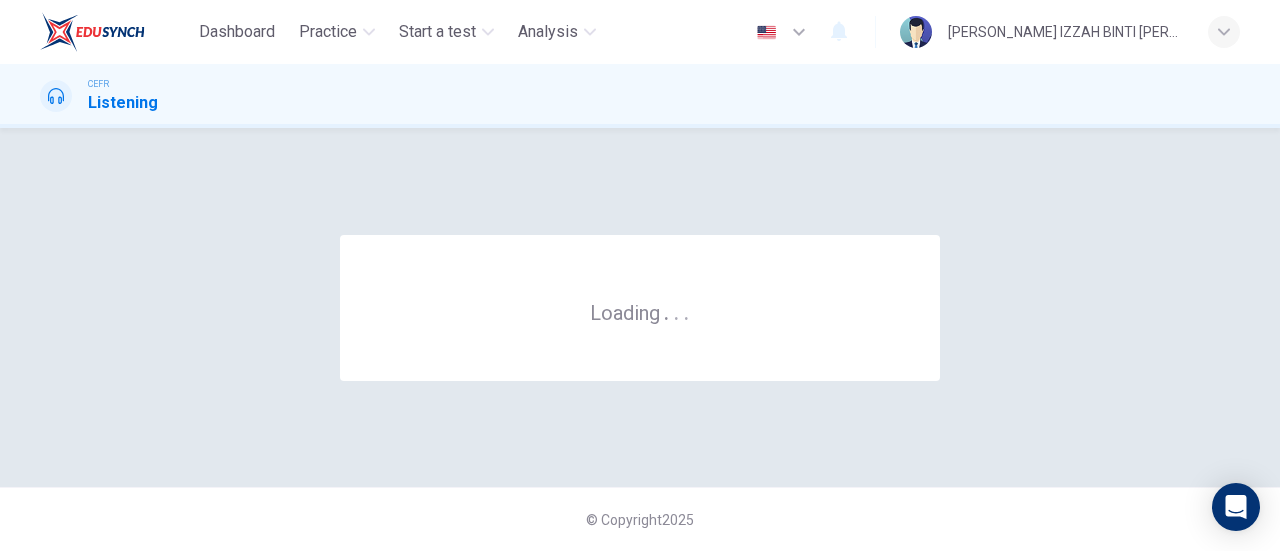 scroll, scrollTop: 0, scrollLeft: 0, axis: both 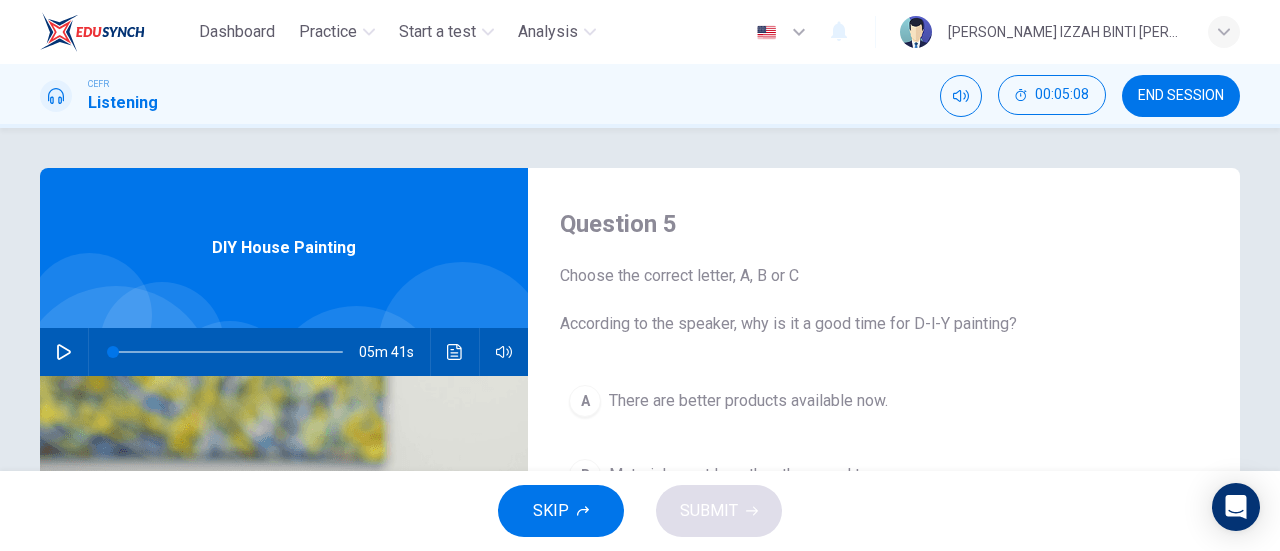 click on "END SESSION" at bounding box center (1181, 96) 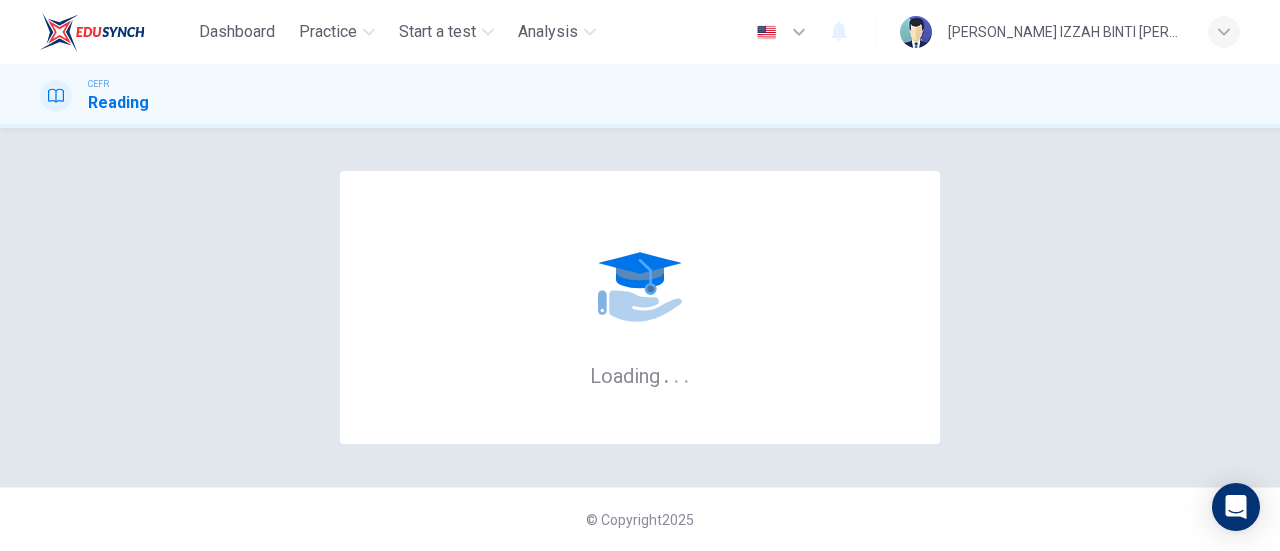 scroll, scrollTop: 0, scrollLeft: 0, axis: both 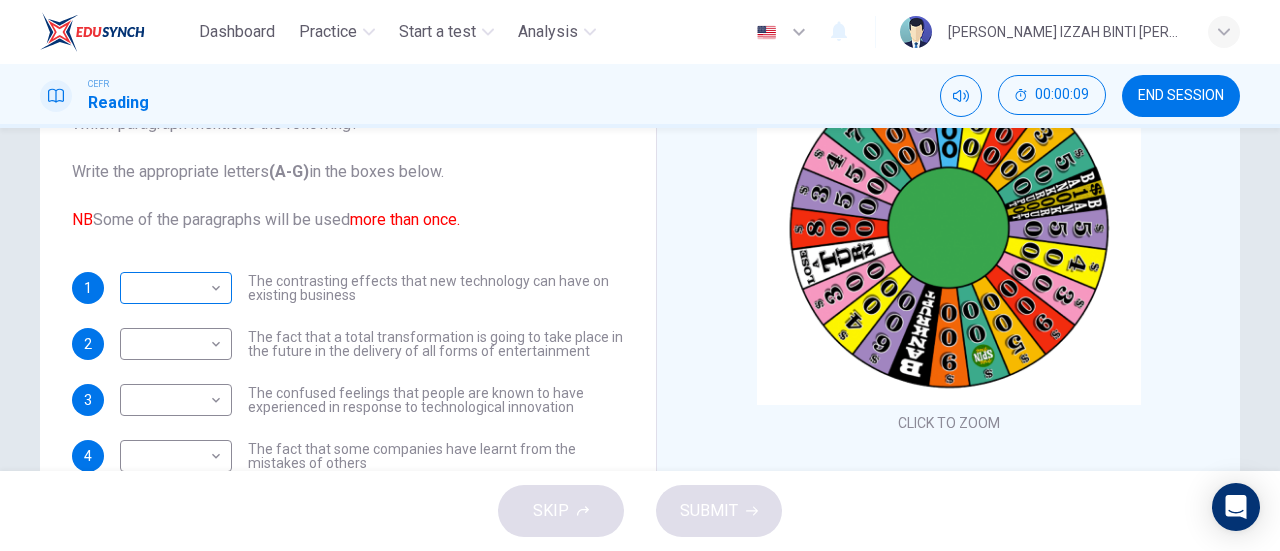 click on "Dashboard Practice Start a test Analysis English en ​ WAN NURUL IZZAH BINTI WAN ZAIDI CEFR Reading 00:00:09 END SESSION Questions 1 - 8 The Reading Passage has 7 paragraphs  A-G .
Which paragraph mentions the following?
Write the appropriate letters  (A-G)  in the boxes below.
NB  Some of the paragraphs will be used  more than once. 1 ​ ​ The contrasting effects that new technology can have on existing business 2 ​ ​ The fact that a total transformation is going to take place in the future in the delivery of all forms of entertainment 3 ​ ​ The confused feelings that people are known to have experienced in response to technological innovation 4 ​ ​ The fact that some companies have learnt from the mistakes of others 5 ​ ​ The high cost to the consumer of new ways of distributing entertainment 6 ​ ​ Uncertainty regarding the financial impact of wider media access 7 ​ ​ The fact that some companies were the victims of strict government policy 8 ​ ​ Wheel of Fortune A B C D" at bounding box center (640, 275) 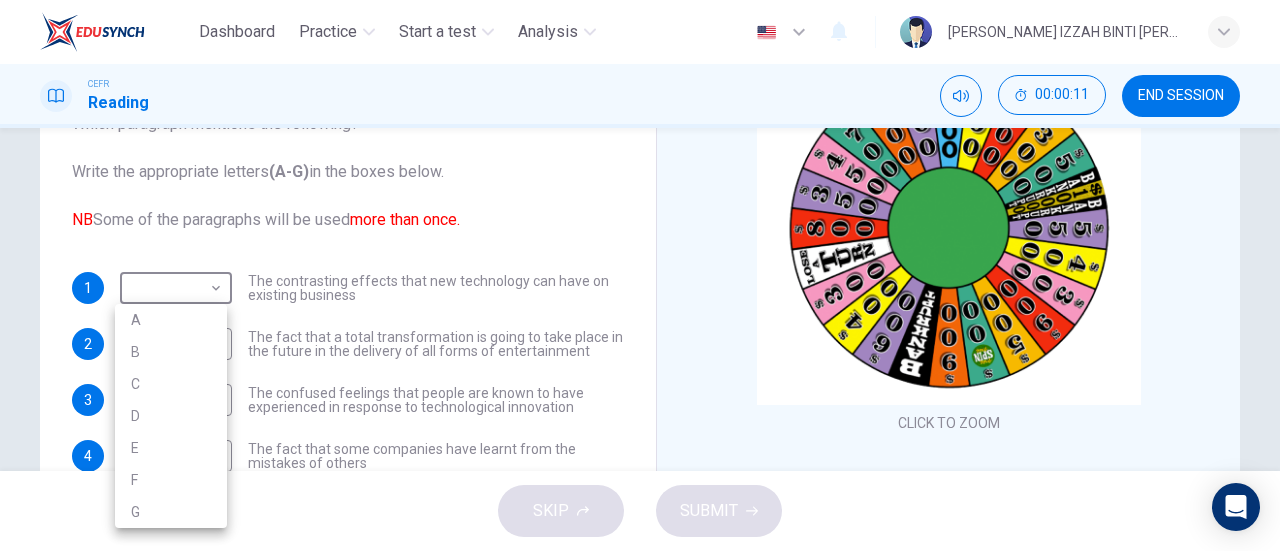 click at bounding box center [640, 275] 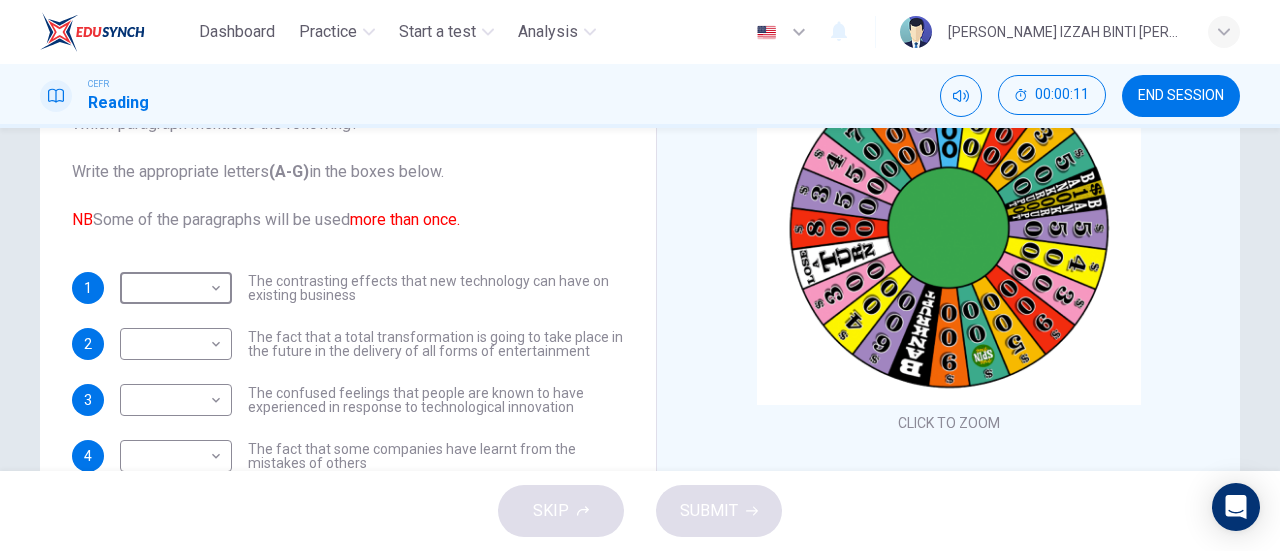 scroll, scrollTop: 0, scrollLeft: 0, axis: both 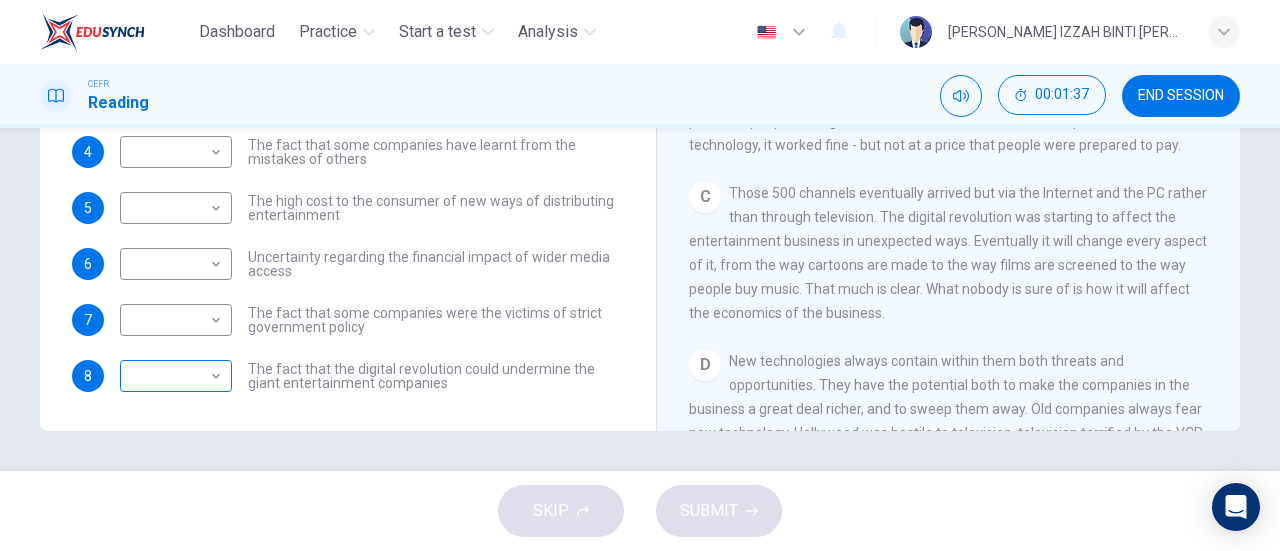 click on "Dashboard Practice Start a test Analysis English en ​ WAN NURUL IZZAH BINTI WAN ZAIDI CEFR Reading 00:01:37 END SESSION Questions 1 - 8 The Reading Passage has 7 paragraphs  A-G .
Which paragraph mentions the following?
Write the appropriate letters  (A-G)  in the boxes below.
NB  Some of the paragraphs will be used  more than once. 1 ​ ​ The contrasting effects that new technology can have on existing business 2 ​ ​ The fact that a total transformation is going to take place in the future in the delivery of all forms of entertainment 3 ​ ​ The confused feelings that people are known to have experienced in response to technological innovation 4 ​ ​ The fact that some companies have learnt from the mistakes of others 5 ​ ​ The high cost to the consumer of new ways of distributing entertainment 6 ​ ​ Uncertainty regarding the financial impact of wider media access 7 ​ ​ The fact that some companies were the victims of strict government policy 8 ​ ​ Wheel of Fortune A B C D" at bounding box center [640, 275] 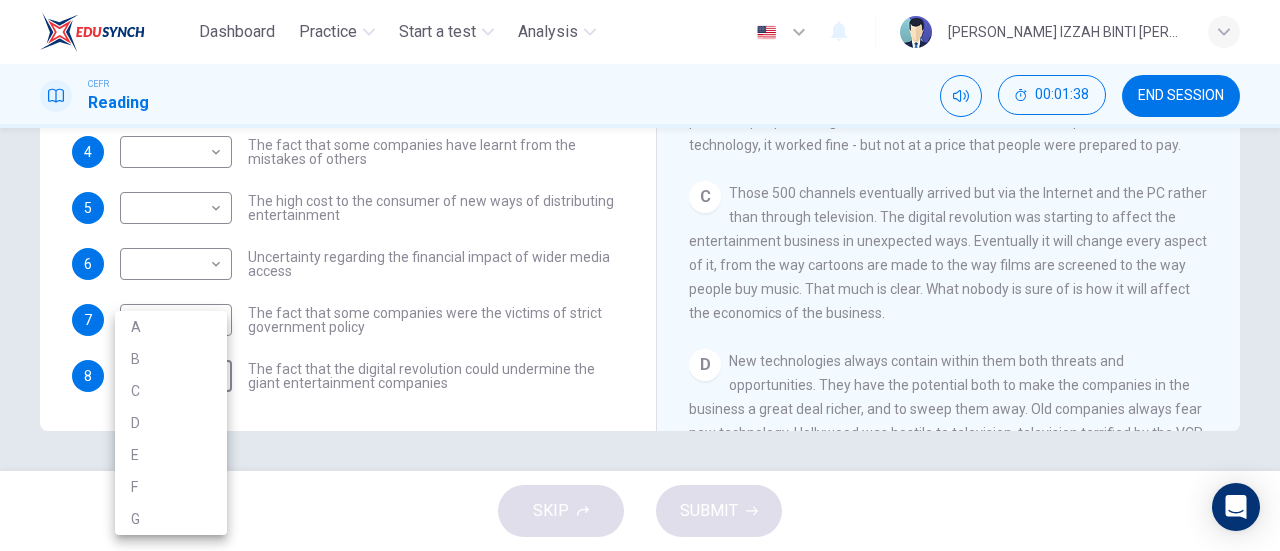 click on "C" at bounding box center (171, 391) 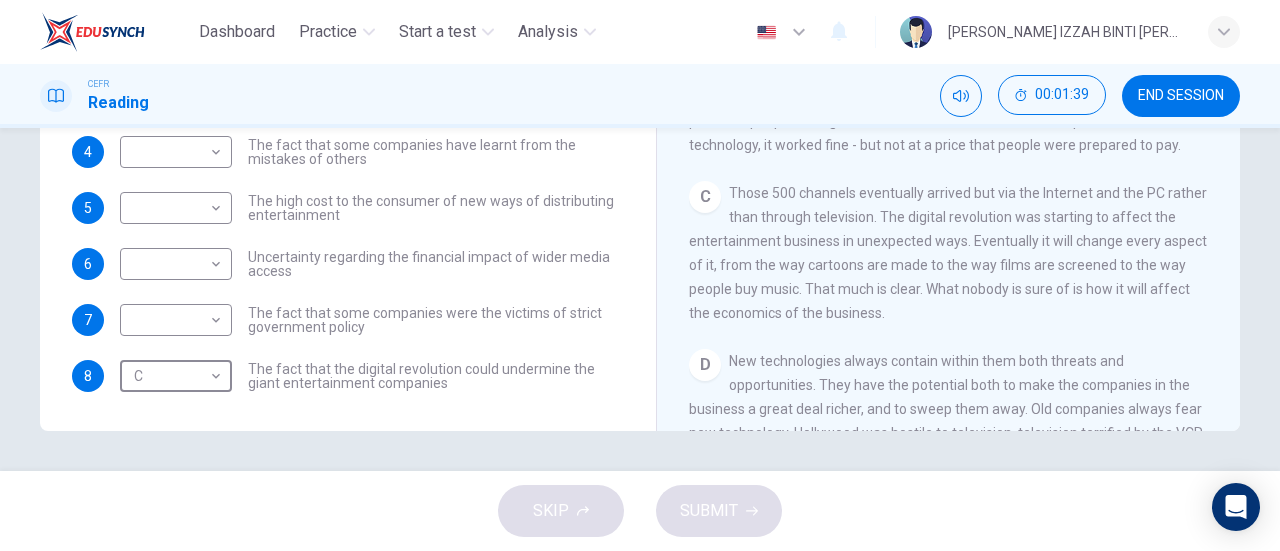 type on "C" 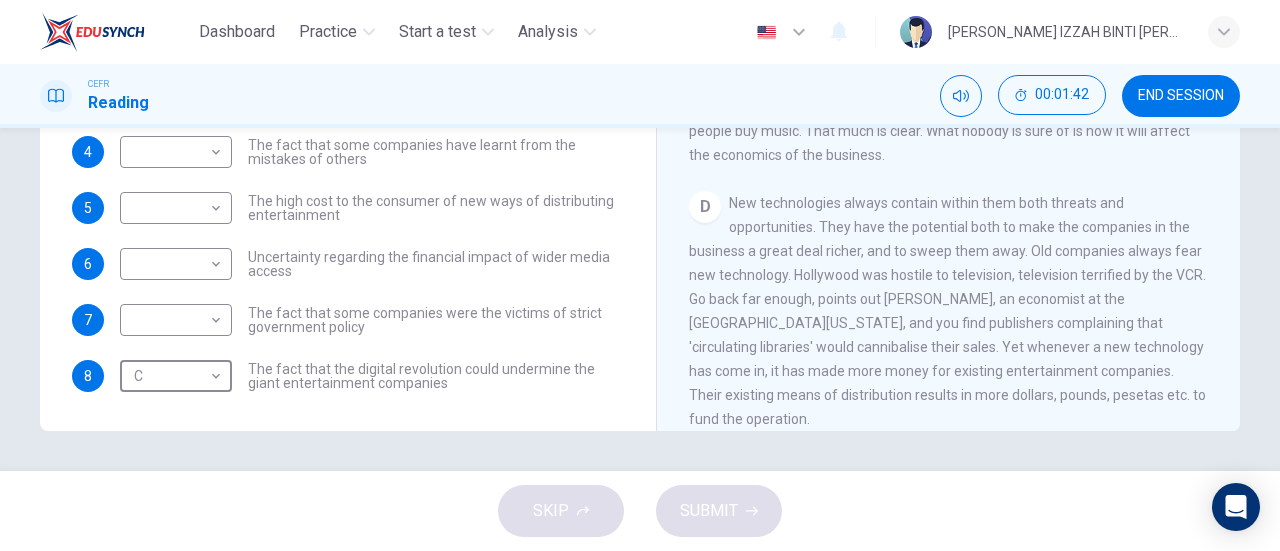 scroll, scrollTop: 600, scrollLeft: 0, axis: vertical 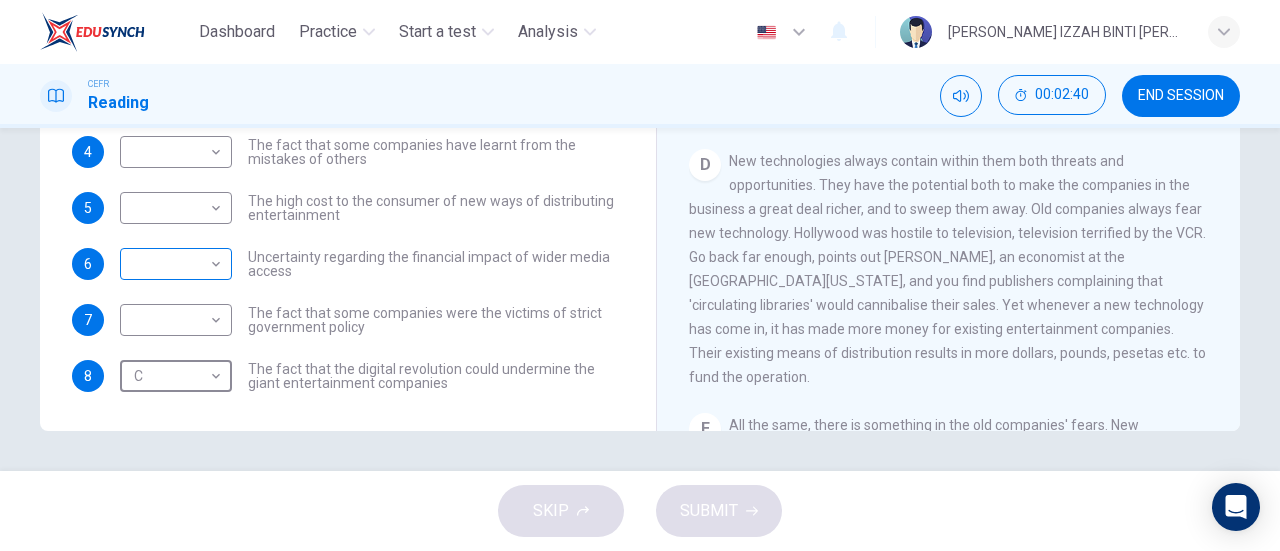 click on "Dashboard Practice Start a test Analysis English en ​ WAN NURUL IZZAH BINTI WAN ZAIDI CEFR Reading 00:02:40 END SESSION Questions 1 - 8 The Reading Passage has 7 paragraphs  A-G .
Which paragraph mentions the following?
Write the appropriate letters  (A-G)  in the boxes below.
NB  Some of the paragraphs will be used  more than once. 1 ​ ​ The contrasting effects that new technology can have on existing business 2 ​ ​ The fact that a total transformation is going to take place in the future in the delivery of all forms of entertainment 3 ​ ​ The confused feelings that people are known to have experienced in response to technological innovation 4 ​ ​ The fact that some companies have learnt from the mistakes of others 5 ​ ​ The high cost to the consumer of new ways of distributing entertainment 6 ​ ​ Uncertainty regarding the financial impact of wider media access 7 ​ ​ The fact that some companies were the victims of strict government policy 8 C C ​ Wheel of Fortune A B C D" at bounding box center (640, 275) 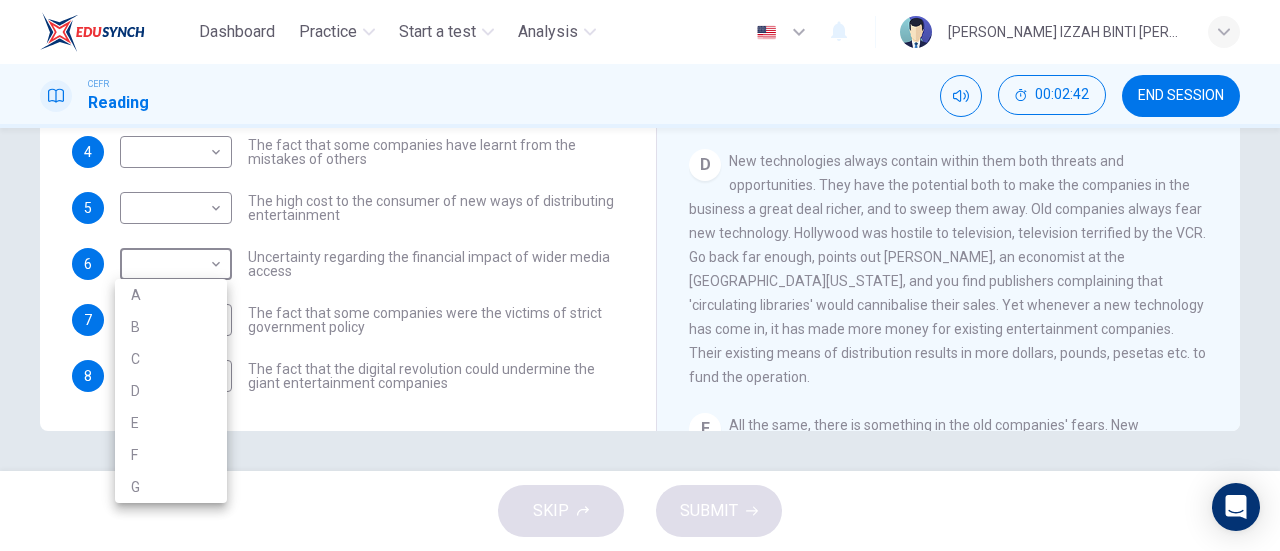 click on "D" at bounding box center (171, 391) 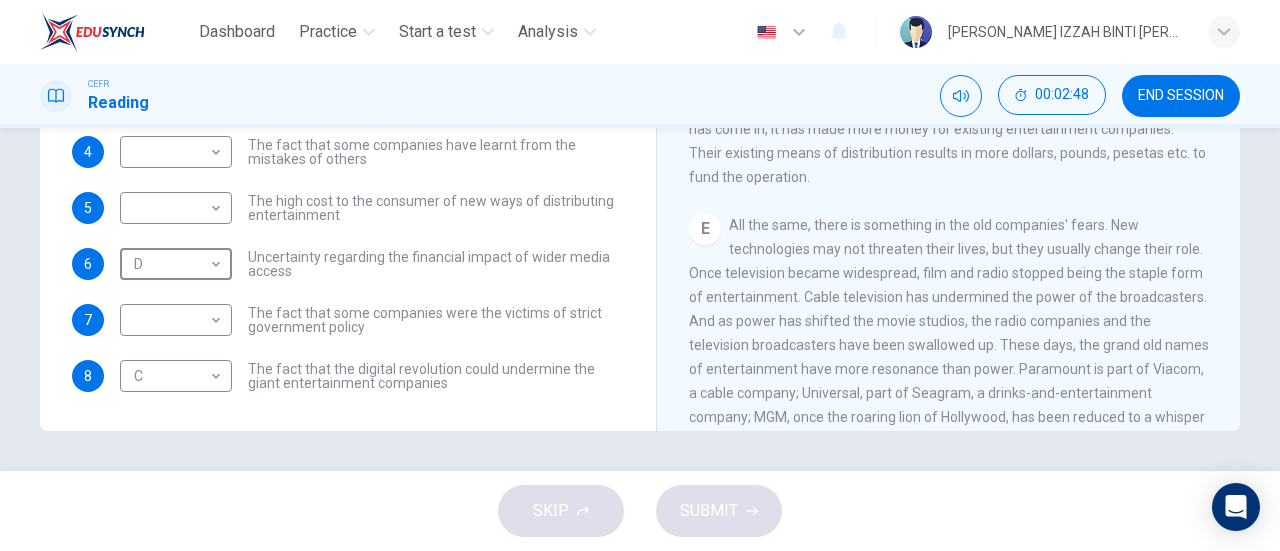 scroll, scrollTop: 900, scrollLeft: 0, axis: vertical 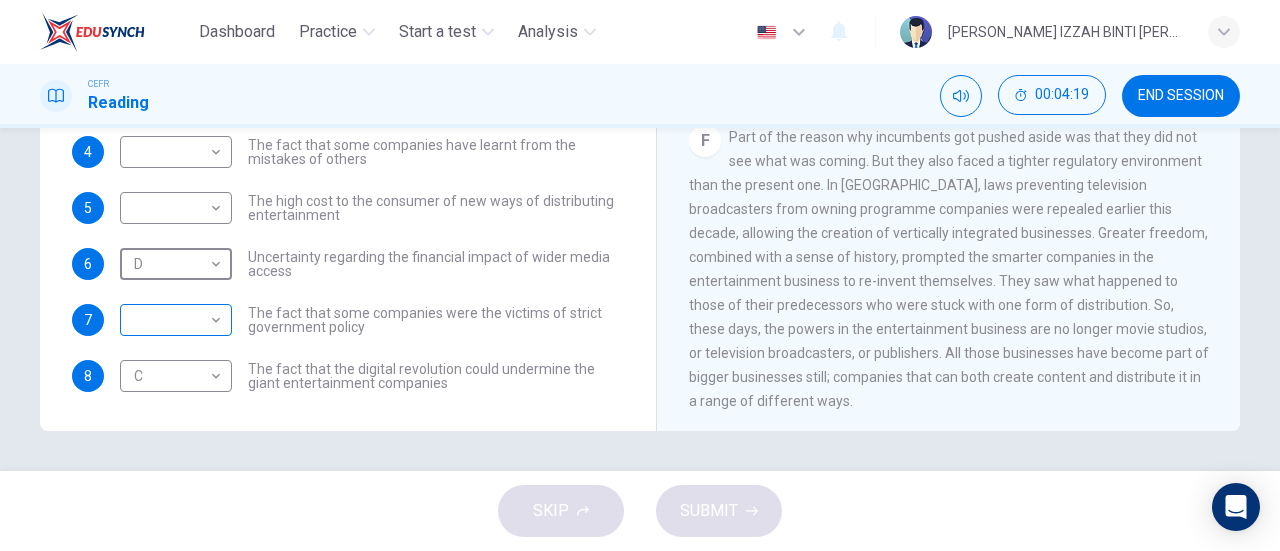 click on "Dashboard Practice Start a test Analysis English en ​ WAN NURUL IZZAH BINTI WAN ZAIDI CEFR Reading 00:04:19 END SESSION Questions 1 - 8 The Reading Passage has 7 paragraphs  A-G .
Which paragraph mentions the following?
Write the appropriate letters  (A-G)  in the boxes below.
NB  Some of the paragraphs will be used  more than once. 1 ​ ​ The contrasting effects that new technology can have on existing business 2 ​ ​ The fact that a total transformation is going to take place in the future in the delivery of all forms of entertainment 3 ​ ​ The confused feelings that people are known to have experienced in response to technological innovation 4 ​ ​ The fact that some companies have learnt from the mistakes of others 5 ​ ​ The high cost to the consumer of new ways of distributing entertainment 6 D D ​ Uncertainty regarding the financial impact of wider media access 7 ​ ​ The fact that some companies were the victims of strict government policy 8 C C ​ Wheel of Fortune A B C D" at bounding box center [640, 275] 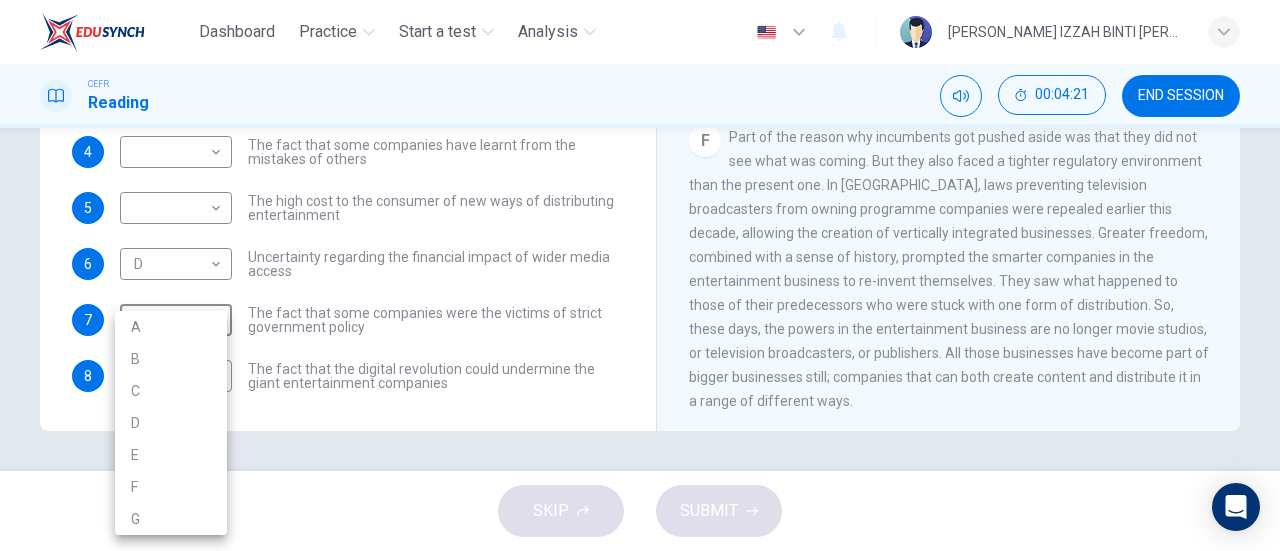 click on "F" at bounding box center [171, 487] 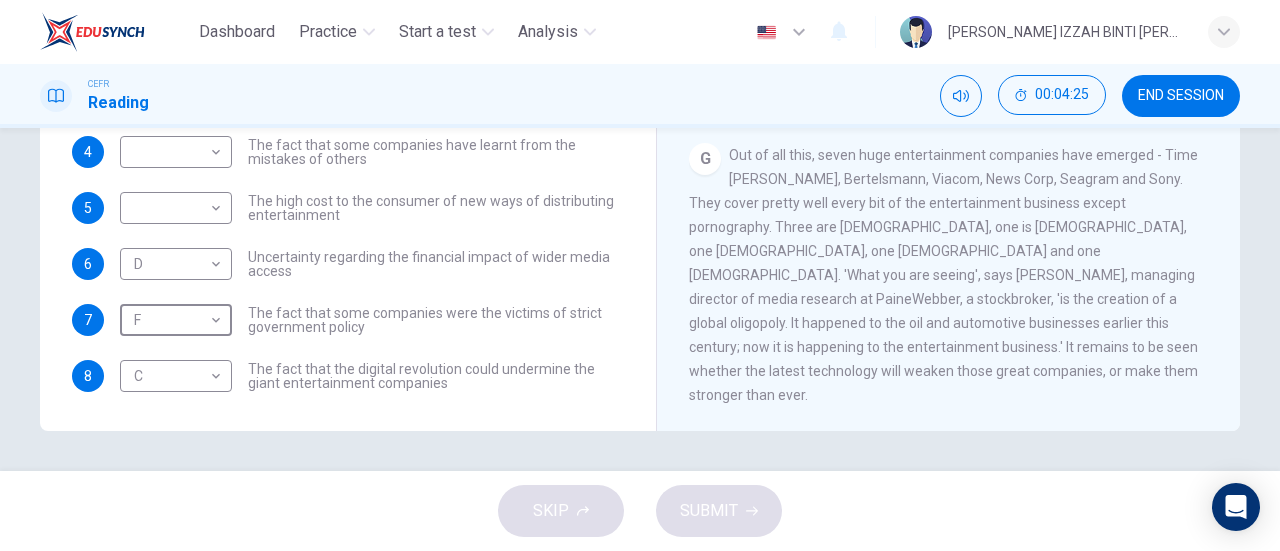 scroll, scrollTop: 1511, scrollLeft: 0, axis: vertical 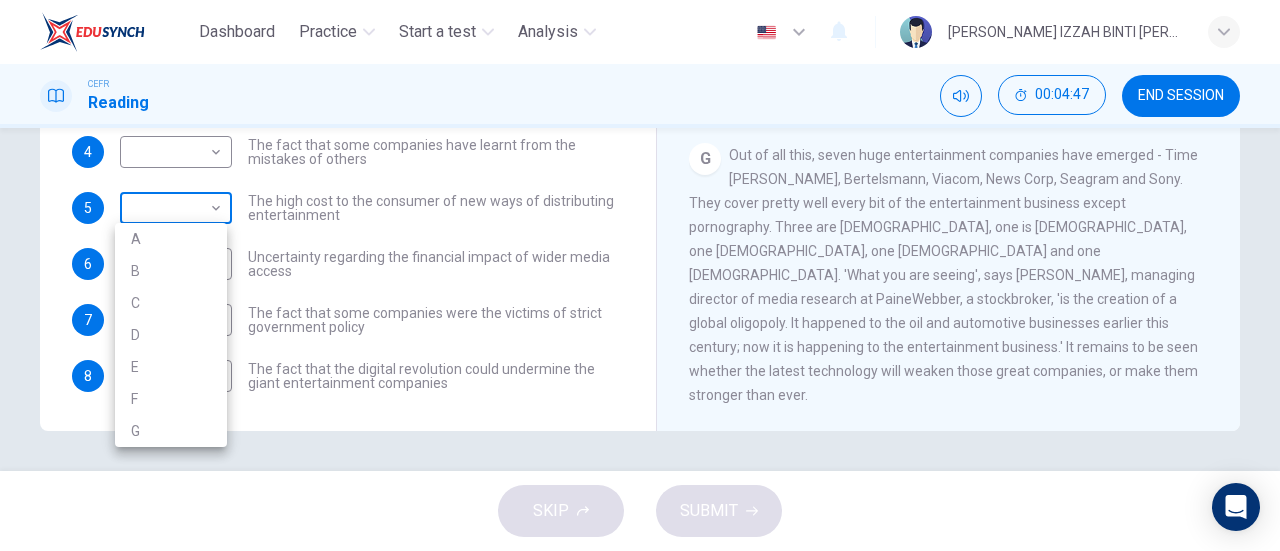 click on "Dashboard Practice Start a test Analysis English en ​ WAN NURUL IZZAH BINTI WAN ZAIDI CEFR Reading 00:04:47 END SESSION Questions 1 - 8 The Reading Passage has 7 paragraphs  A-G .
Which paragraph mentions the following?
Write the appropriate letters  (A-G)  in the boxes below.
NB  Some of the paragraphs will be used  more than once. 1 ​ ​ The contrasting effects that new technology can have on existing business 2 ​ ​ The fact that a total transformation is going to take place in the future in the delivery of all forms of entertainment 3 ​ ​ The confused feelings that people are known to have experienced in response to technological innovation 4 ​ ​ The fact that some companies have learnt from the mistakes of others 5 ​ ​ The high cost to the consumer of new ways of distributing entertainment 6 D D ​ Uncertainty regarding the financial impact of wider media access 7 F F ​ The fact that some companies were the victims of strict government policy 8 C C ​ Wheel of Fortune A B C D" at bounding box center (640, 275) 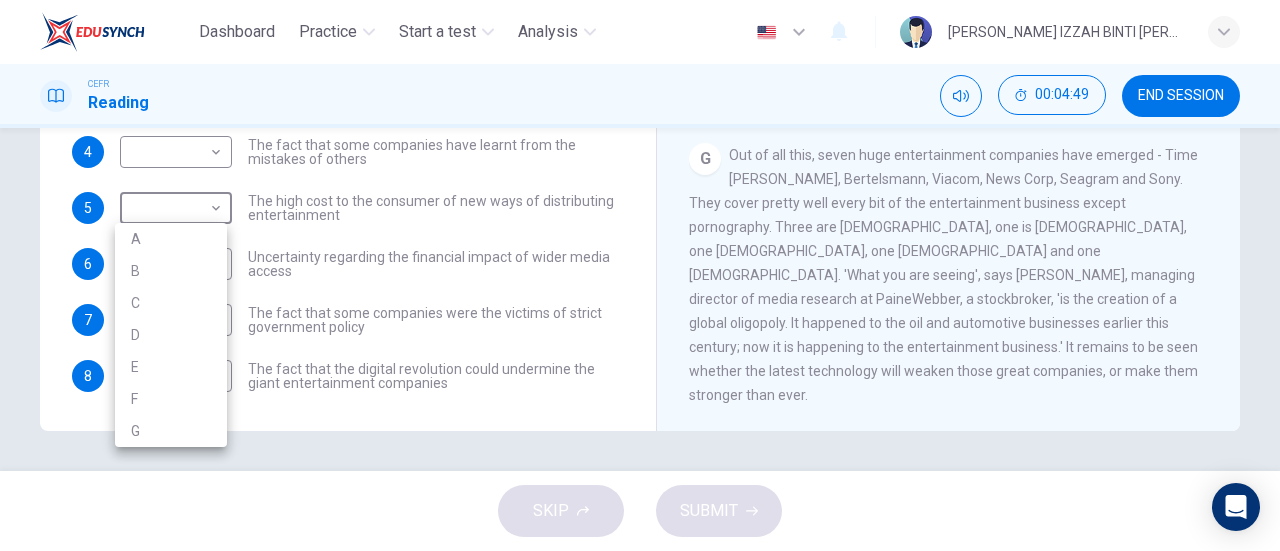 click at bounding box center [640, 275] 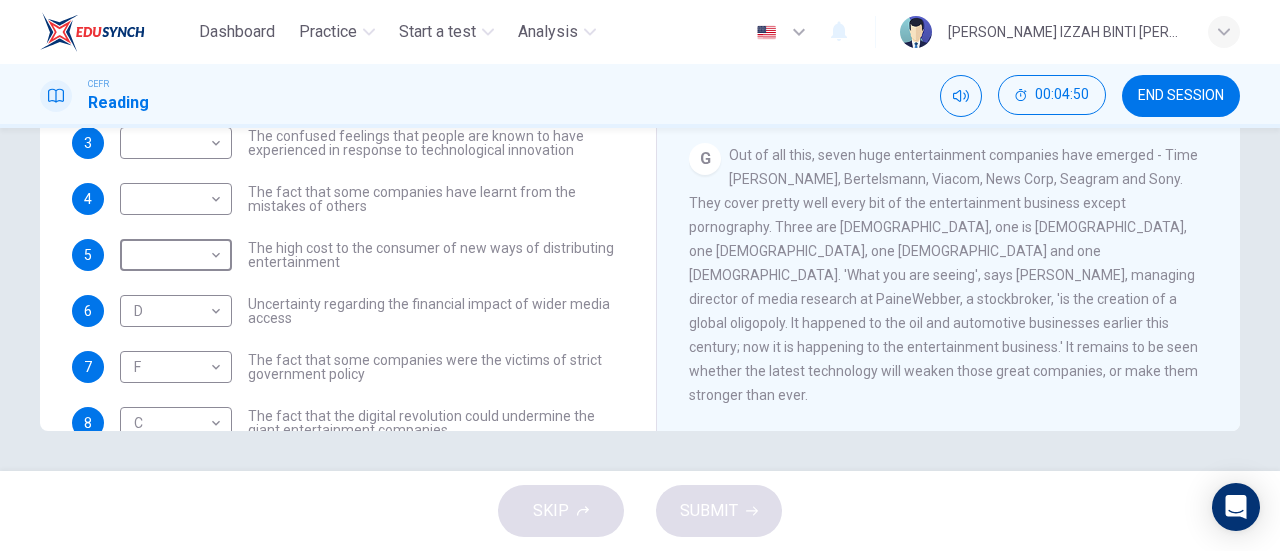 scroll, scrollTop: 0, scrollLeft: 0, axis: both 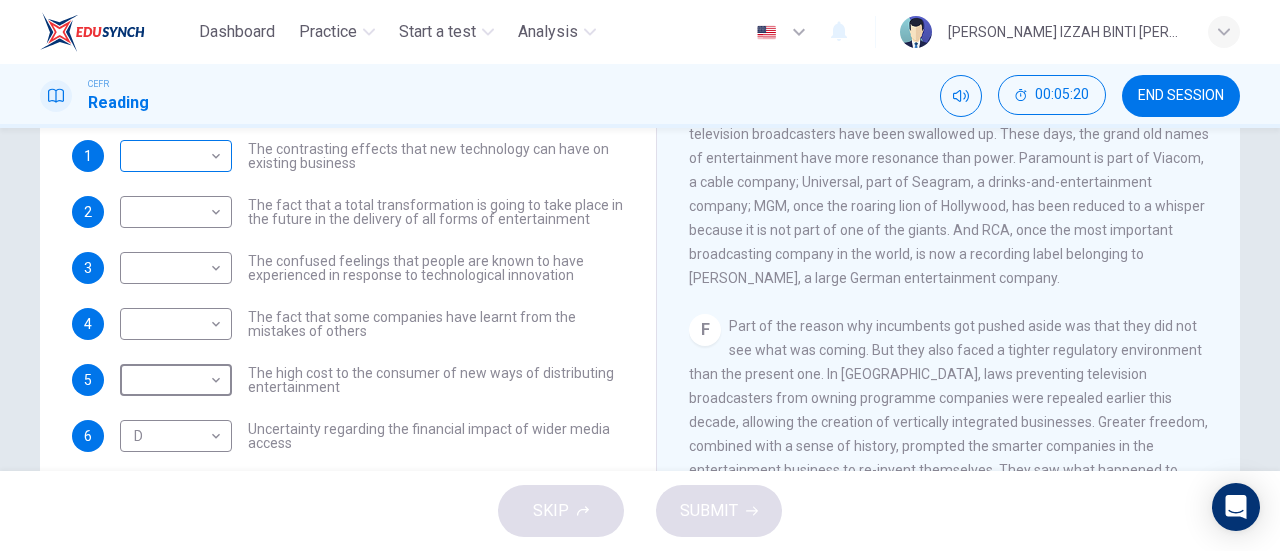 click on "Dashboard Practice Start a test Analysis English en ​ WAN NURUL IZZAH BINTI WAN ZAIDI CEFR Reading 00:05:20 END SESSION Questions 1 - 8 The Reading Passage has 7 paragraphs  A-G .
Which paragraph mentions the following?
Write the appropriate letters  (A-G)  in the boxes below.
NB  Some of the paragraphs will be used  more than once. 1 ​ ​ The contrasting effects that new technology can have on existing business 2 ​ ​ The fact that a total transformation is going to take place in the future in the delivery of all forms of entertainment 3 ​ ​ The confused feelings that people are known to have experienced in response to technological innovation 4 ​ ​ The fact that some companies have learnt from the mistakes of others 5 ​ ​ The high cost to the consumer of new ways of distributing entertainment 6 D D ​ Uncertainty regarding the financial impact of wider media access 7 F F ​ The fact that some companies were the victims of strict government policy 8 C C ​ Wheel of Fortune A B C D" at bounding box center [640, 275] 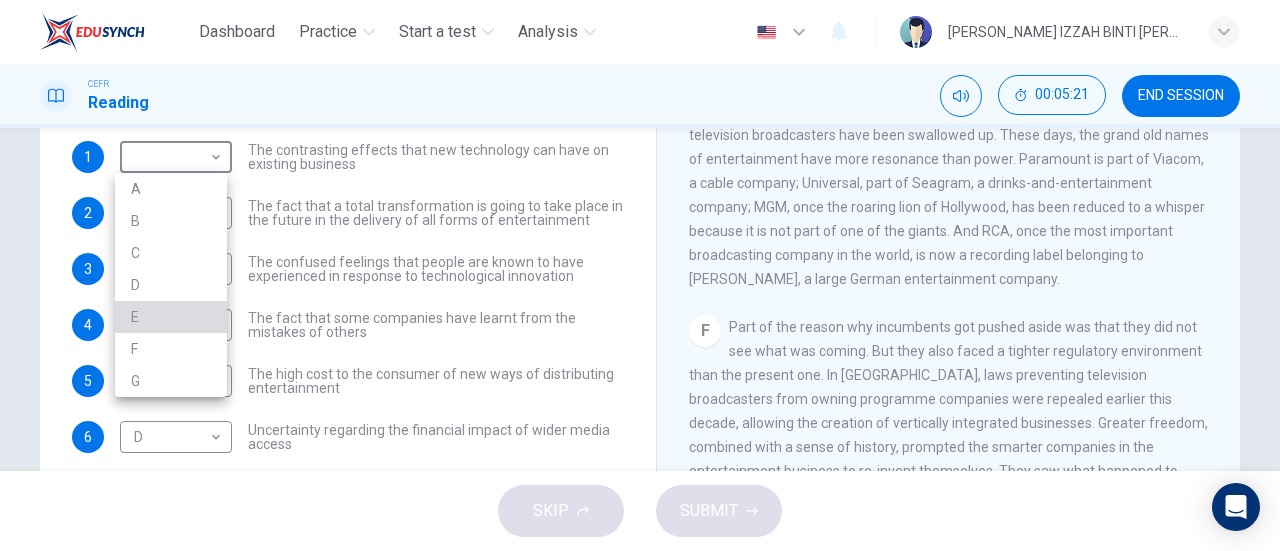 click on "E" at bounding box center (171, 317) 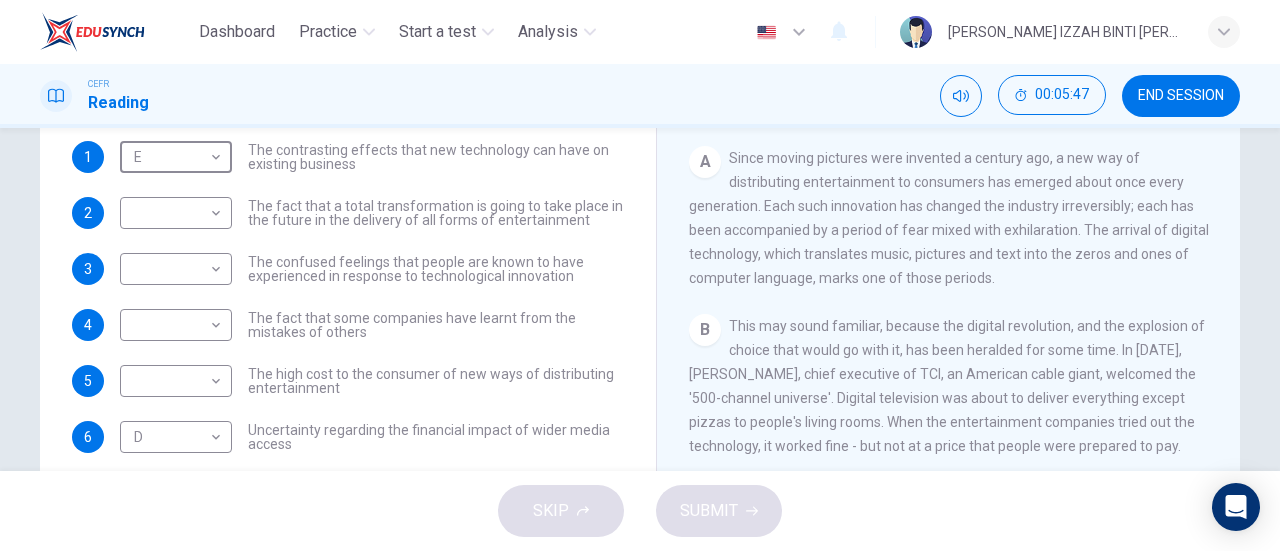 scroll, scrollTop: 300, scrollLeft: 0, axis: vertical 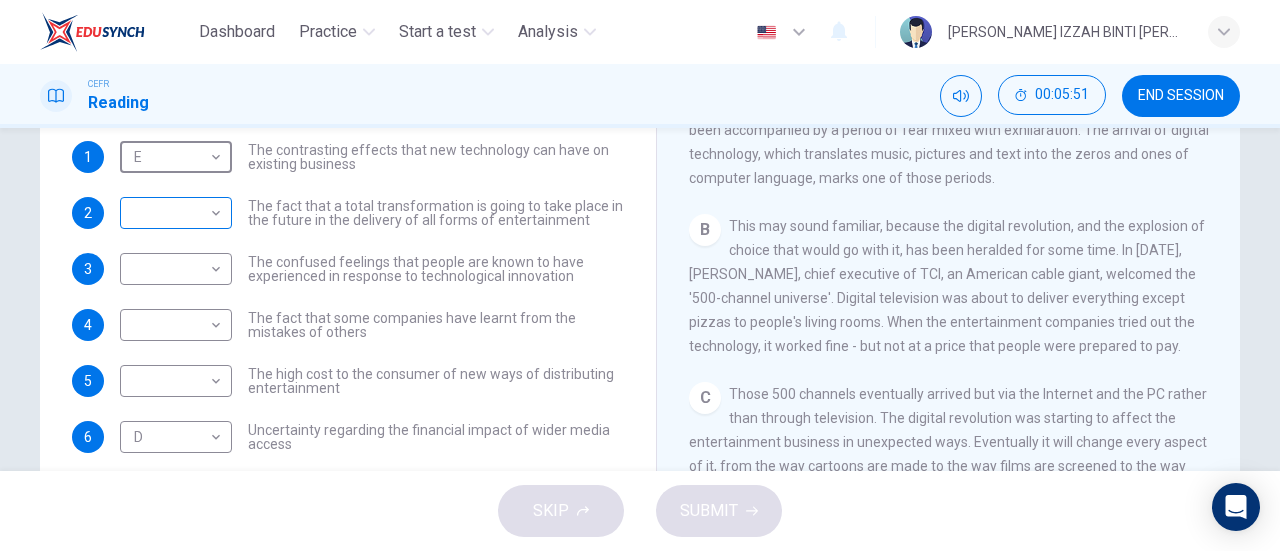 click on "Dashboard Practice Start a test Analysis English en ​ WAN NURUL IZZAH BINTI WAN ZAIDI CEFR Reading 00:05:51 END SESSION Questions 1 - 8 The Reading Passage has 7 paragraphs  A-G .
Which paragraph mentions the following?
Write the appropriate letters  (A-G)  in the boxes below.
NB  Some of the paragraphs will be used  more than once. 1 E E ​ The contrasting effects that new technology can have on existing business 2 ​ ​ The fact that a total transformation is going to take place in the future in the delivery of all forms of entertainment 3 ​ ​ The confused feelings that people are known to have experienced in response to technological innovation 4 ​ ​ The fact that some companies have learnt from the mistakes of others 5 ​ ​ The high cost to the consumer of new ways of distributing entertainment 6 D D ​ Uncertainty regarding the financial impact of wider media access 7 F F ​ The fact that some companies were the victims of strict government policy 8 C C ​ Wheel of Fortune A B C D" at bounding box center [640, 275] 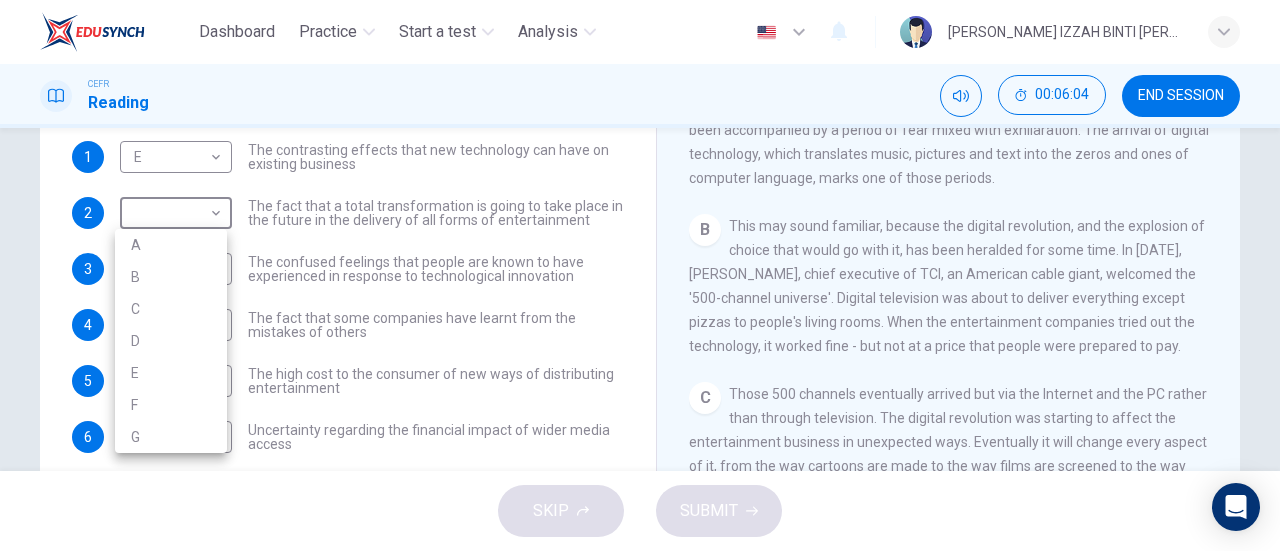 click on "A" at bounding box center (171, 245) 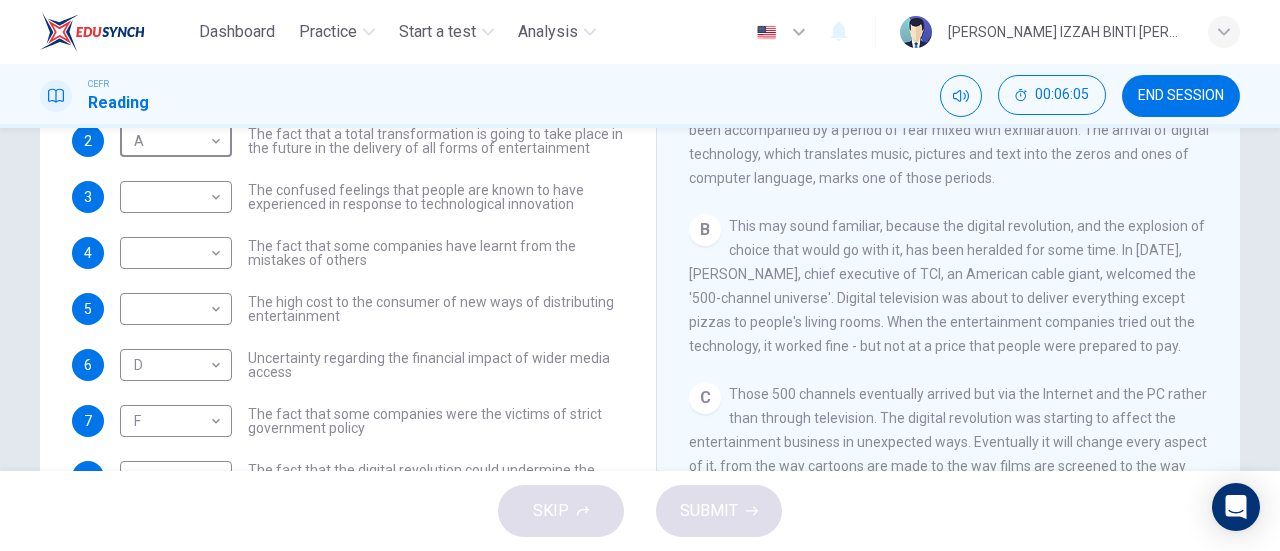 scroll, scrollTop: 72, scrollLeft: 0, axis: vertical 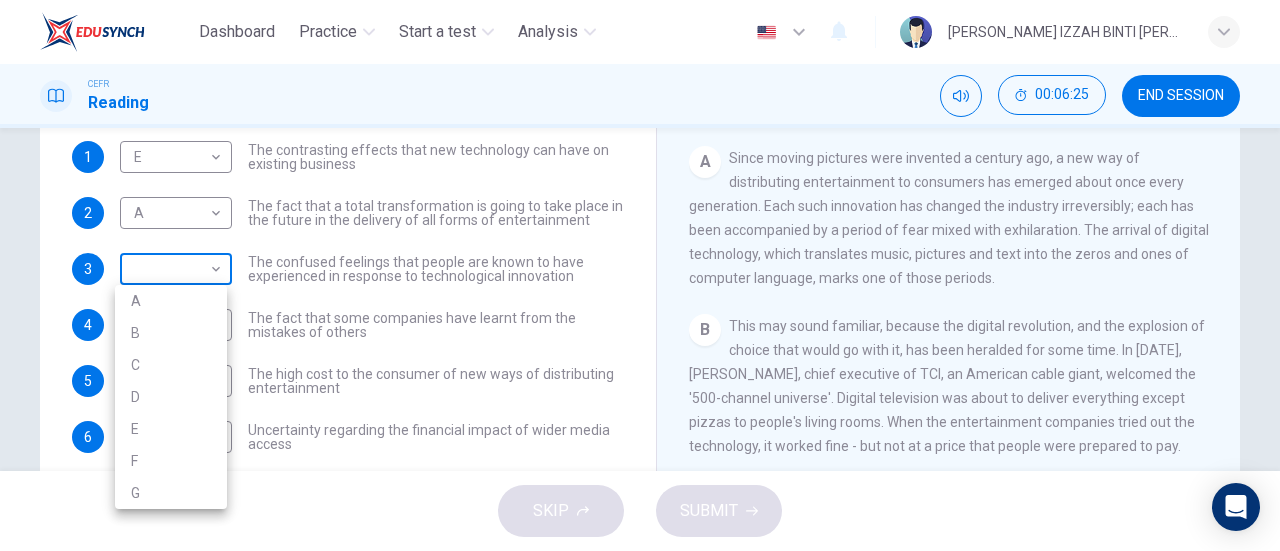 click on "Dashboard Practice Start a test Analysis English en ​ WAN NURUL IZZAH BINTI WAN ZAIDI CEFR Reading 00:06:25 END SESSION Questions 1 - 8 The Reading Passage has 7 paragraphs  A-G .
Which paragraph mentions the following?
Write the appropriate letters  (A-G)  in the boxes below.
NB  Some of the paragraphs will be used  more than once. 1 E E ​ The contrasting effects that new technology can have on existing business 2 A A ​ The fact that a total transformation is going to take place in the future in the delivery of all forms of entertainment 3 ​ ​ The confused feelings that people are known to have experienced in response to technological innovation 4 ​ ​ The fact that some companies have learnt from the mistakes of others 5 ​ ​ The high cost to the consumer of new ways of distributing entertainment 6 D D ​ Uncertainty regarding the financial impact of wider media access 7 F F ​ The fact that some companies were the victims of strict government policy 8 C C ​ Wheel of Fortune A B C D" at bounding box center [640, 275] 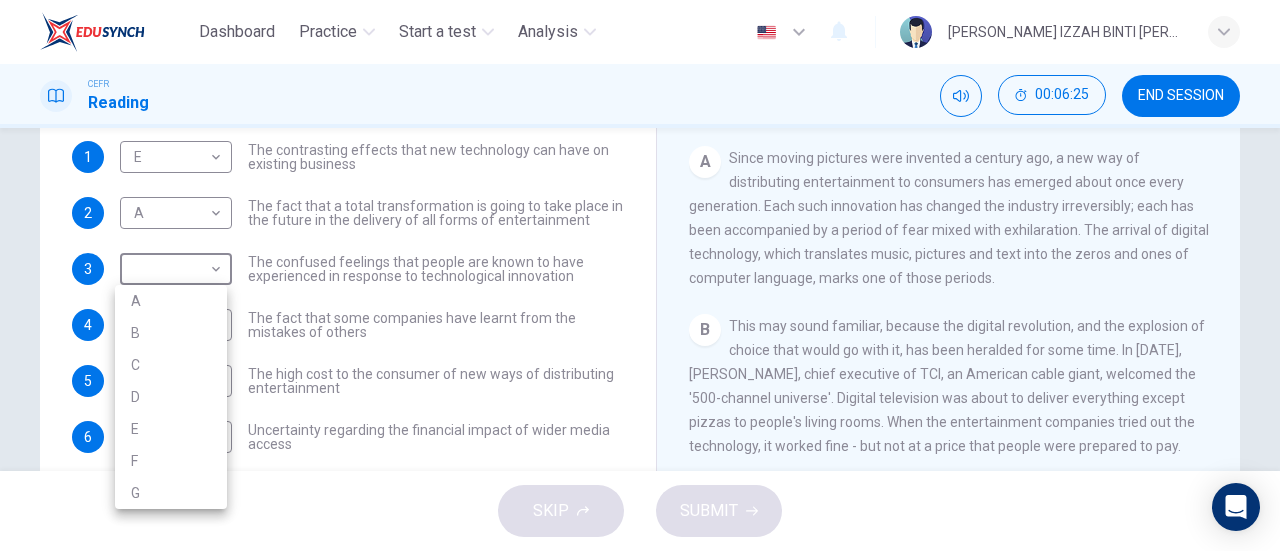 click on "A" at bounding box center (171, 301) 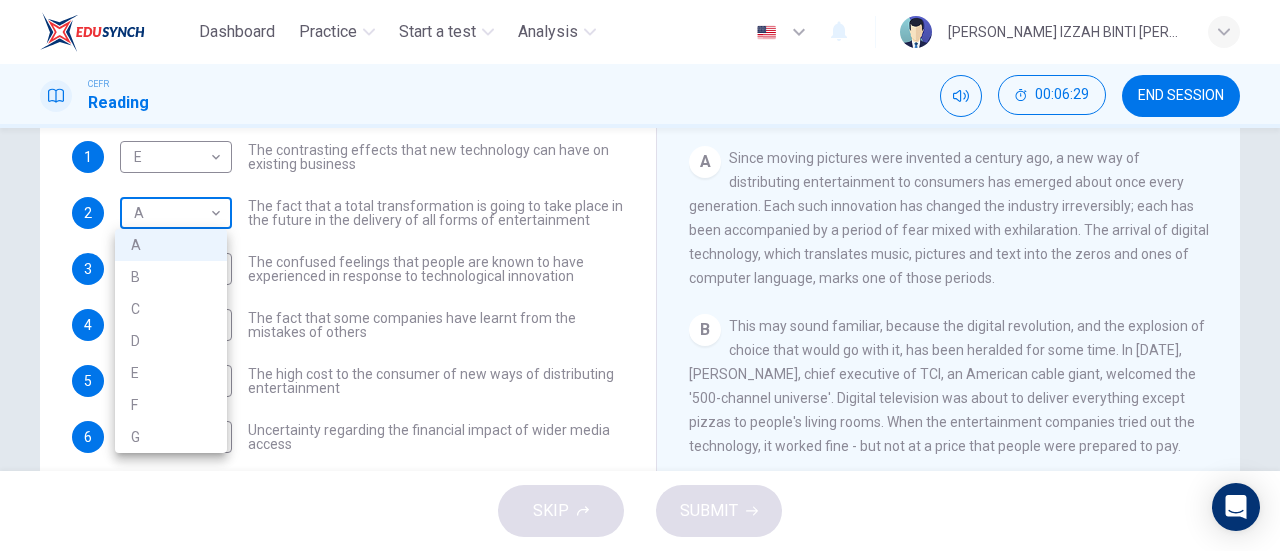 click on "Dashboard Practice Start a test Analysis English en ​ WAN NURUL IZZAH BINTI WAN ZAIDI CEFR Reading 00:06:29 END SESSION Questions 1 - 8 The Reading Passage has 7 paragraphs  A-G .
Which paragraph mentions the following?
Write the appropriate letters  (A-G)  in the boxes below.
NB  Some of the paragraphs will be used  more than once. 1 E E ​ The contrasting effects that new technology can have on existing business 2 A A ​ The fact that a total transformation is going to take place in the future in the delivery of all forms of entertainment 3 A A ​ The confused feelings that people are known to have experienced in response to technological innovation 4 ​ ​ The fact that some companies have learnt from the mistakes of others 5 ​ ​ The high cost to the consumer of new ways of distributing entertainment 6 D D ​ Uncertainty regarding the financial impact of wider media access 7 F F ​ The fact that some companies were the victims of strict government policy 8 C C ​ Wheel of Fortune A B C D" at bounding box center [640, 275] 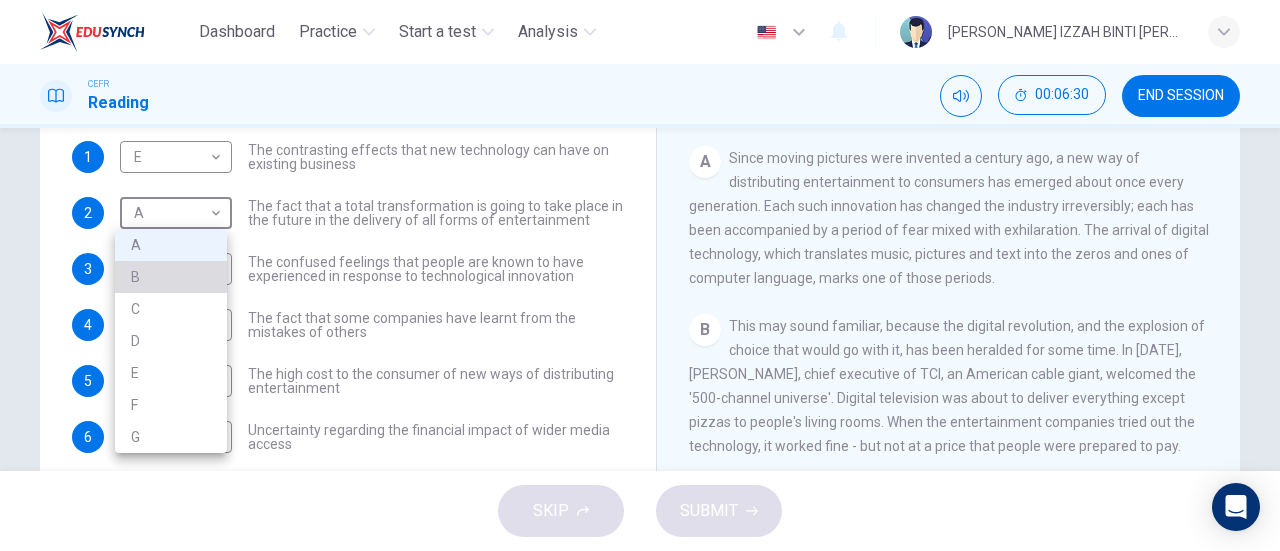 click on "B" at bounding box center (171, 277) 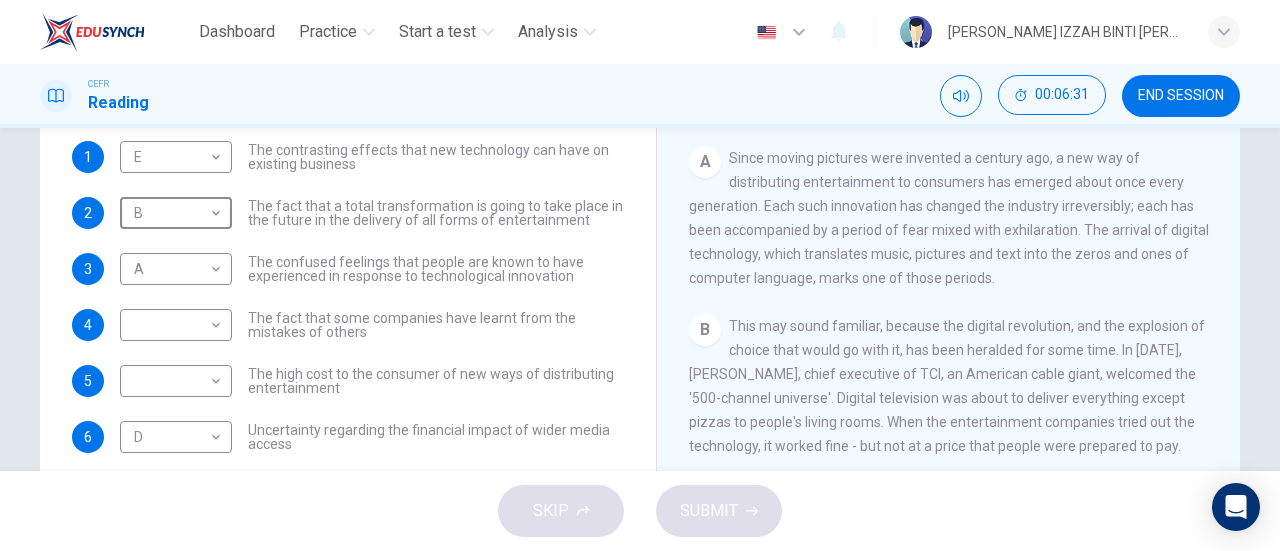 scroll, scrollTop: 72, scrollLeft: 0, axis: vertical 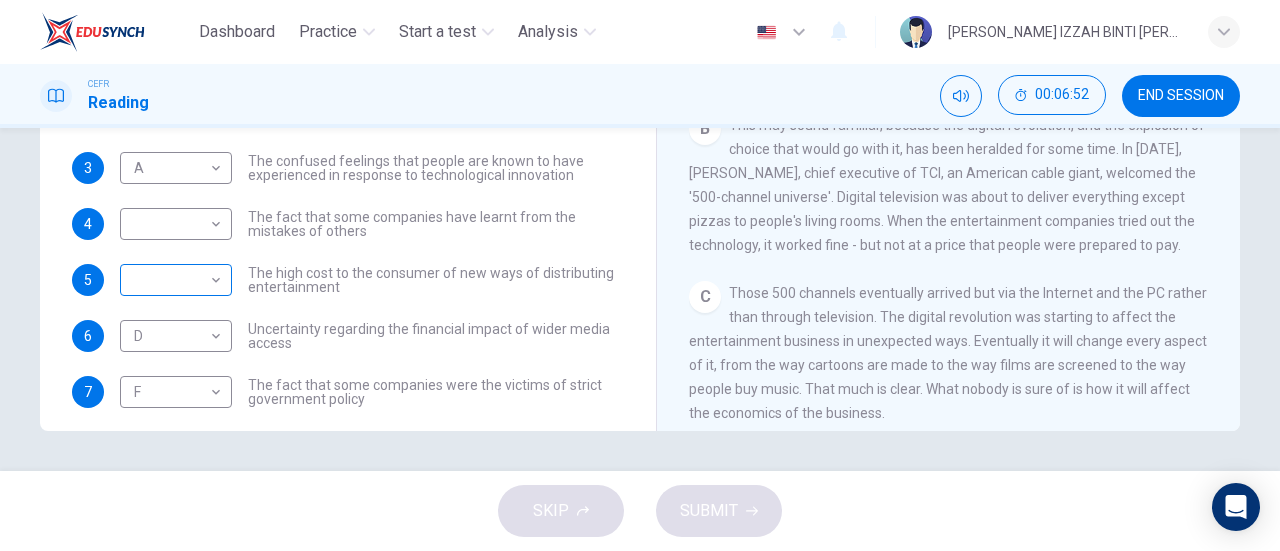 click on "​ ​" at bounding box center [176, 280] 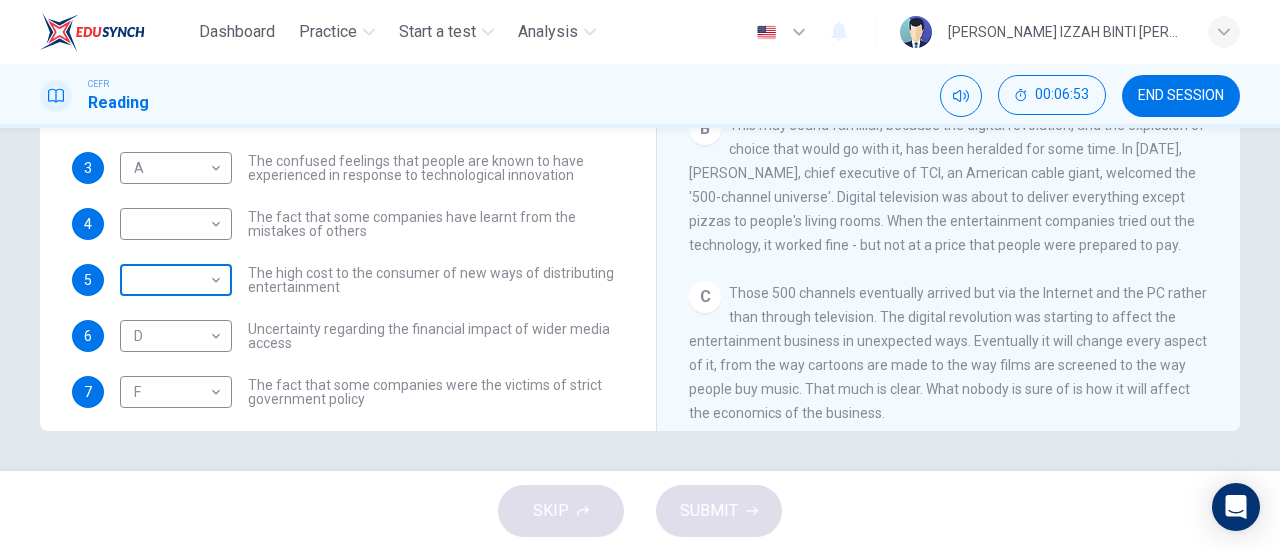 click on "Dashboard Practice Start a test Analysis English en ​ WAN NURUL IZZAH BINTI WAN ZAIDI CEFR Reading 00:06:53 END SESSION Questions 1 - 8 The Reading Passage has 7 paragraphs  A-G .
Which paragraph mentions the following?
Write the appropriate letters  (A-G)  in the boxes below.
NB  Some of the paragraphs will be used  more than once. 1 E E ​ The contrasting effects that new technology can have on existing business 2 B B ​ The fact that a total transformation is going to take place in the future in the delivery of all forms of entertainment 3 A A ​ The confused feelings that people are known to have experienced in response to technological innovation 4 ​ ​ The fact that some companies have learnt from the mistakes of others 5 ​ ​ The high cost to the consumer of new ways of distributing entertainment 6 D D ​ Uncertainty regarding the financial impact of wider media access 7 F F ​ The fact that some companies were the victims of strict government policy 8 C C ​ Wheel of Fortune A B C D" at bounding box center (640, 275) 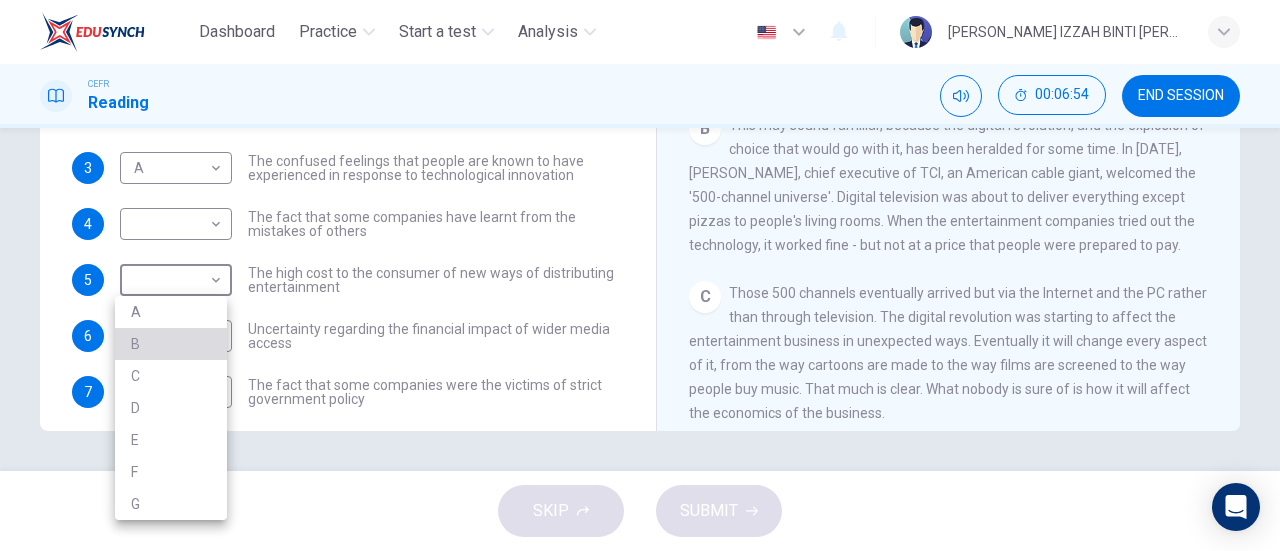 click on "B" at bounding box center [171, 344] 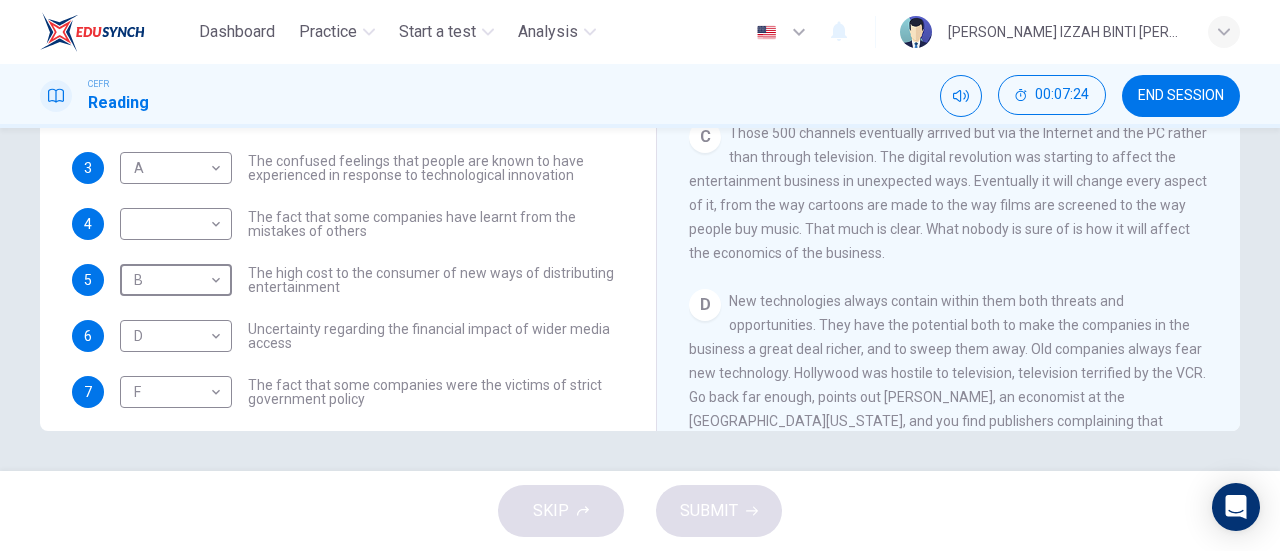 scroll, scrollTop: 500, scrollLeft: 0, axis: vertical 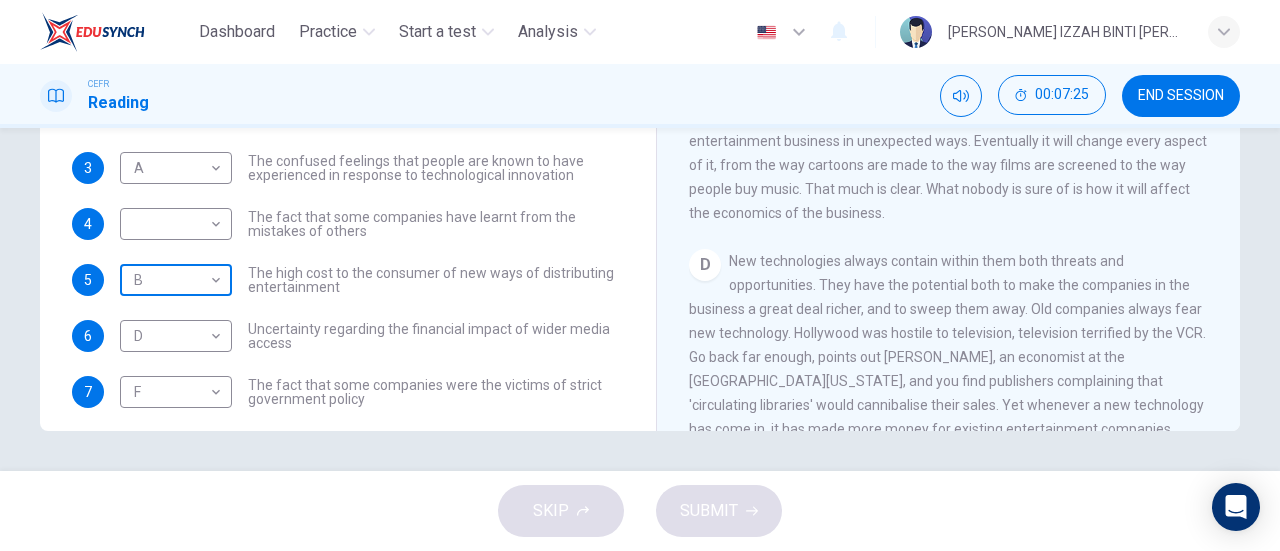 click on "Dashboard Practice Start a test Analysis English en ​ WAN NURUL IZZAH BINTI WAN ZAIDI CEFR Reading 00:07:25 END SESSION Questions 1 - 8 The Reading Passage has 7 paragraphs  A-G .
Which paragraph mentions the following?
Write the appropriate letters  (A-G)  in the boxes below.
NB  Some of the paragraphs will be used  more than once. 1 E E ​ The contrasting effects that new technology can have on existing business 2 B B ​ The fact that a total transformation is going to take place in the future in the delivery of all forms of entertainment 3 A A ​ The confused feelings that people are known to have experienced in response to technological innovation 4 ​ ​ The fact that some companies have learnt from the mistakes of others 5 B B ​ The high cost to the consumer of new ways of distributing entertainment 6 D D ​ Uncertainty regarding the financial impact of wider media access 7 F F ​ The fact that some companies were the victims of strict government policy 8 C C ​ Wheel of Fortune A B C D" at bounding box center (640, 275) 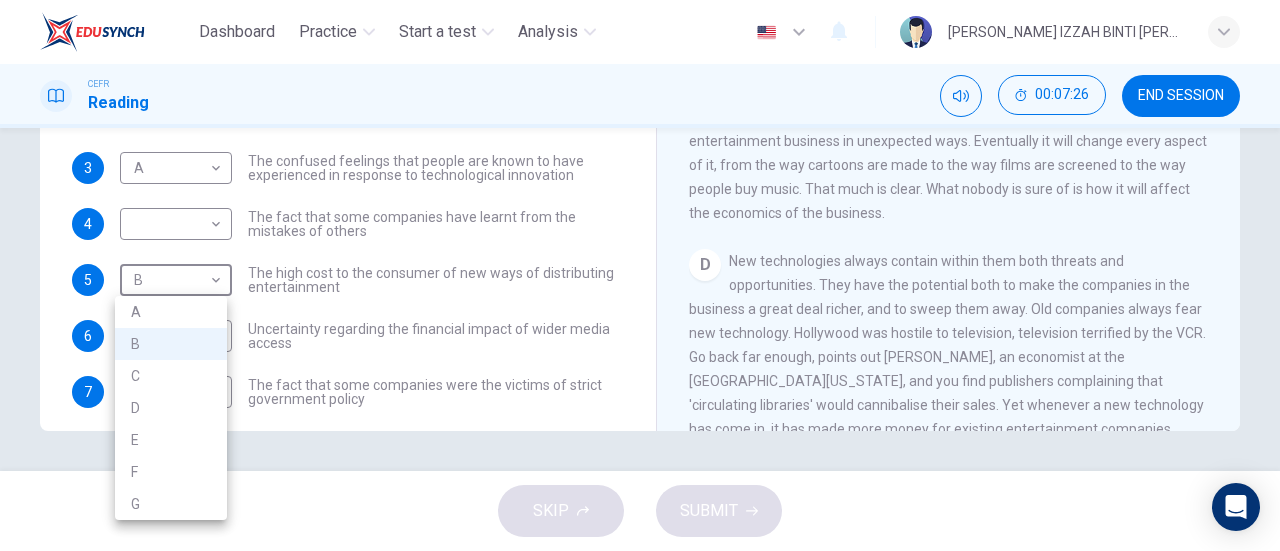 click on "D" at bounding box center [171, 408] 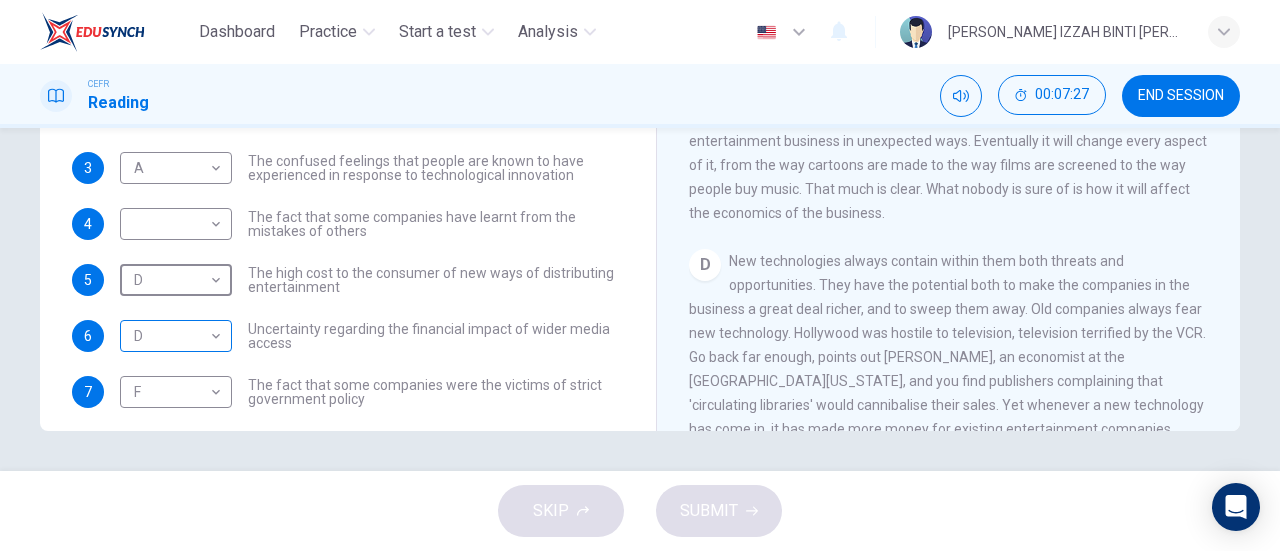 click on "Dashboard Practice Start a test Analysis English en ​ WAN NURUL IZZAH BINTI WAN ZAIDI CEFR Reading 00:07:27 END SESSION Questions 1 - 8 The Reading Passage has 7 paragraphs  A-G .
Which paragraph mentions the following?
Write the appropriate letters  (A-G)  in the boxes below.
NB  Some of the paragraphs will be used  more than once. 1 E E ​ The contrasting effects that new technology can have on existing business 2 B B ​ The fact that a total transformation is going to take place in the future in the delivery of all forms of entertainment 3 A A ​ The confused feelings that people are known to have experienced in response to technological innovation 4 ​ ​ The fact that some companies have learnt from the mistakes of others 5 D D ​ The high cost to the consumer of new ways of distributing entertainment 6 D D ​ Uncertainty regarding the financial impact of wider media access 7 F F ​ The fact that some companies were the victims of strict government policy 8 C C ​ Wheel of Fortune A B C D" at bounding box center (640, 275) 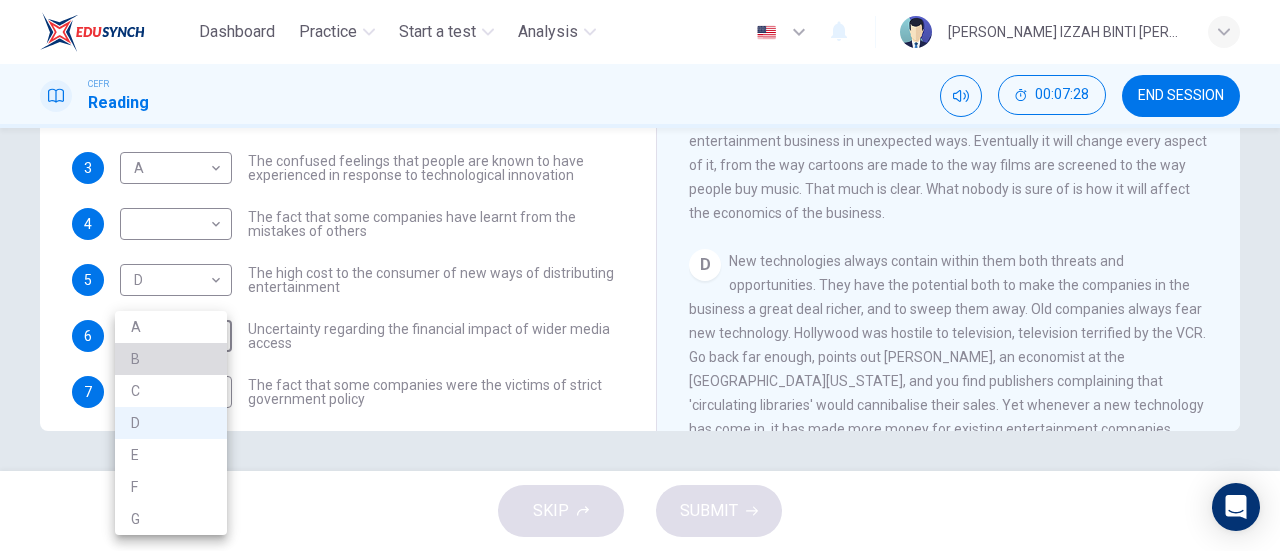 click on "B" at bounding box center (171, 359) 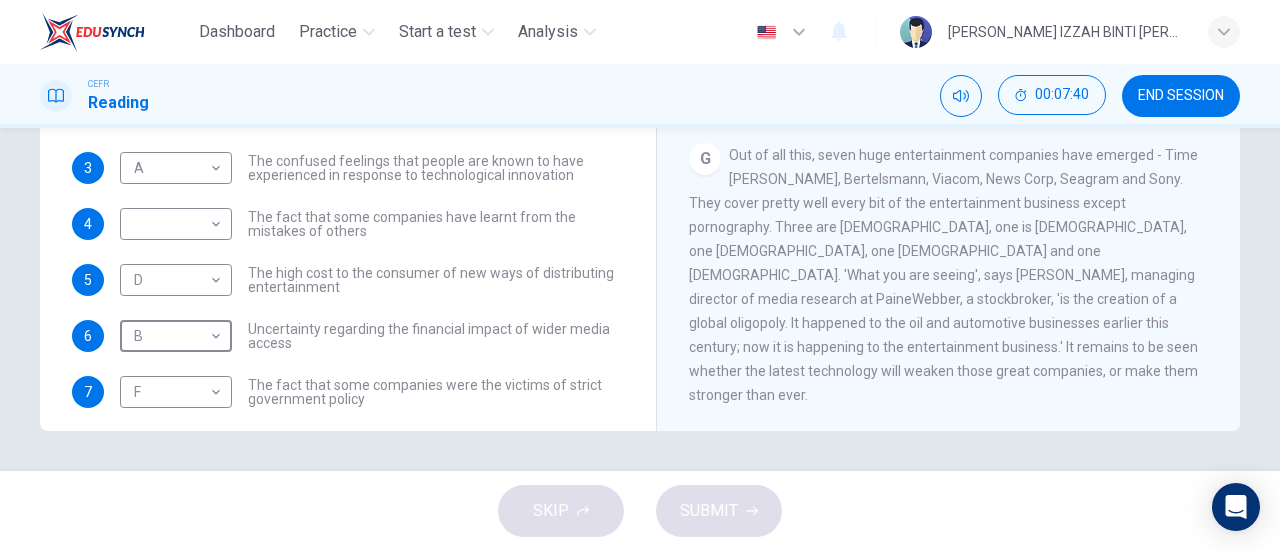scroll, scrollTop: 1511, scrollLeft: 0, axis: vertical 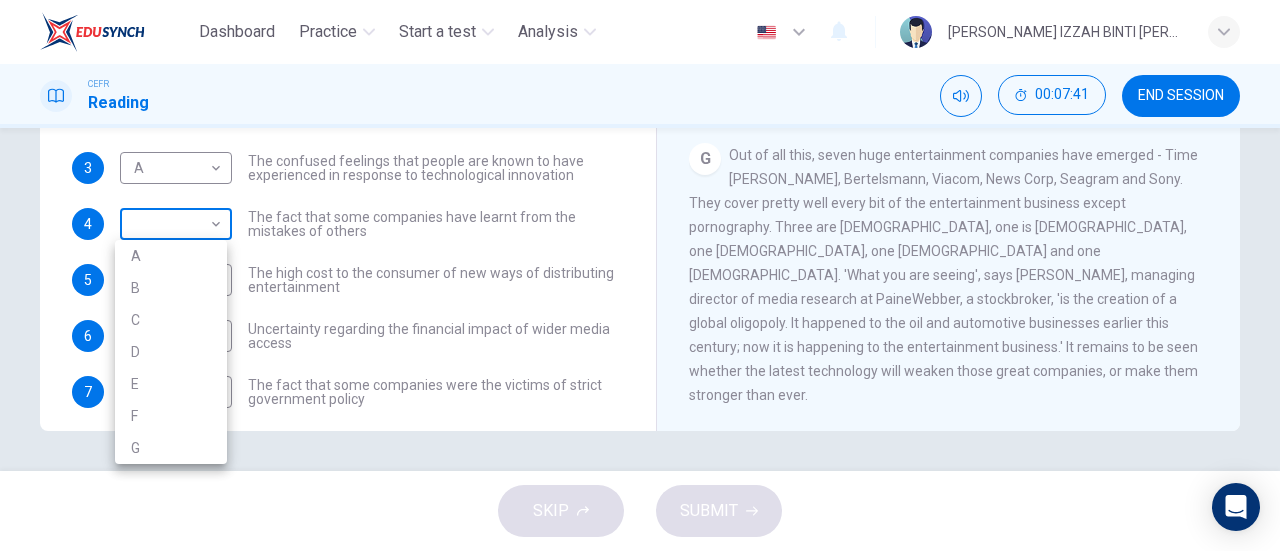 click on "Dashboard Practice Start a test Analysis English en ​ WAN NURUL IZZAH BINTI WAN ZAIDI CEFR Reading 00:07:41 END SESSION Questions 1 - 8 The Reading Passage has 7 paragraphs  A-G .
Which paragraph mentions the following?
Write the appropriate letters  (A-G)  in the boxes below.
NB  Some of the paragraphs will be used  more than once. 1 E E ​ The contrasting effects that new technology can have on existing business 2 B B ​ The fact that a total transformation is going to take place in the future in the delivery of all forms of entertainment 3 A A ​ The confused feelings that people are known to have experienced in response to technological innovation 4 ​ ​ The fact that some companies have learnt from the mistakes of others 5 D D ​ The high cost to the consumer of new ways of distributing entertainment 6 B B ​ Uncertainty regarding the financial impact of wider media access 7 F F ​ The fact that some companies were the victims of strict government policy 8 C C ​ Wheel of Fortune A B C D" at bounding box center (640, 275) 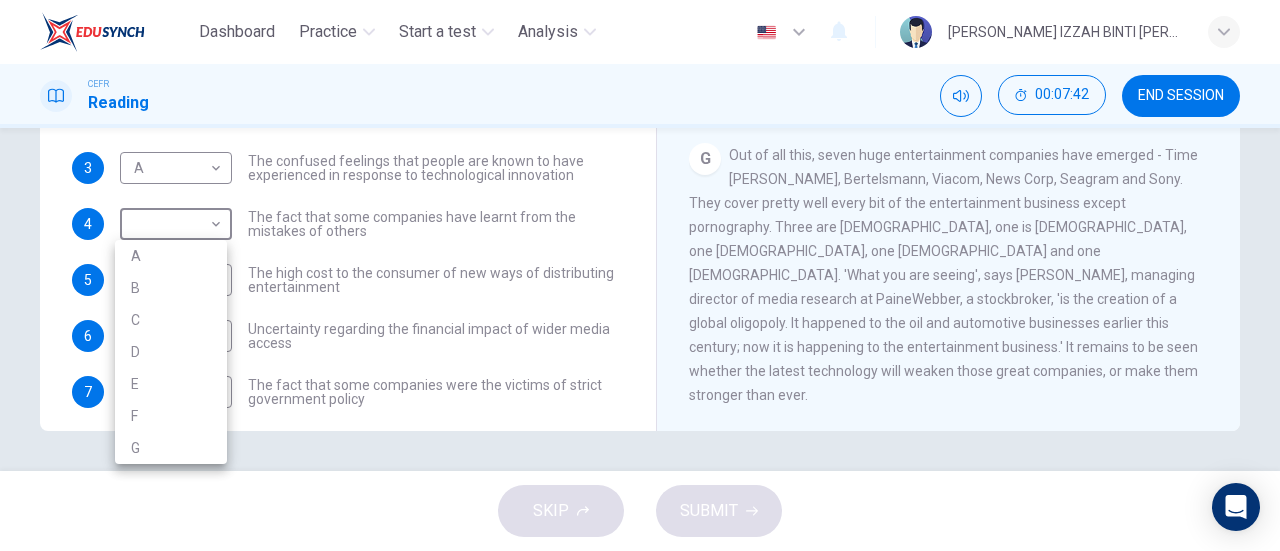 click on "G" at bounding box center [171, 448] 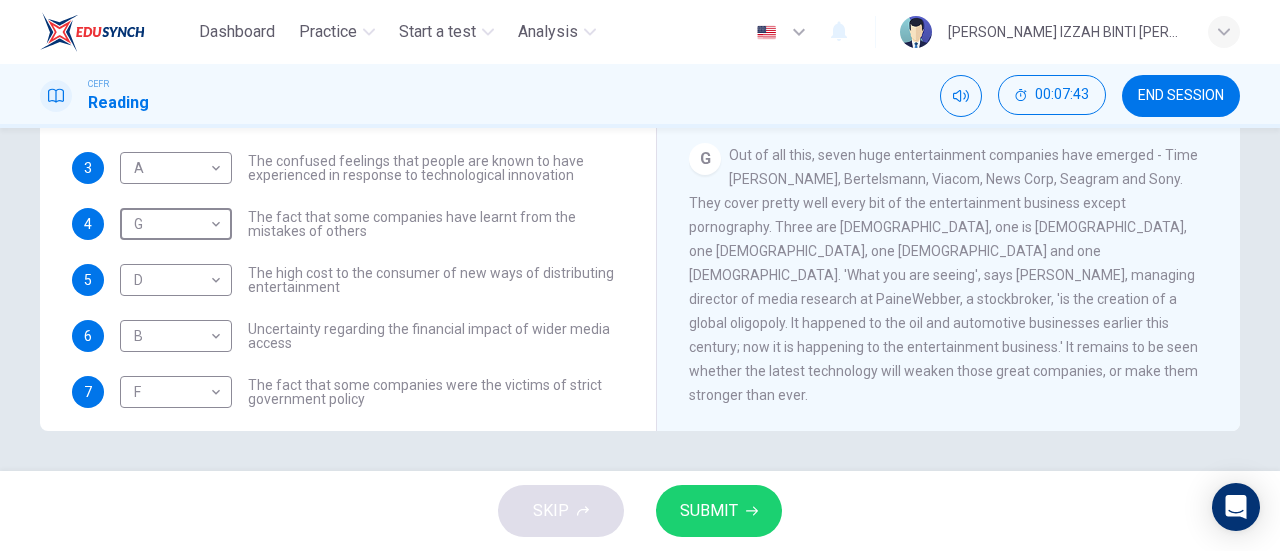 click on "SUBMIT" at bounding box center (709, 511) 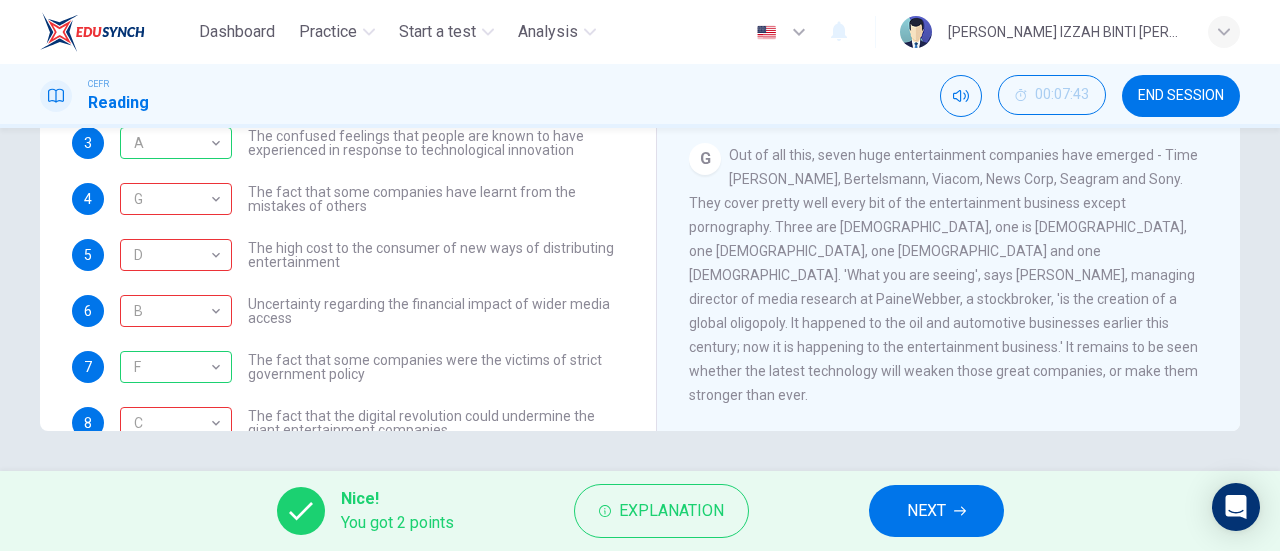 scroll, scrollTop: 0, scrollLeft: 0, axis: both 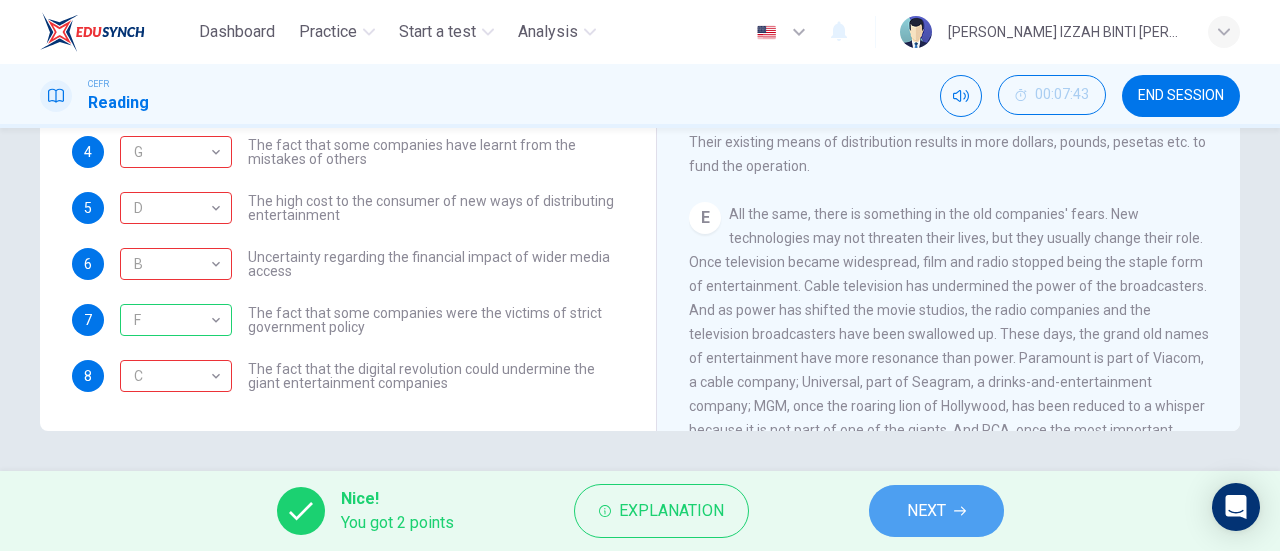 click 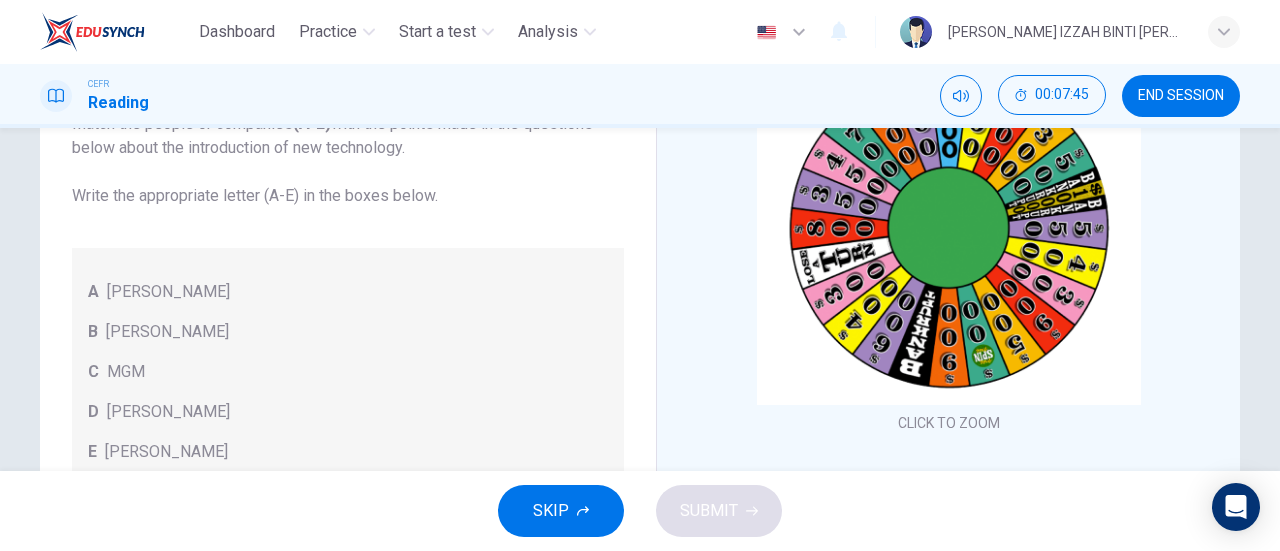 scroll, scrollTop: 232, scrollLeft: 0, axis: vertical 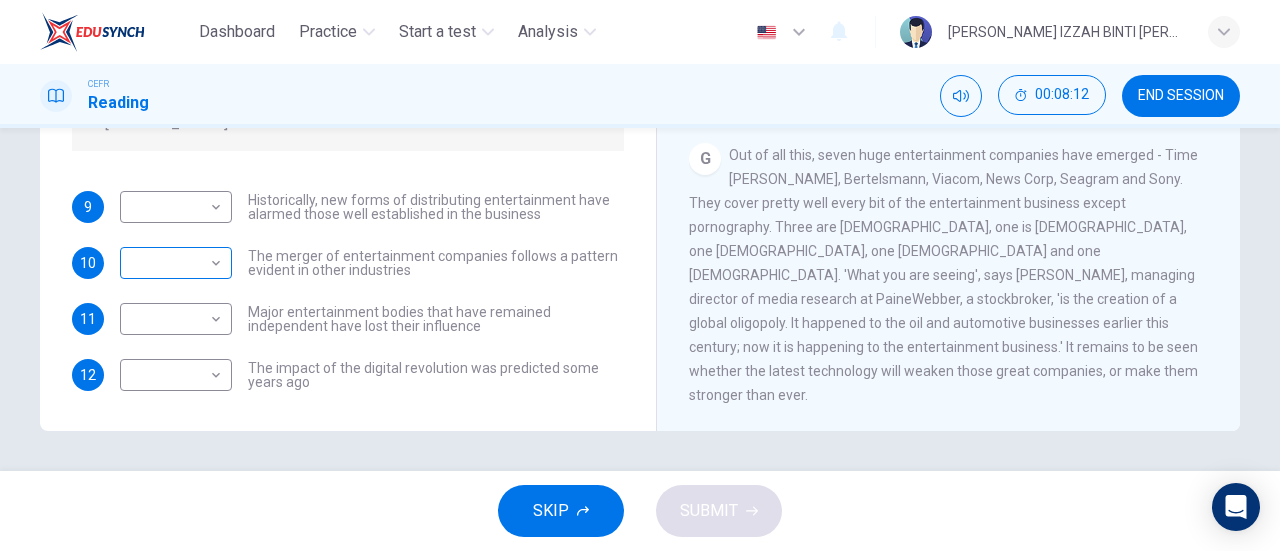 click on "Dashboard Practice Start a test Analysis English en ​ WAN NURUL IZZAH BINTI WAN ZAIDI CEFR Reading 00:08:12 END SESSION Questions 9 - 12 The writer refers to various individuals and companies in the reading passage.
Match the people or companies  (A-E)  with the points made in the questions below about the introduction of new technology.
Write the appropriate letter (A-E) in the boxes below. A John Malone B Hal Valarian C MGM D Walt Disney E Christopher Dixon 9 ​ ​ Historically, new forms of distributing entertainment have alarmed those well established in the business 10 ​ ​ The merger of entertainment companies follows a pattern evident in other industries 11 ​ ​ Major entertainment bodies that have remained independent have lost their influence 12 ​ ​ The impact of the digital revolution was predicted some years ago Wheel of Fortune CLICK TO ZOOM Click to Zoom A B C D E F G SKIP SUBMIT EduSynch - Online Language Proficiency Testing
Dashboard Practice Start a test Analysis 2025" at bounding box center [640, 275] 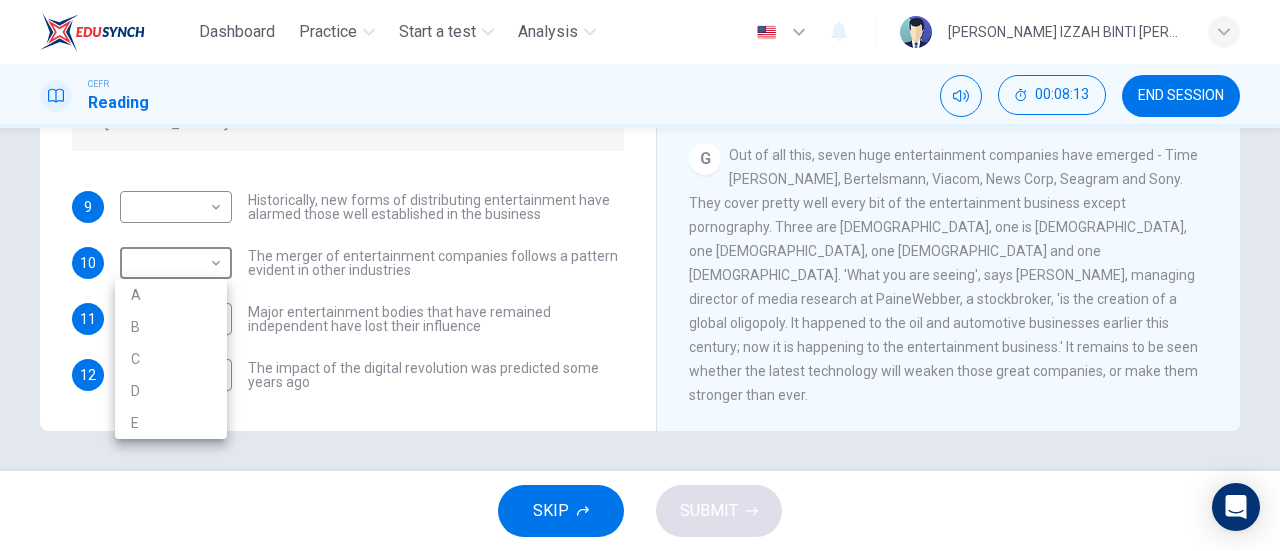 click on "D" at bounding box center [171, 391] 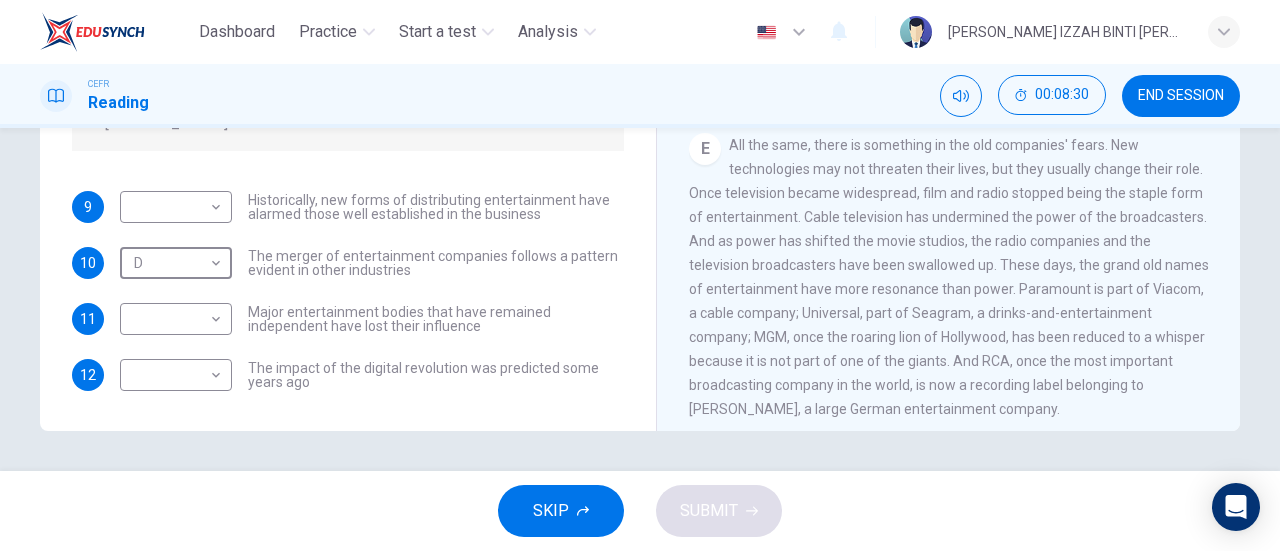 scroll, scrollTop: 911, scrollLeft: 0, axis: vertical 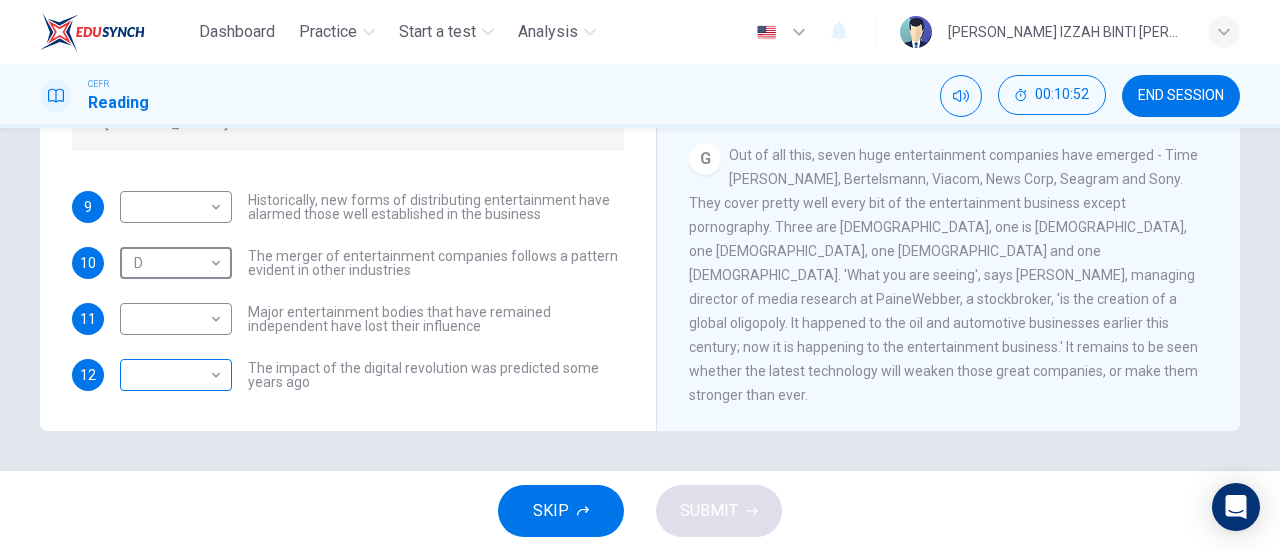 click on "Dashboard Practice Start a test Analysis English en ​ WAN NURUL IZZAH BINTI WAN ZAIDI CEFR Reading 00:10:52 END SESSION Questions 9 - 12 The writer refers to various individuals and companies in the reading passage.
Match the people or companies  (A-E)  with the points made in the questions below about the introduction of new technology.
Write the appropriate letter (A-E) in the boxes below. A John Malone B Hal Valarian C MGM D Walt Disney E Christopher Dixon 9 ​ ​ Historically, new forms of distributing entertainment have alarmed those well established in the business 10 D D ​ The merger of entertainment companies follows a pattern evident in other industries 11 ​ ​ Major entertainment bodies that have remained independent have lost their influence 12 ​ ​ The impact of the digital revolution was predicted some years ago Wheel of Fortune CLICK TO ZOOM Click to Zoom A B C D E F G SKIP SUBMIT EduSynch - Online Language Proficiency Testing
Dashboard Practice Start a test Analysis 2025" at bounding box center (640, 275) 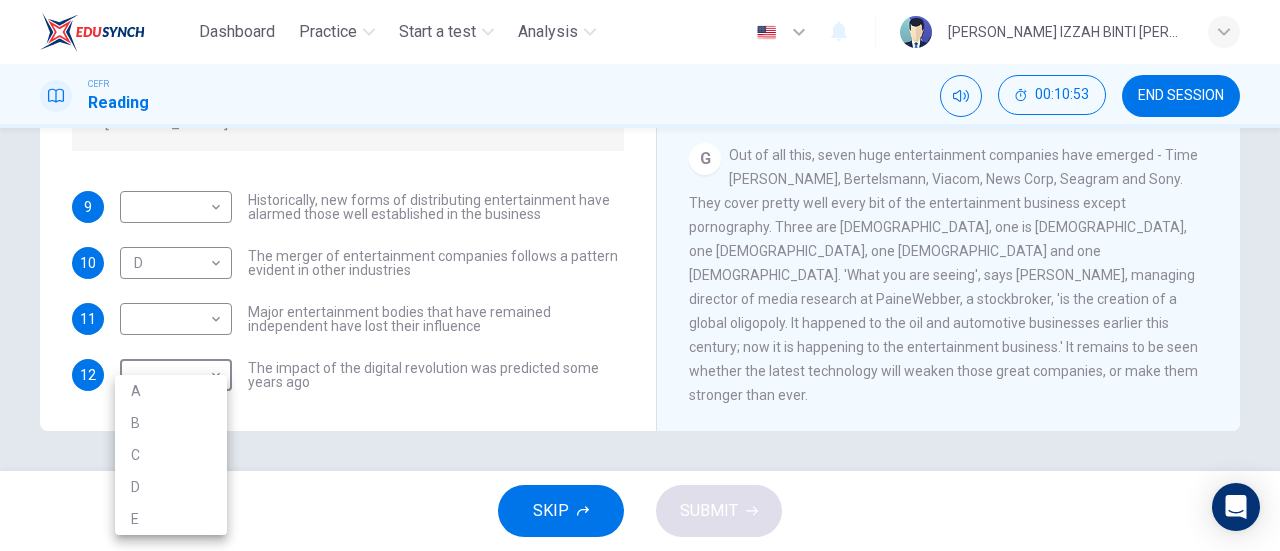 click on "E" at bounding box center (171, 519) 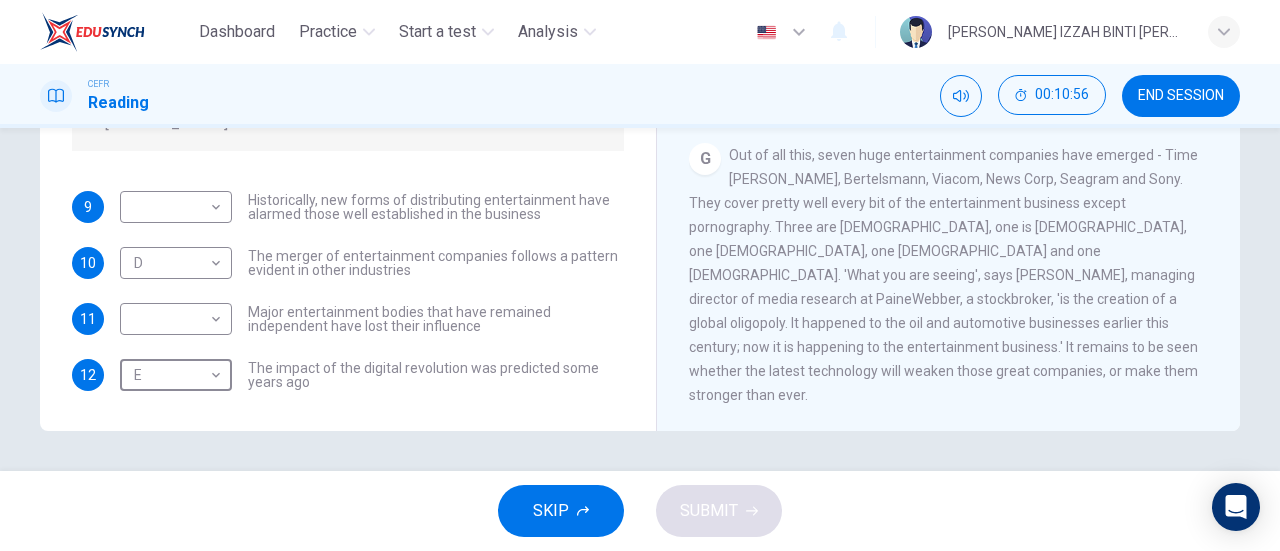 scroll, scrollTop: 0, scrollLeft: 0, axis: both 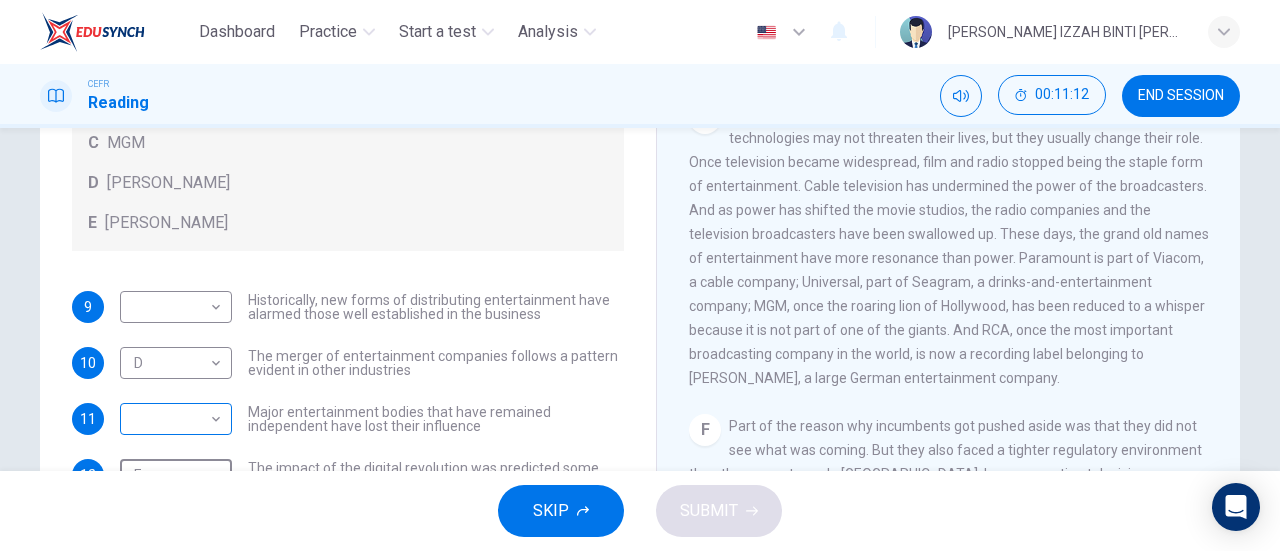click on "Dashboard Practice Start a test Analysis English en ​ WAN NURUL IZZAH BINTI WAN ZAIDI CEFR Reading 00:11:12 END SESSION Questions 9 - 12 The writer refers to various individuals and companies in the reading passage.
Match the people or companies  (A-E)  with the points made in the questions below about the introduction of new technology.
Write the appropriate letter (A-E) in the boxes below. A John Malone B Hal Valarian C MGM D Walt Disney E Christopher Dixon 9 ​ ​ Historically, new forms of distributing entertainment have alarmed those well established in the business 10 D D ​ The merger of entertainment companies follows a pattern evident in other industries 11 ​ ​ Major entertainment bodies that have remained independent have lost their influence 12 E E ​ The impact of the digital revolution was predicted some years ago Wheel of Fortune CLICK TO ZOOM Click to Zoom A B C D E F G SKIP SUBMIT EduSynch - Online Language Proficiency Testing
Dashboard Practice Start a test Analysis 2025" at bounding box center [640, 275] 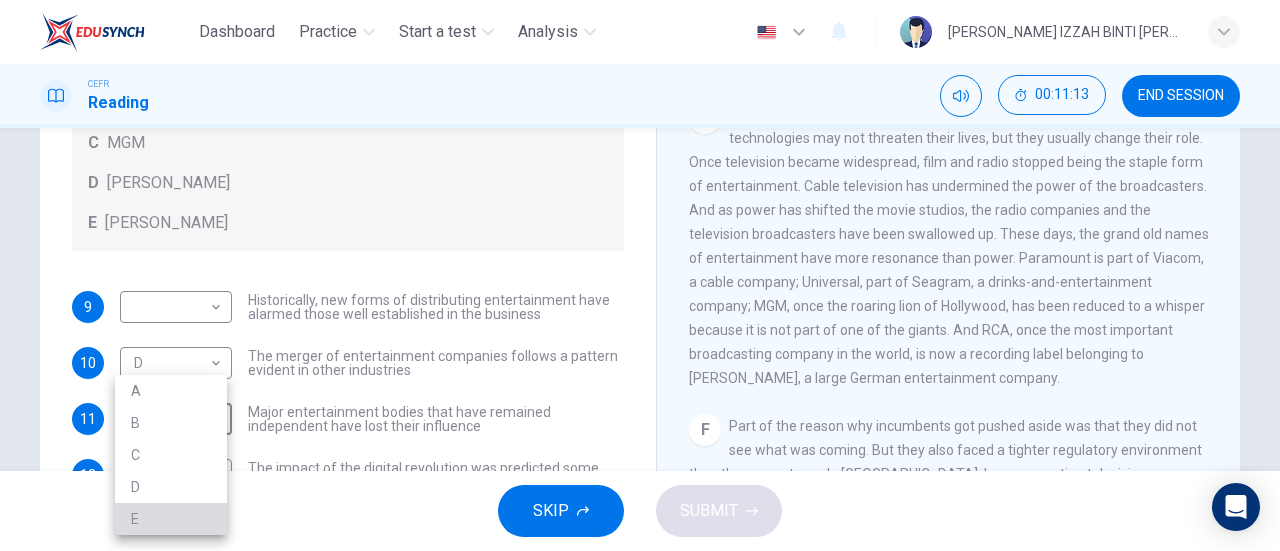 click on "E" at bounding box center (171, 519) 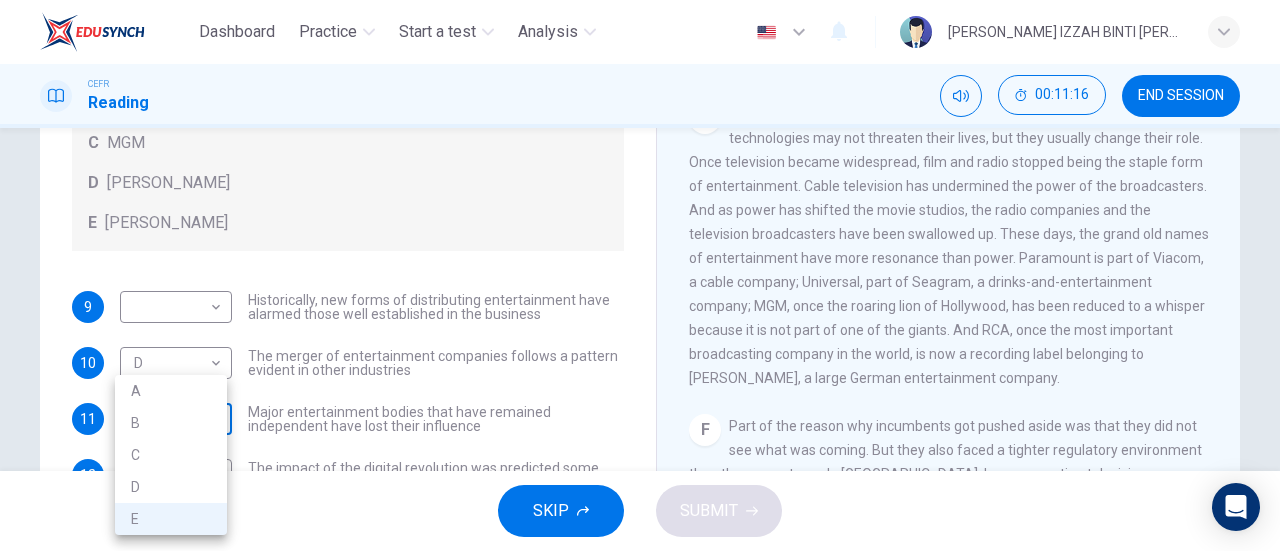click on "Dashboard Practice Start a test Analysis English en ​ WAN NURUL IZZAH BINTI WAN ZAIDI CEFR Reading 00:11:16 END SESSION Questions 9 - 12 The writer refers to various individuals and companies in the reading passage.
Match the people or companies  (A-E)  with the points made in the questions below about the introduction of new technology.
Write the appropriate letter (A-E) in the boxes below. A John Malone B Hal Valarian C MGM D Walt Disney E Christopher Dixon 9 ​ ​ Historically, new forms of distributing entertainment have alarmed those well established in the business 10 D D ​ The merger of entertainment companies follows a pattern evident in other industries 11 E E ​ Major entertainment bodies that have remained independent have lost their influence 12 E E ​ The impact of the digital revolution was predicted some years ago Wheel of Fortune CLICK TO ZOOM Click to Zoom A B C D E F G SKIP SUBMIT EduSynch - Online Language Proficiency Testing
Dashboard Practice Start a test Analysis 2025 A" at bounding box center [640, 275] 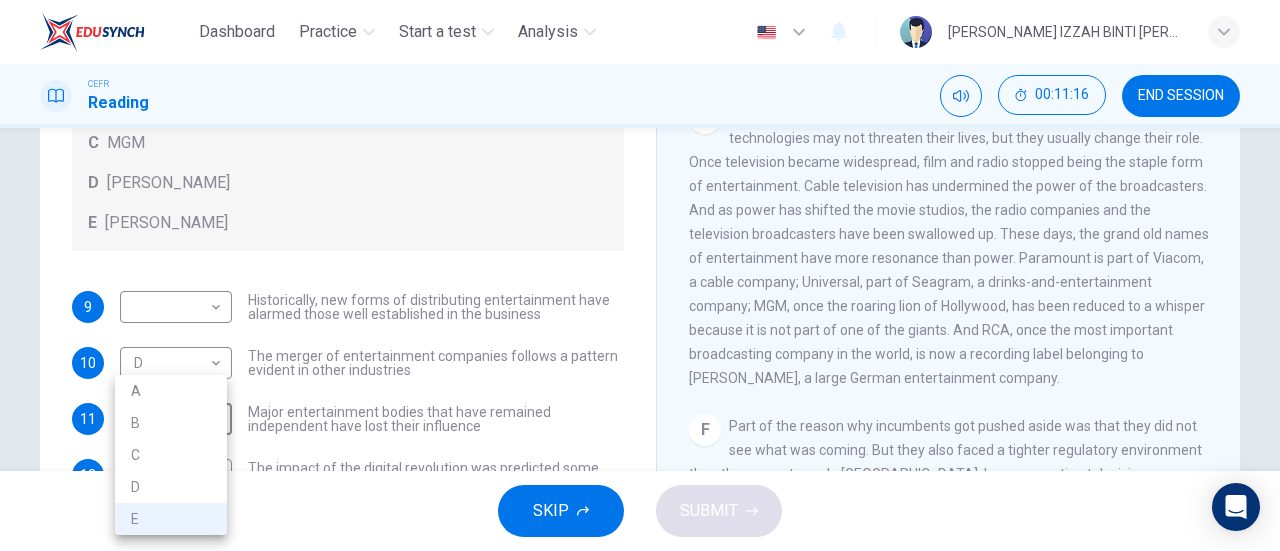 click on "C" at bounding box center [171, 455] 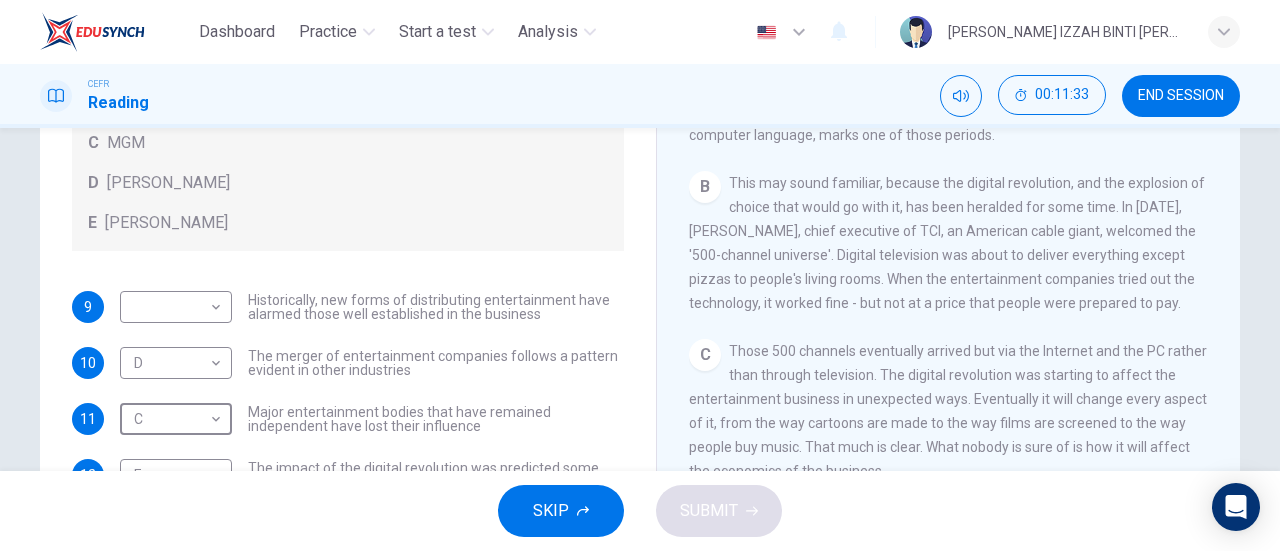 scroll, scrollTop: 311, scrollLeft: 0, axis: vertical 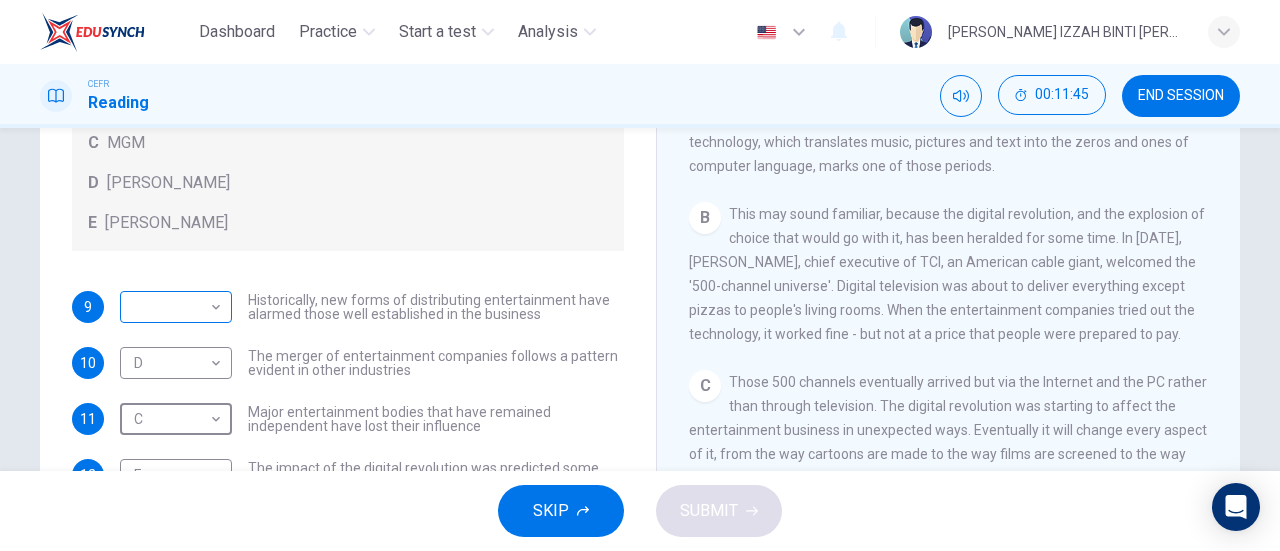 click on "Dashboard Practice Start a test Analysis English en ​ WAN NURUL IZZAH BINTI WAN ZAIDI CEFR Reading 00:11:45 END SESSION Questions 9 - 12 The writer refers to various individuals and companies in the reading passage.
Match the people or companies  (A-E)  with the points made in the questions below about the introduction of new technology.
Write the appropriate letter (A-E) in the boxes below. A John Malone B Hal Valarian C MGM D Walt Disney E Christopher Dixon 9 ​ ​ Historically, new forms of distributing entertainment have alarmed those well established in the business 10 D D ​ The merger of entertainment companies follows a pattern evident in other industries 11 C C ​ Major entertainment bodies that have remained independent have lost their influence 12 E E ​ The impact of the digital revolution was predicted some years ago Wheel of Fortune CLICK TO ZOOM Click to Zoom A B C D E F G SKIP SUBMIT EduSynch - Online Language Proficiency Testing
Dashboard Practice Start a test Analysis 2025" at bounding box center (640, 275) 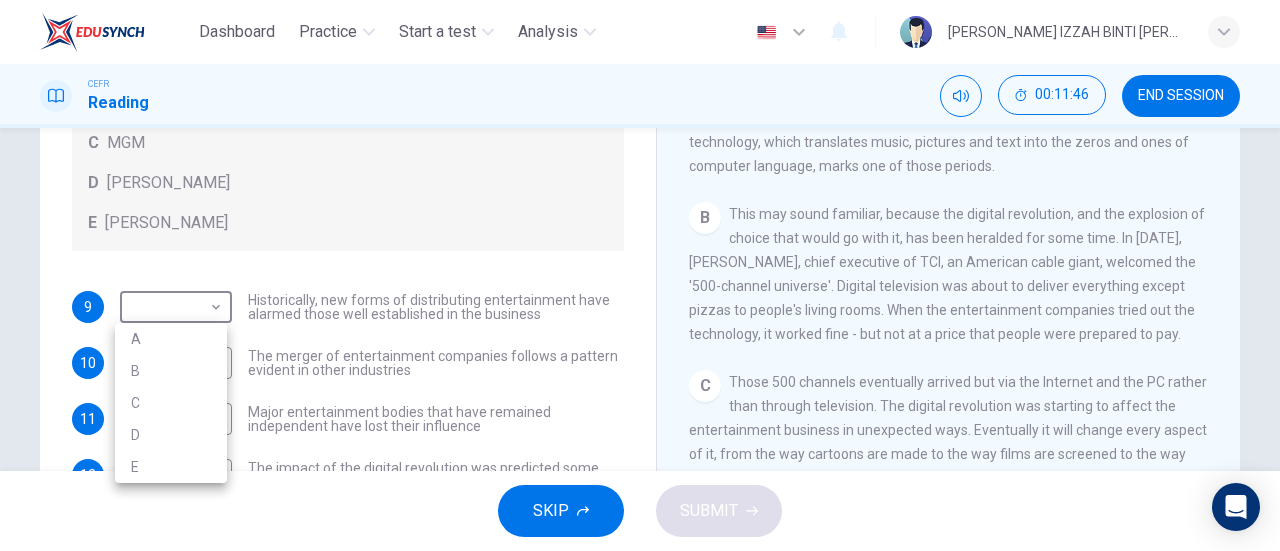 click on "A" at bounding box center [171, 339] 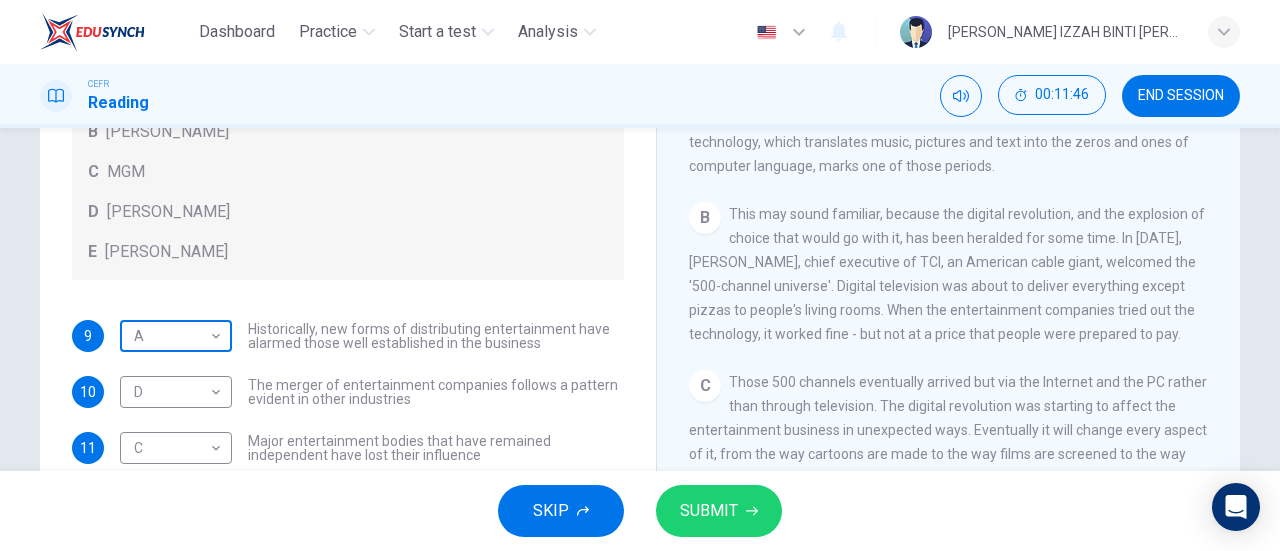 scroll, scrollTop: 0, scrollLeft: 0, axis: both 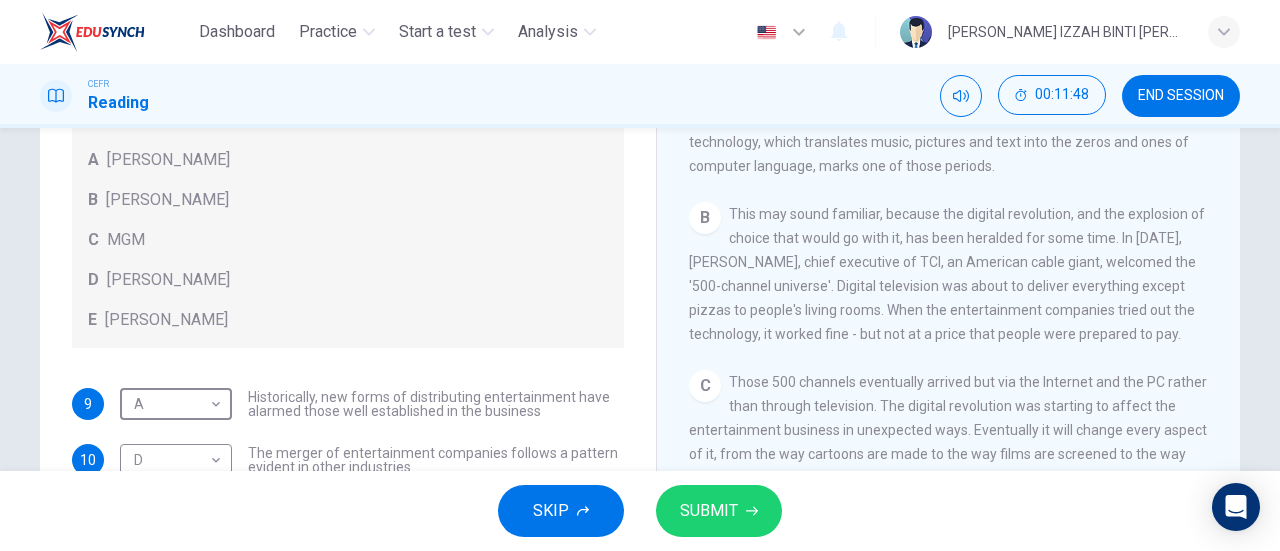 click on "SUBMIT" at bounding box center [709, 511] 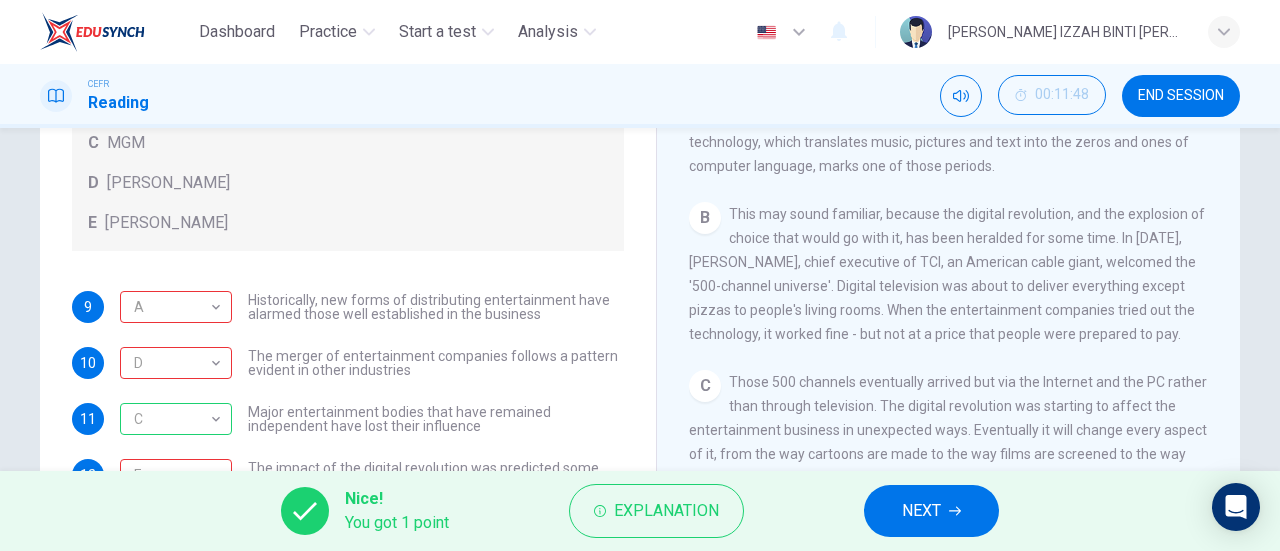scroll, scrollTop: 120, scrollLeft: 0, axis: vertical 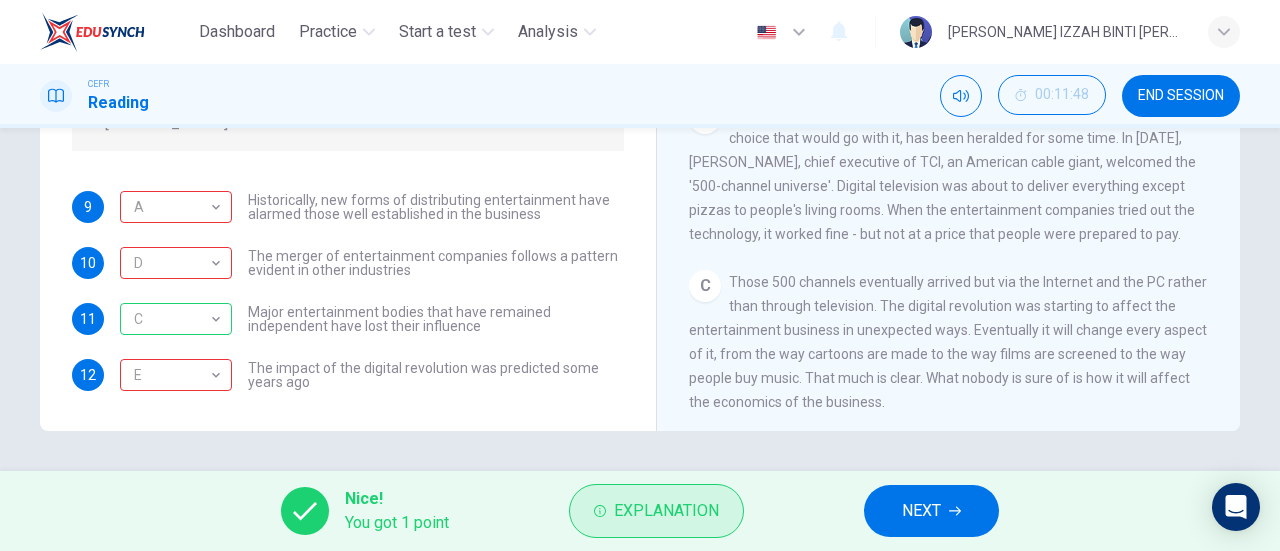 click on "Explanation" at bounding box center (666, 511) 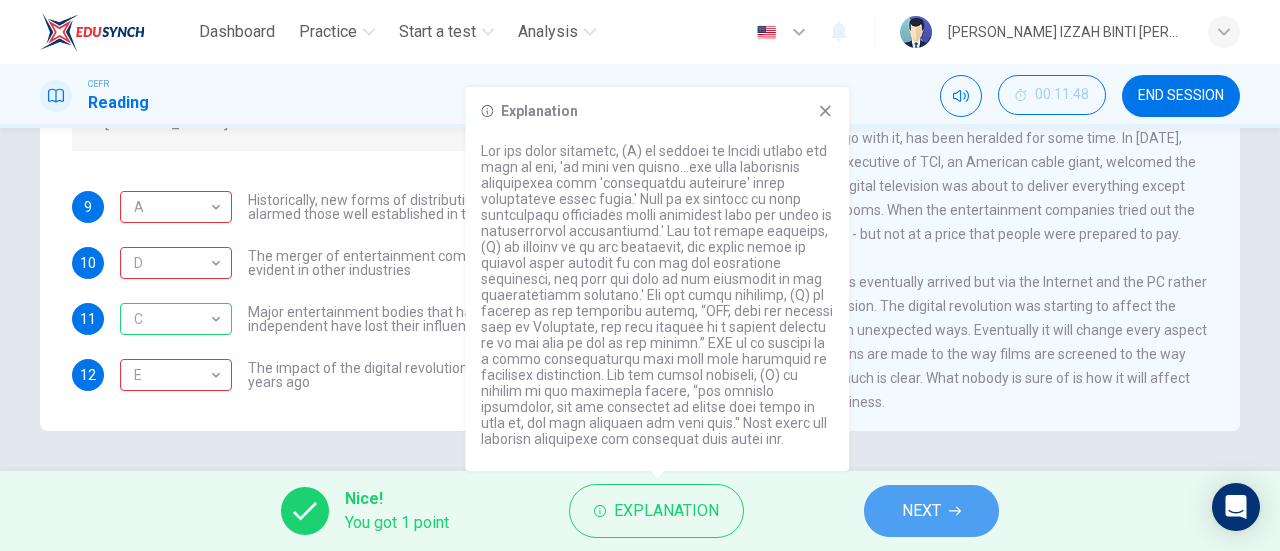 click on "NEXT" at bounding box center [921, 511] 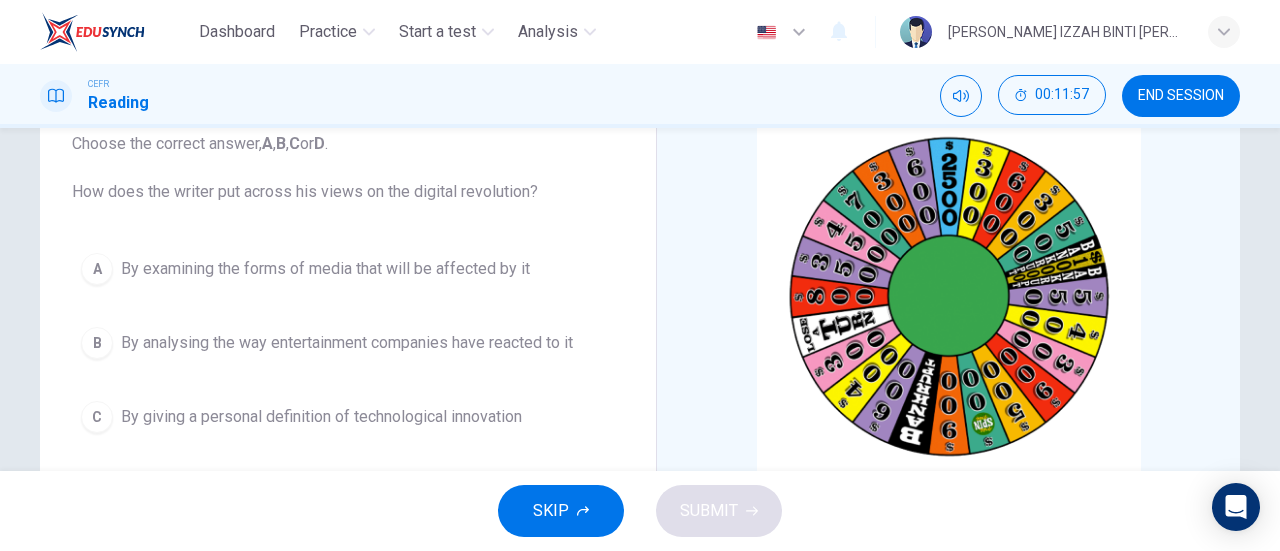 scroll, scrollTop: 232, scrollLeft: 0, axis: vertical 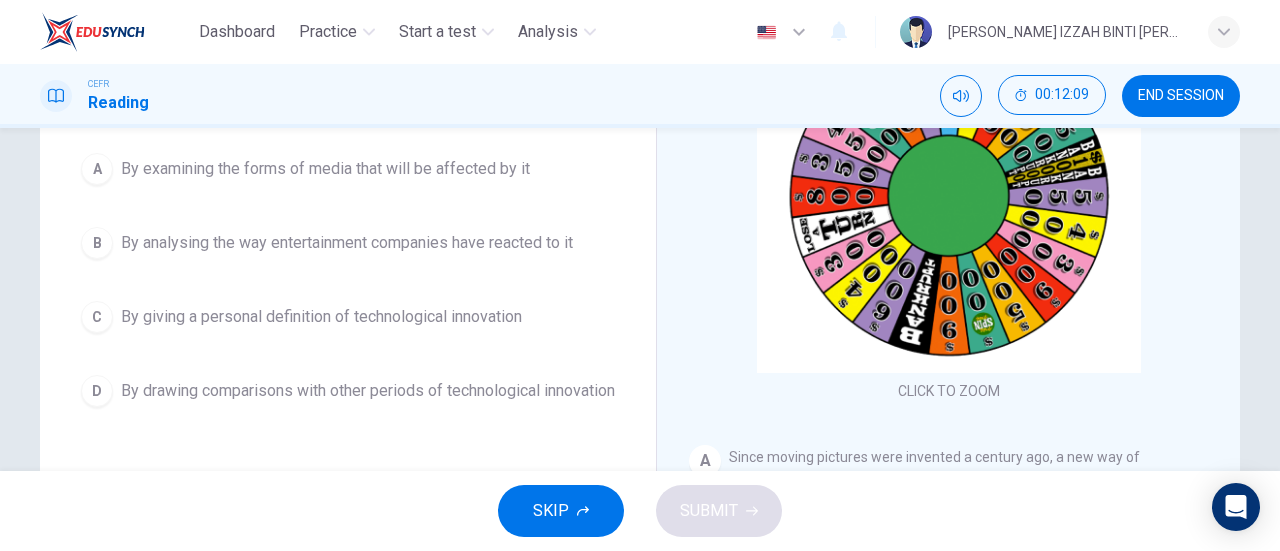 click on "By analysing the way entertainment companies have reacted to it" at bounding box center (347, 243) 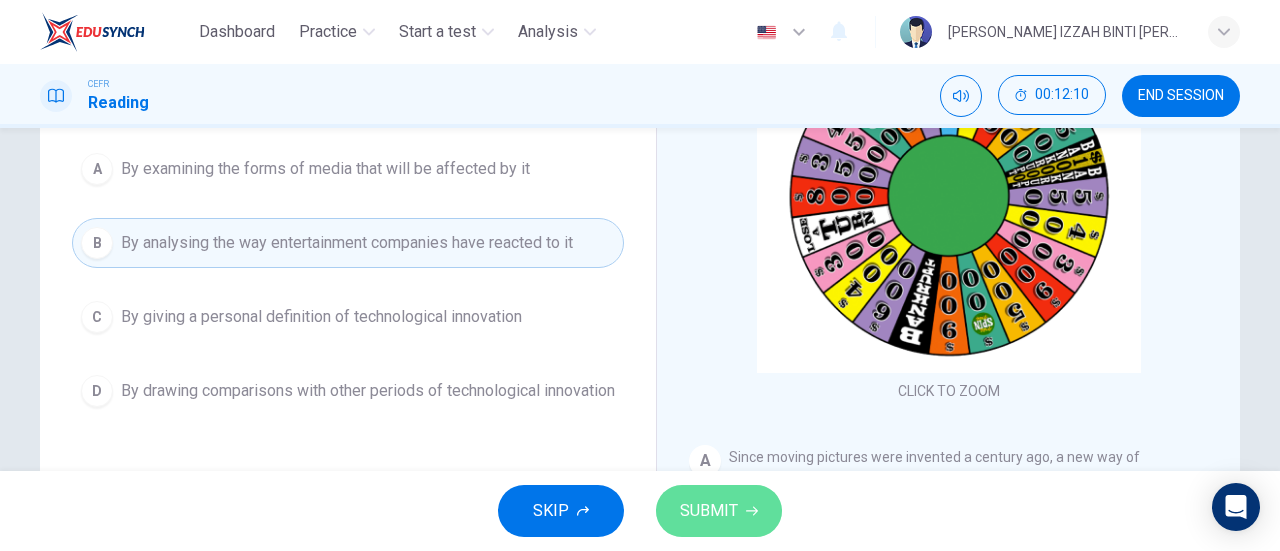 click on "SUBMIT" at bounding box center [719, 511] 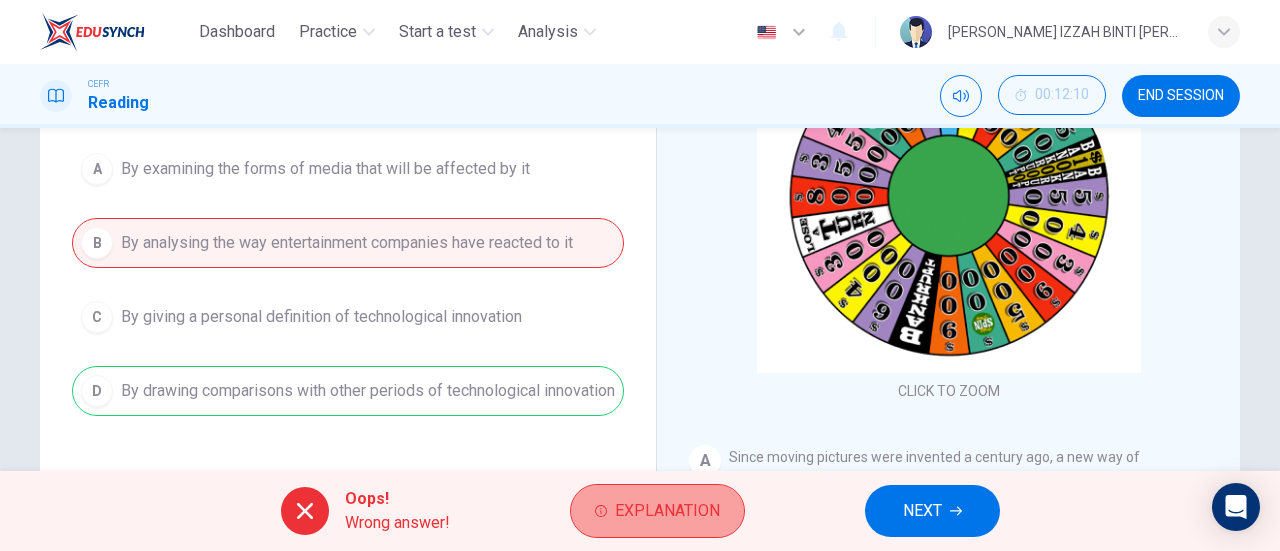 click on "Explanation" at bounding box center (667, 511) 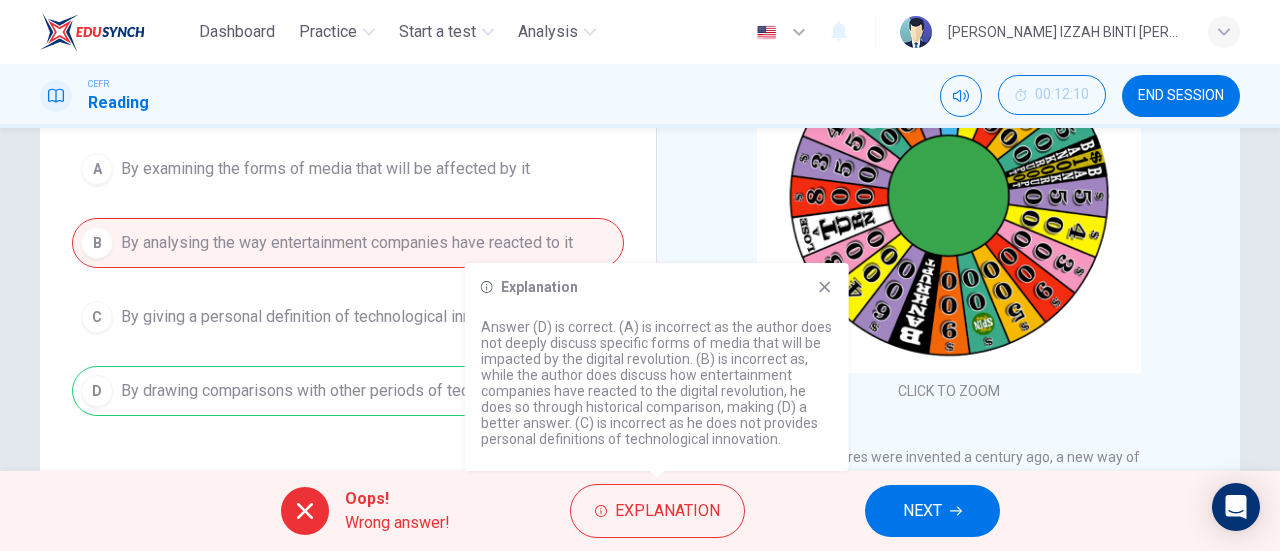 click on "NEXT" at bounding box center (922, 511) 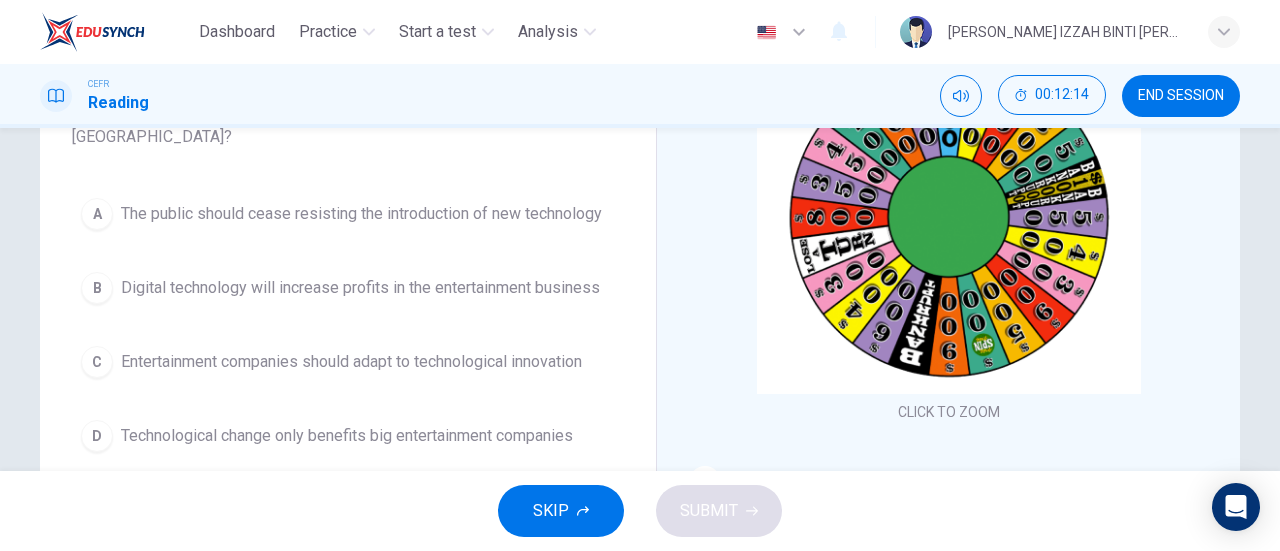 scroll, scrollTop: 256, scrollLeft: 0, axis: vertical 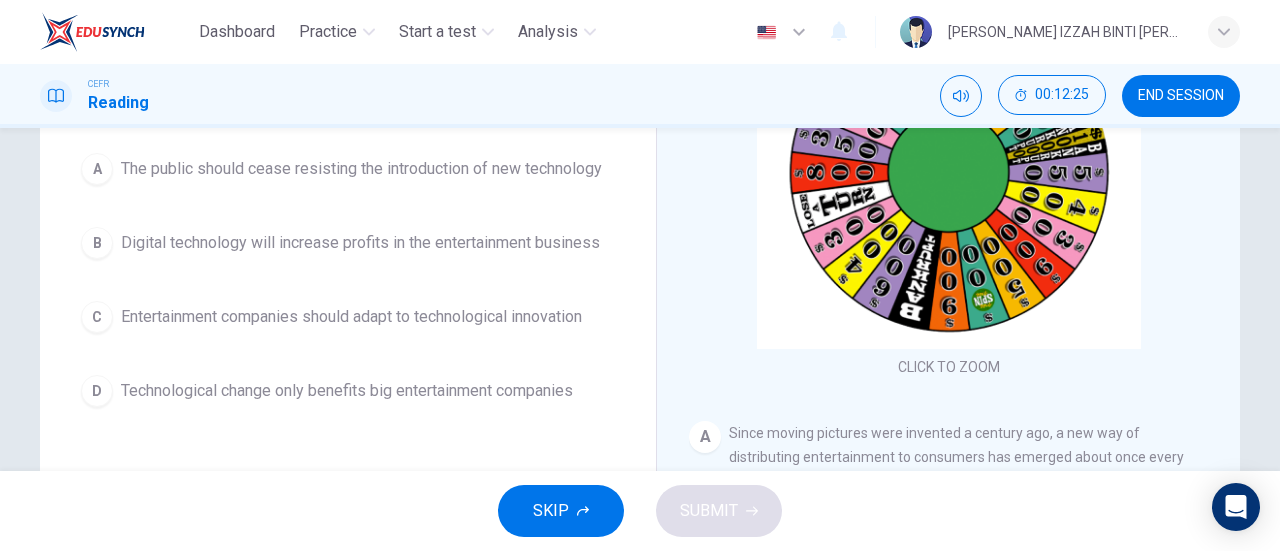 click on "A The public should cease resisting the introduction of new technology B Digital technology will increase profits in the entertainment business C Entertainment companies should adapt to technological innovation D Technological change only benefits big entertainment companies" at bounding box center (348, 280) 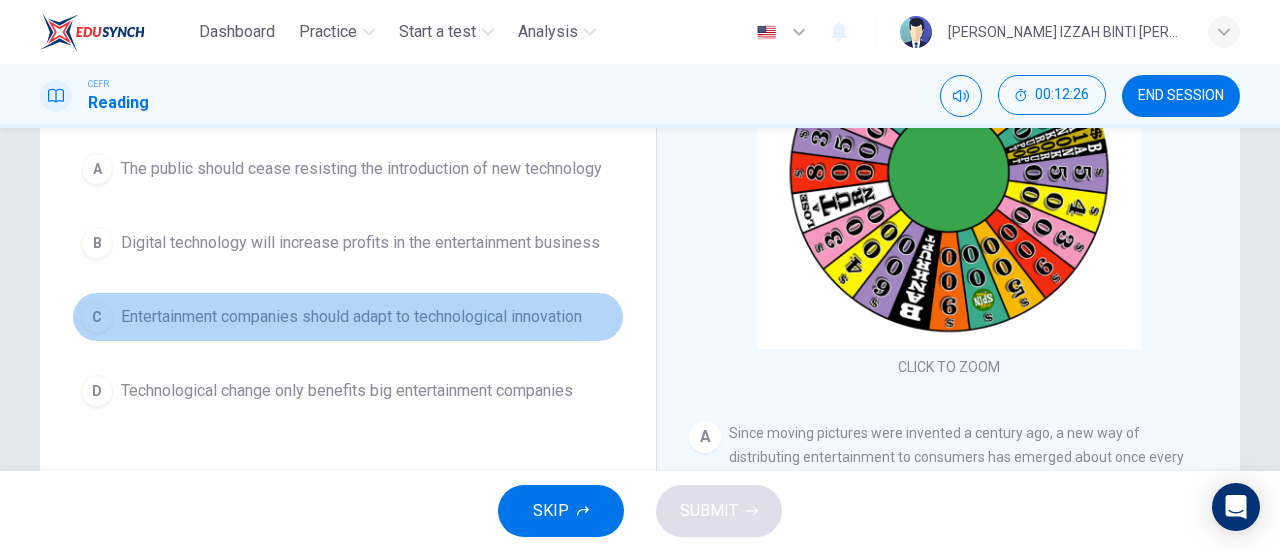 click on "Entertainment companies should adapt to technological innovation" at bounding box center [351, 317] 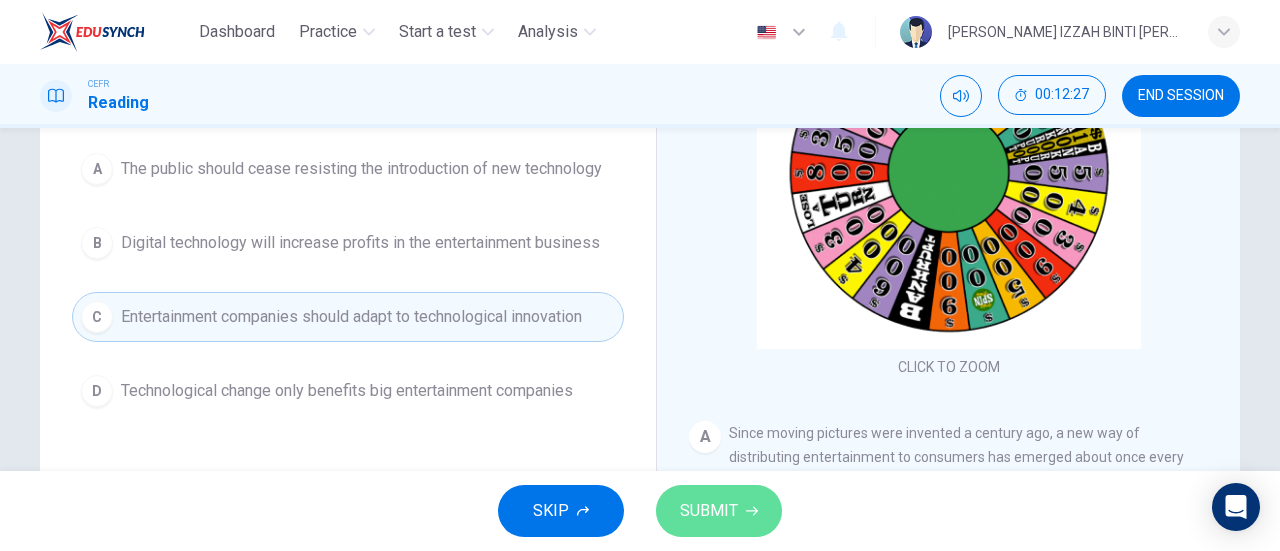 click on "SUBMIT" at bounding box center [709, 511] 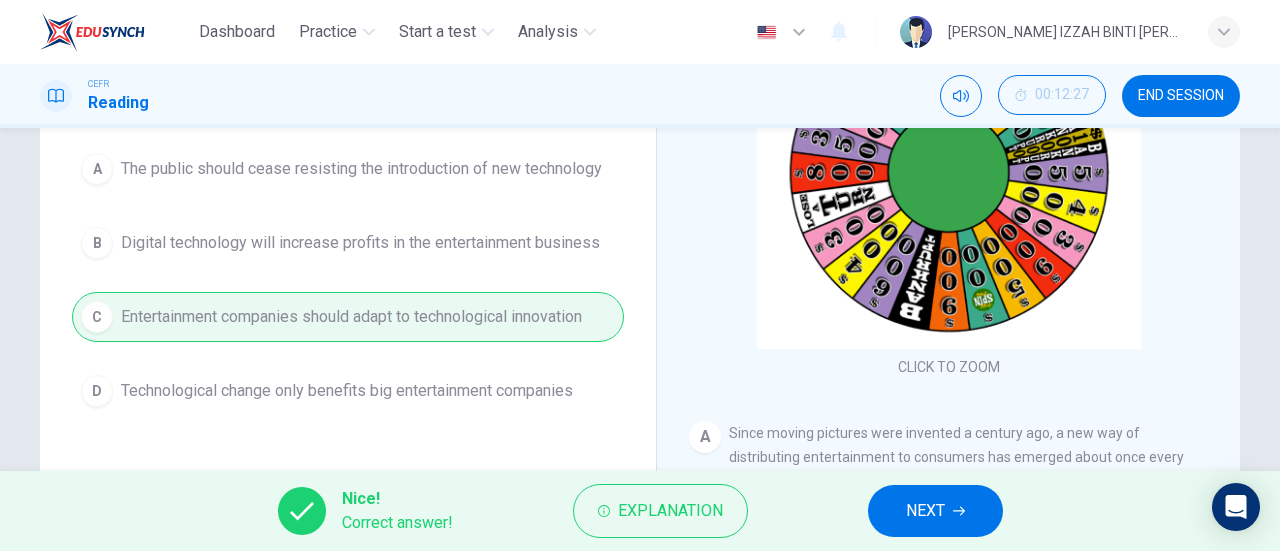 click on "NEXT" at bounding box center (925, 511) 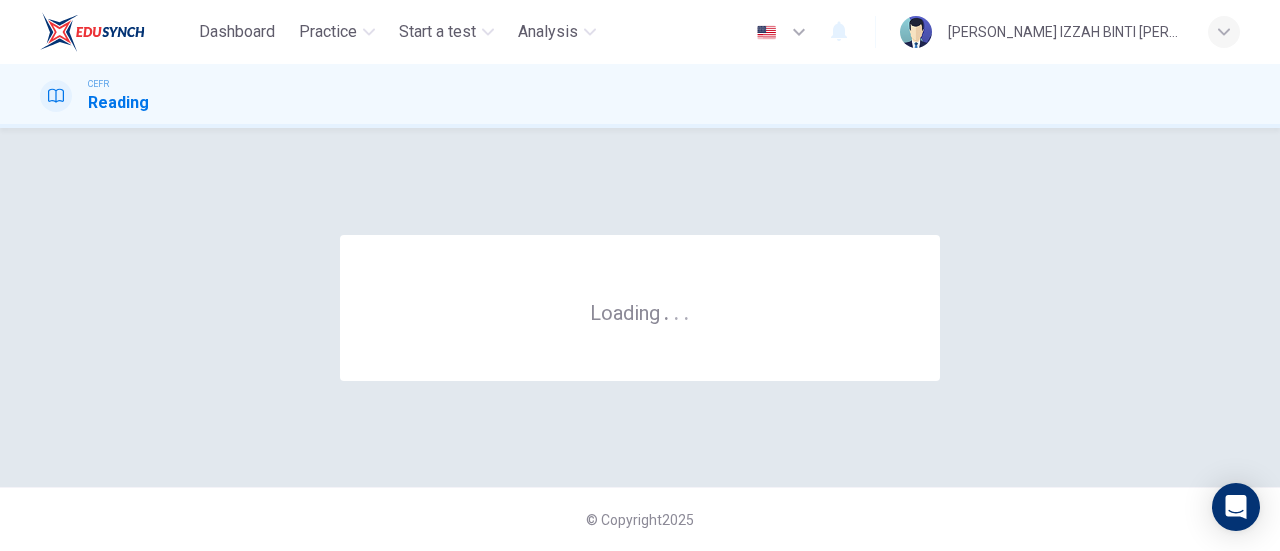 scroll, scrollTop: 0, scrollLeft: 0, axis: both 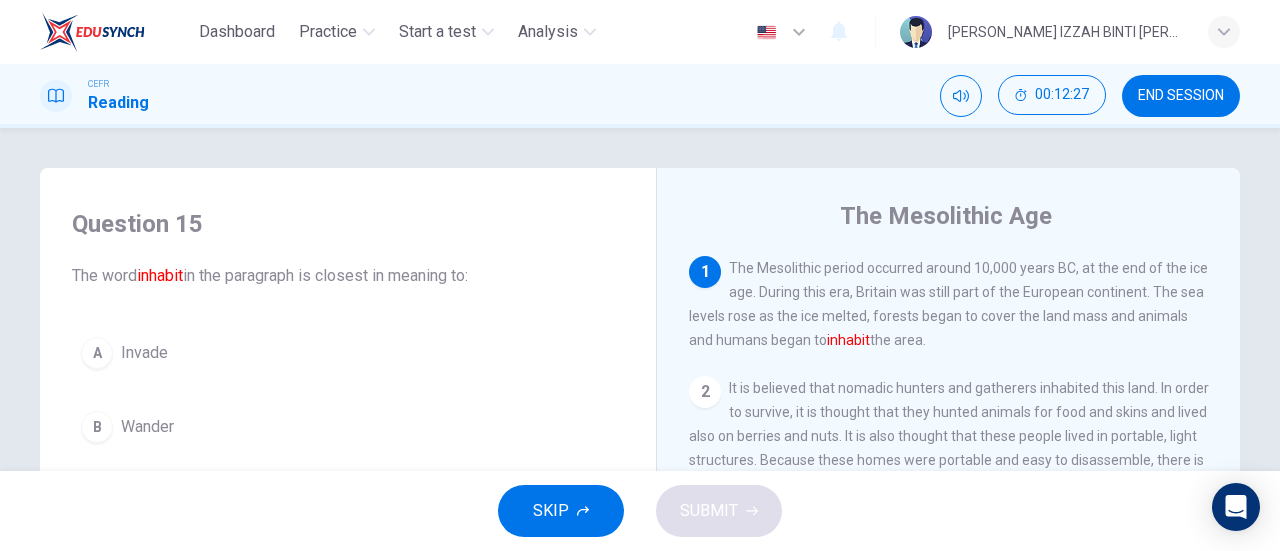 click on "END SESSION" at bounding box center (1181, 96) 